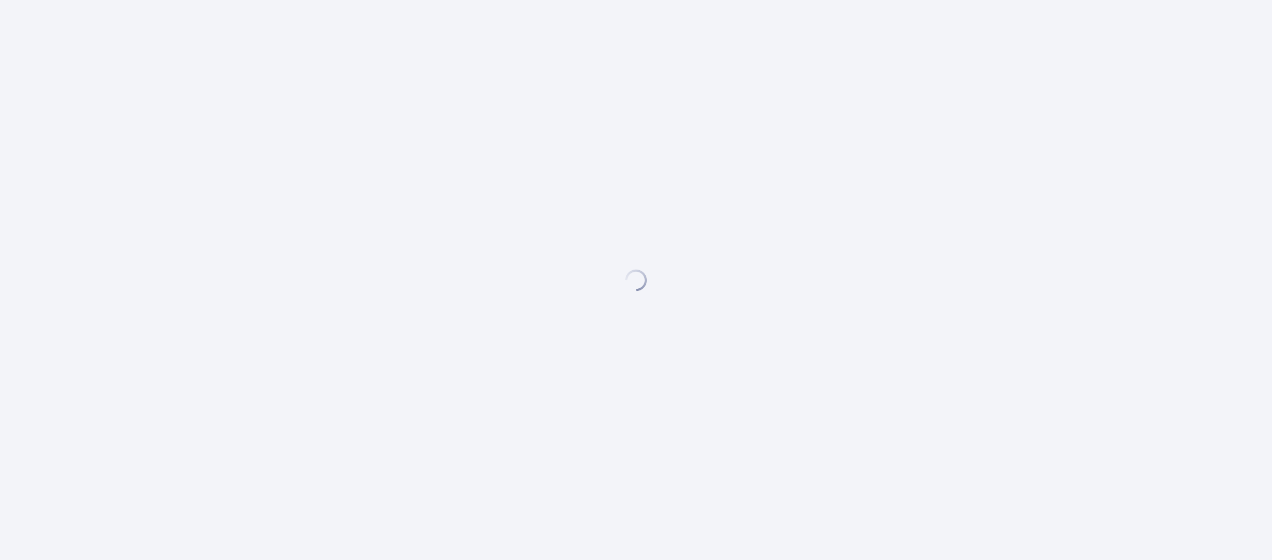 scroll, scrollTop: 0, scrollLeft: 0, axis: both 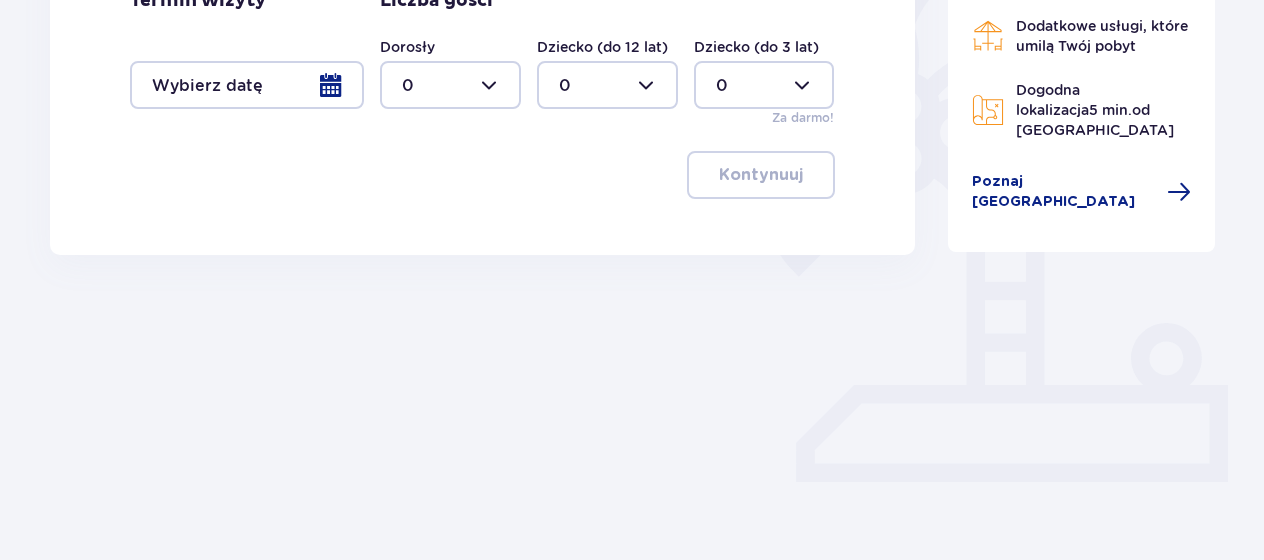 click at bounding box center [450, 85] 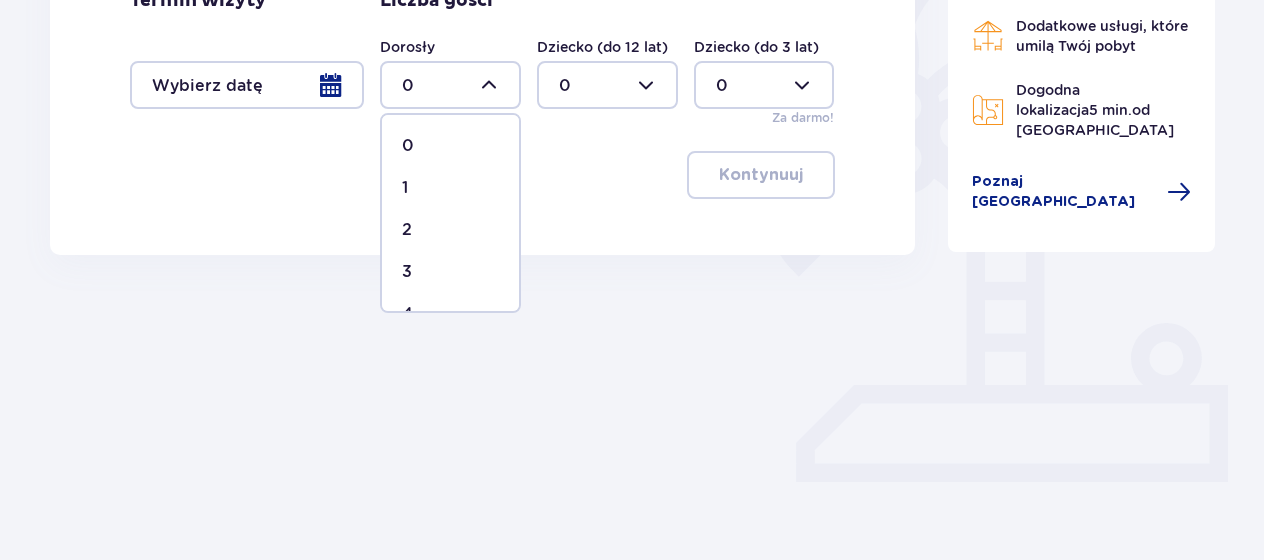 click on "2" at bounding box center (450, 230) 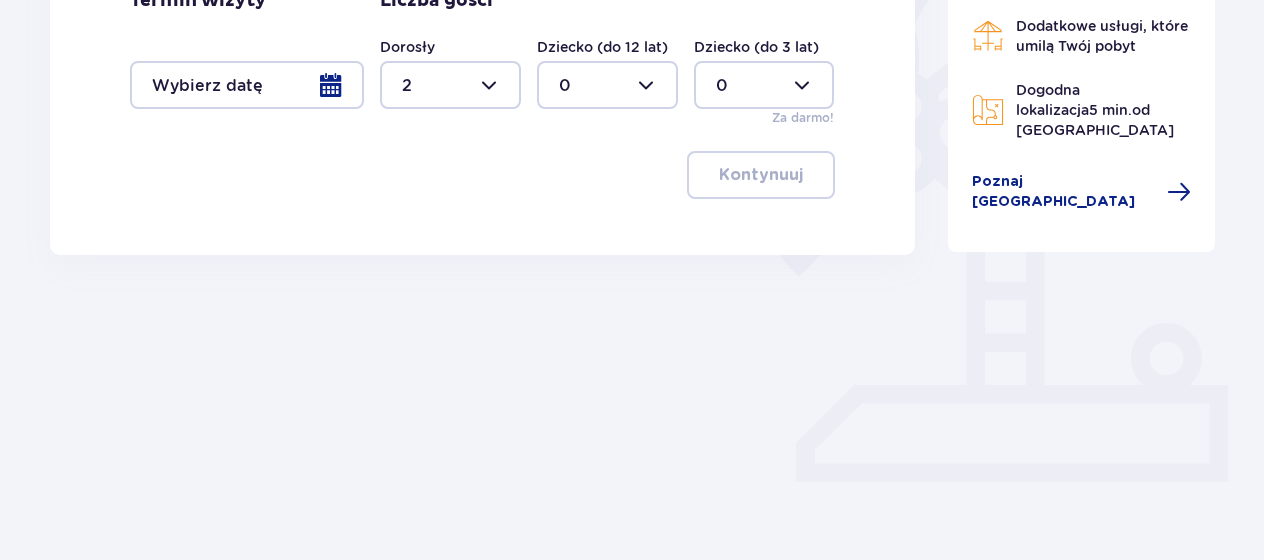 click at bounding box center [247, 85] 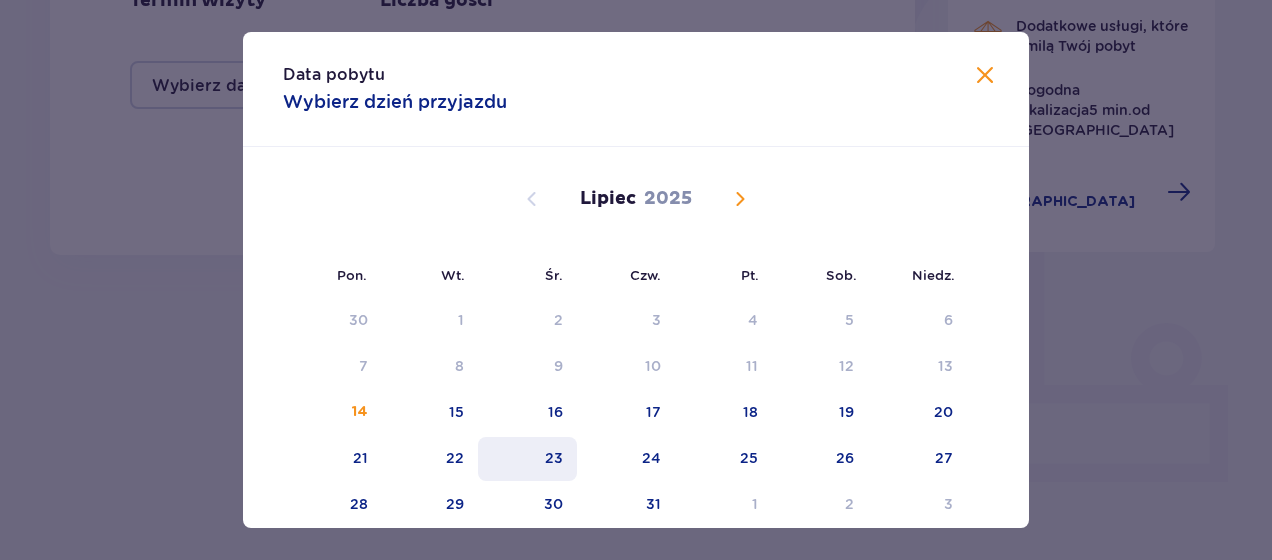click on "23" at bounding box center (527, 459) 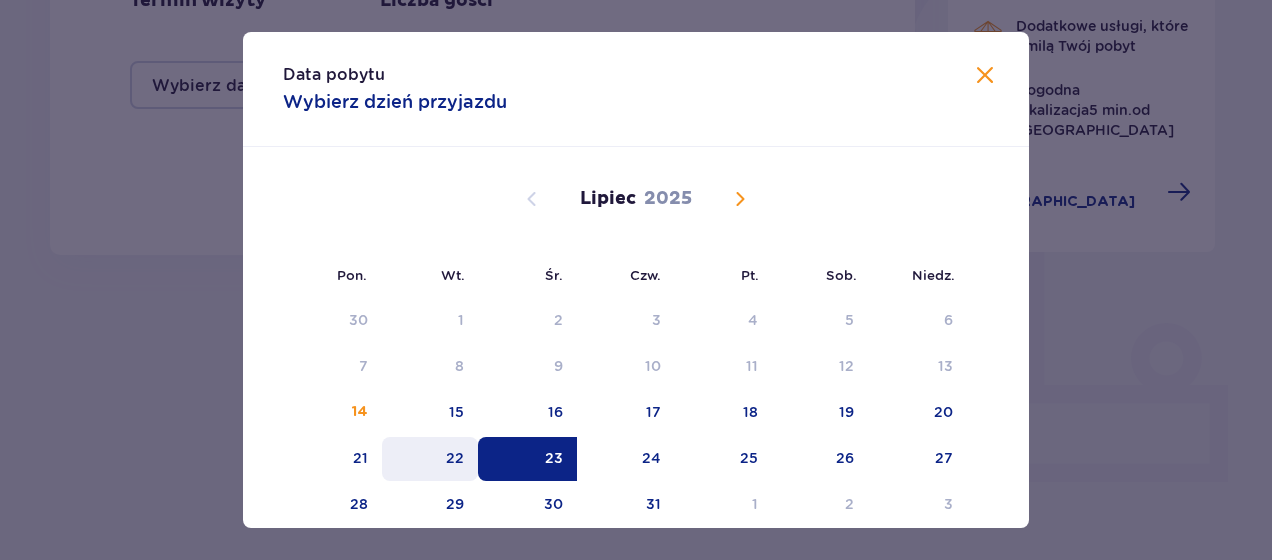 click on "22" at bounding box center [455, 458] 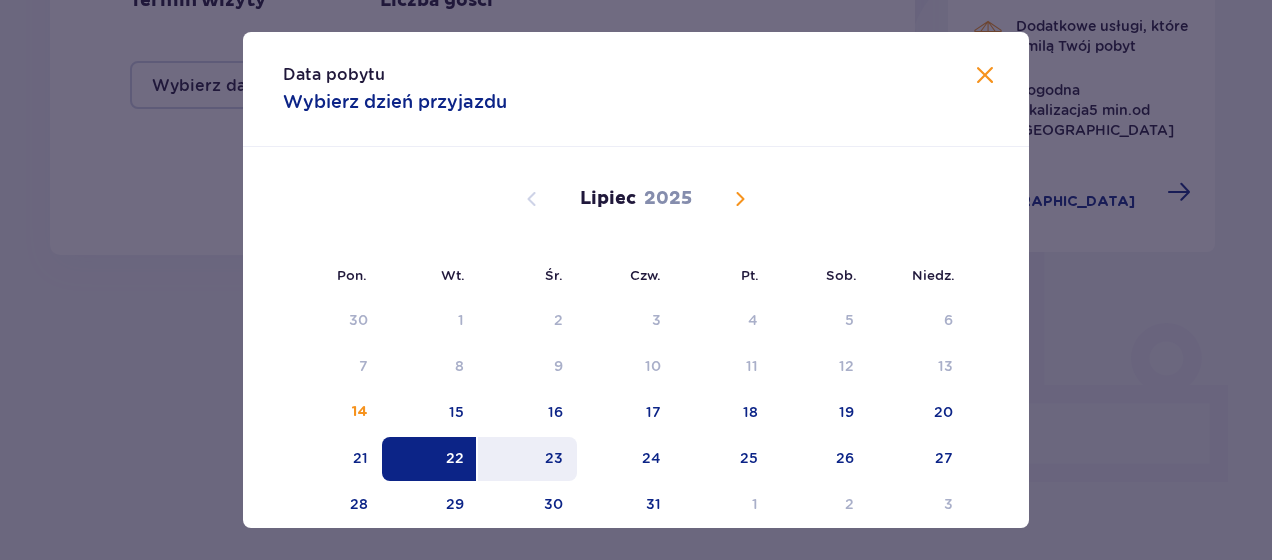 click on "23" at bounding box center (527, 459) 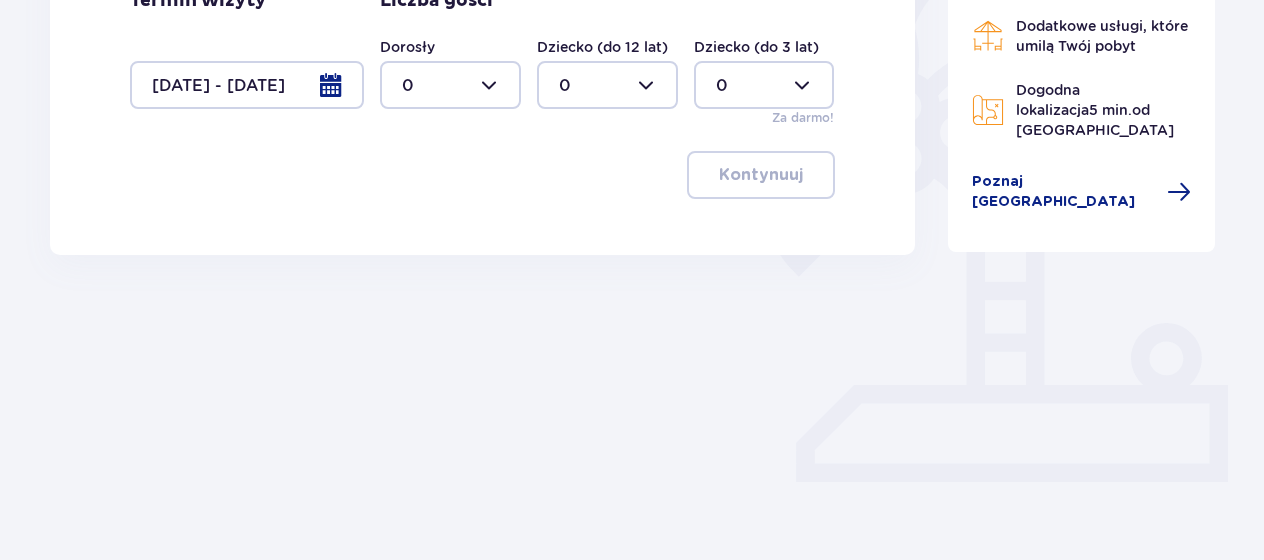 click at bounding box center (450, 85) 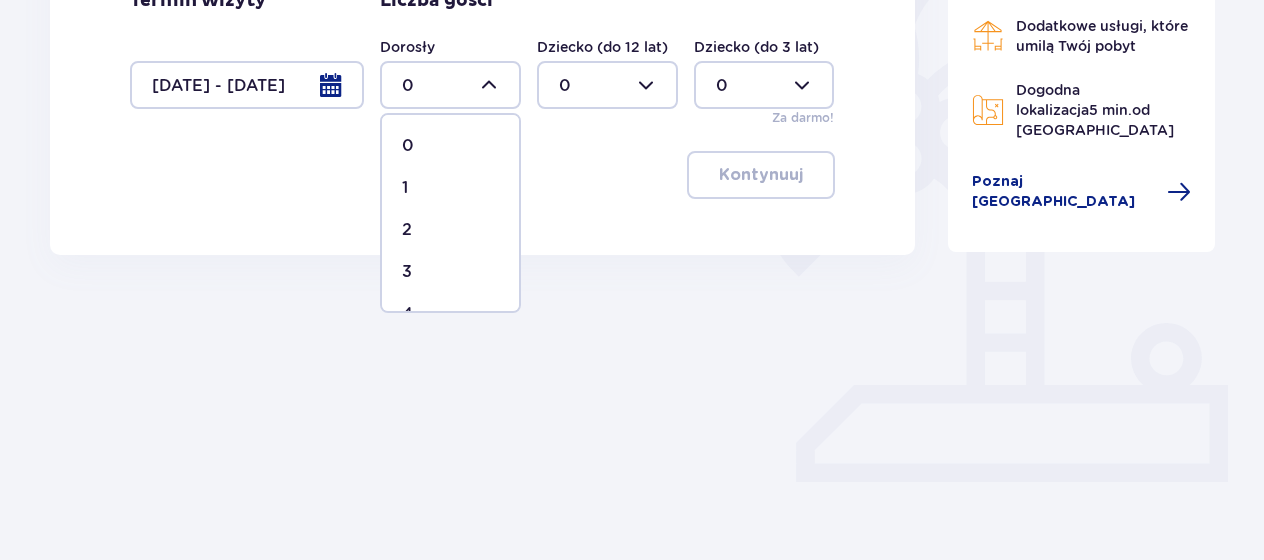 click on "2" at bounding box center [450, 230] 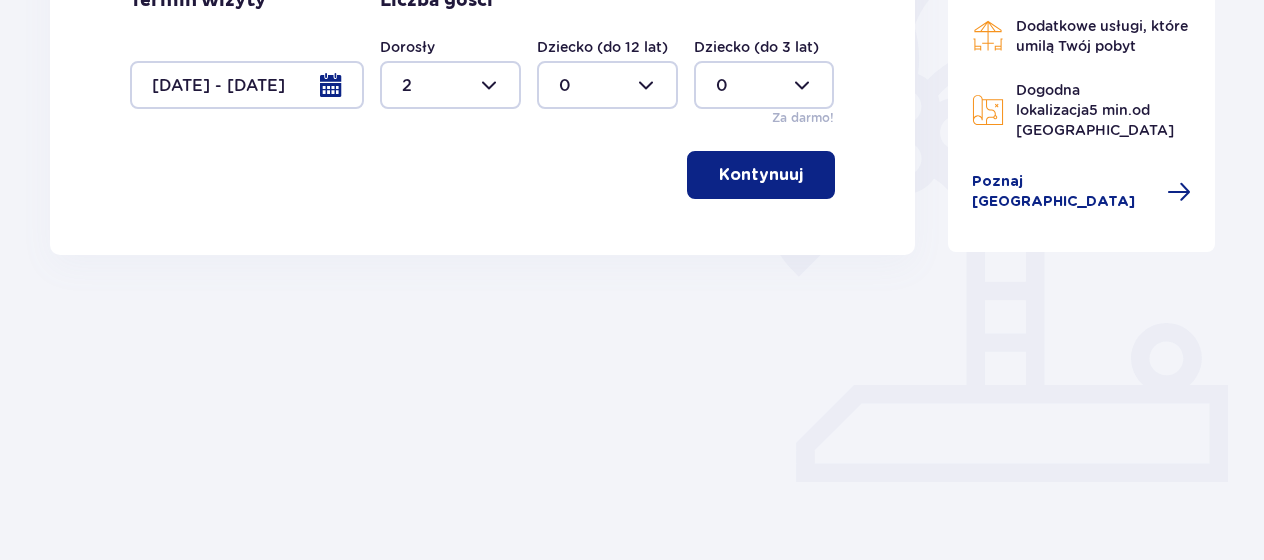 click on "Kontynuuj" at bounding box center (761, 175) 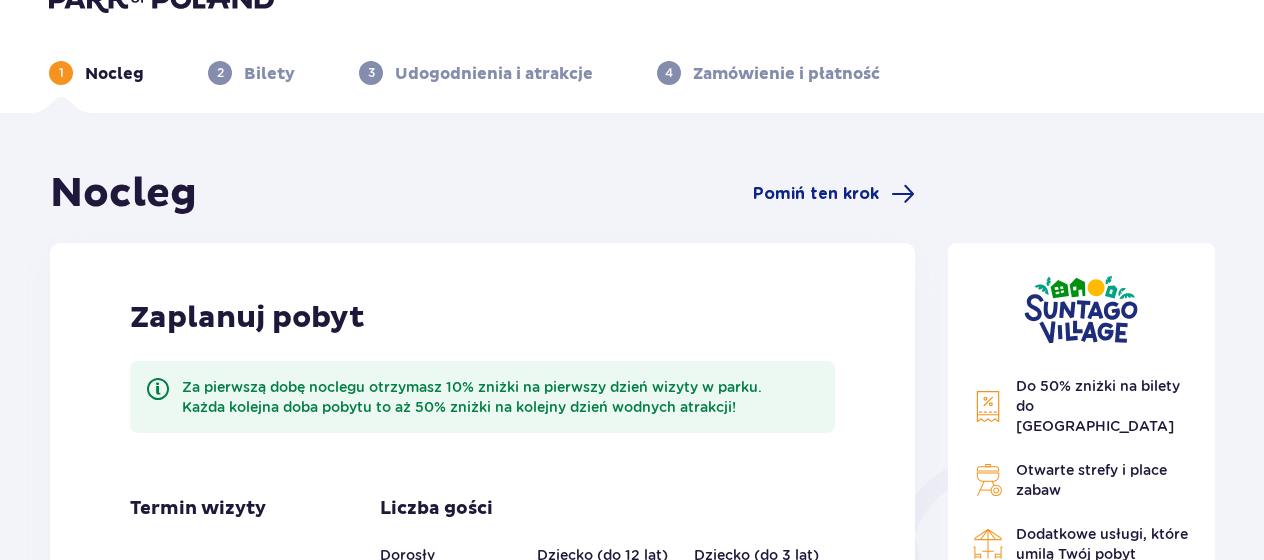 scroll, scrollTop: 0, scrollLeft: 0, axis: both 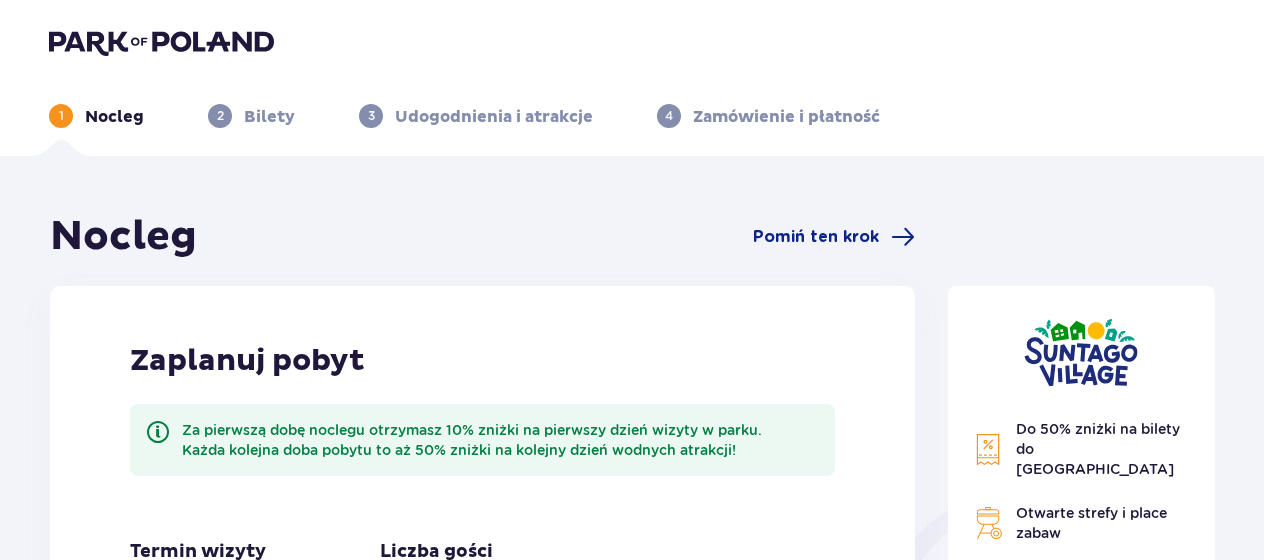 click on "Bilety" at bounding box center (269, 117) 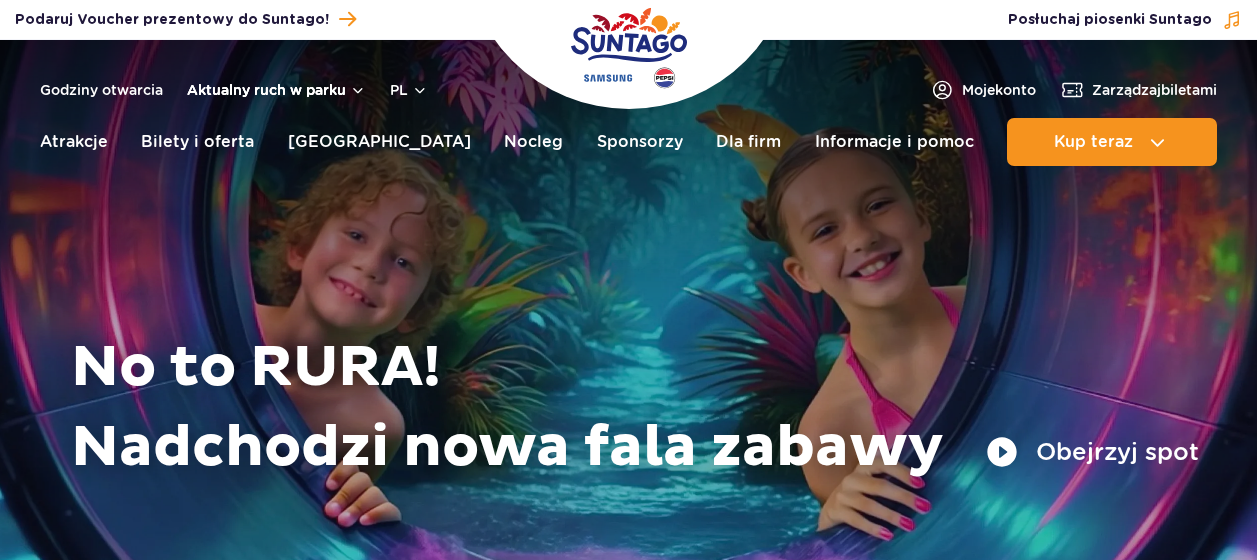scroll, scrollTop: 0, scrollLeft: 0, axis: both 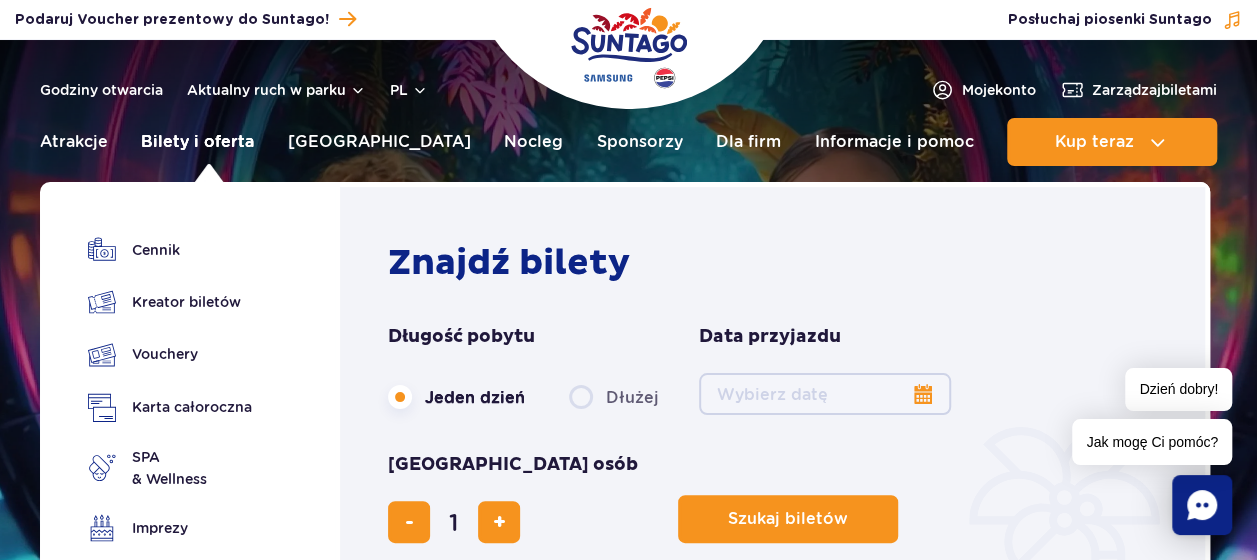 click on "Bilety i oferta" at bounding box center [197, 142] 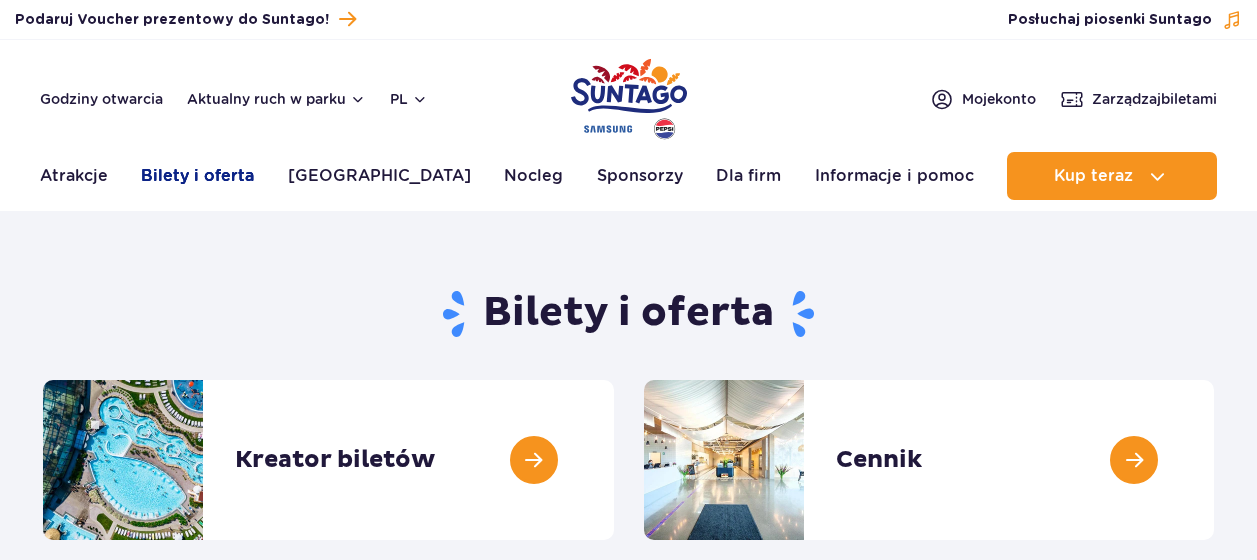 scroll, scrollTop: 0, scrollLeft: 0, axis: both 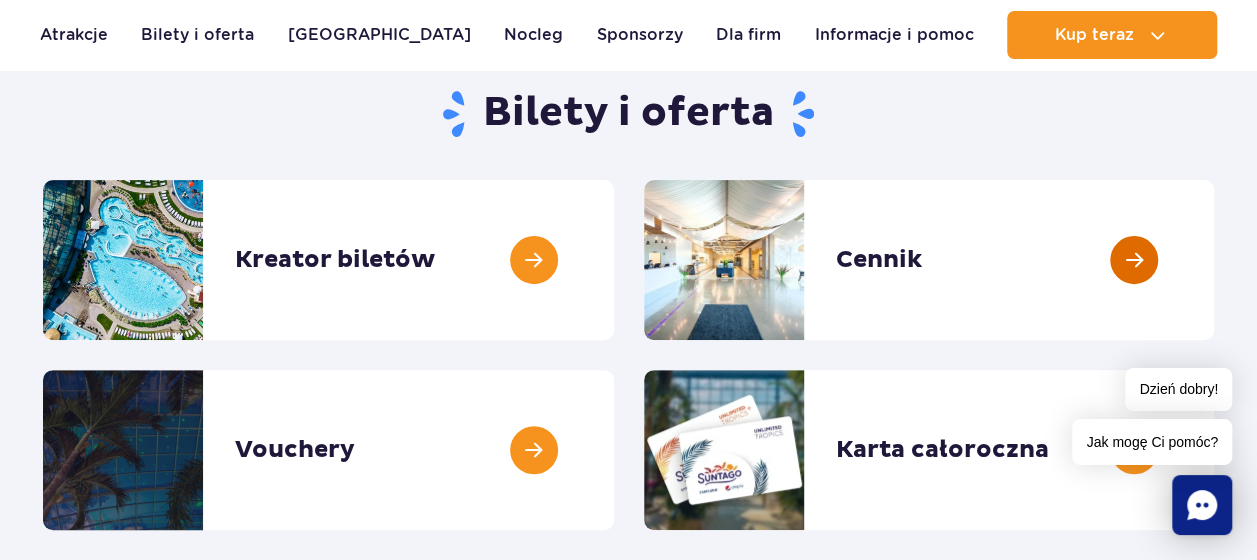 click at bounding box center (1214, 260) 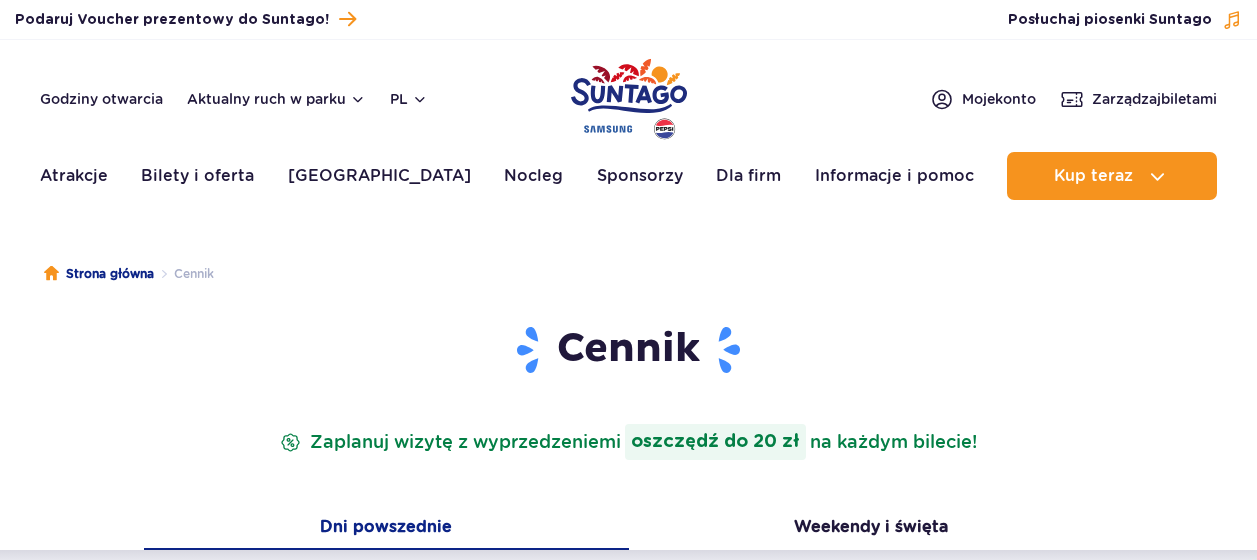 scroll, scrollTop: 0, scrollLeft: 0, axis: both 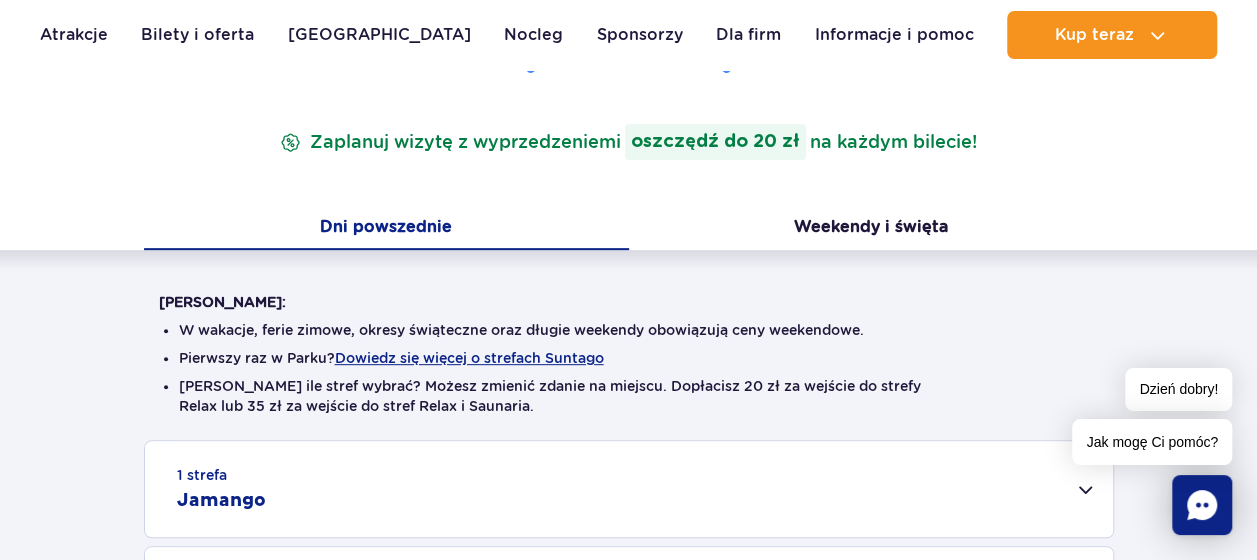 drag, startPoint x: 618, startPoint y: 247, endPoint x: 81, endPoint y: 388, distance: 555.20264 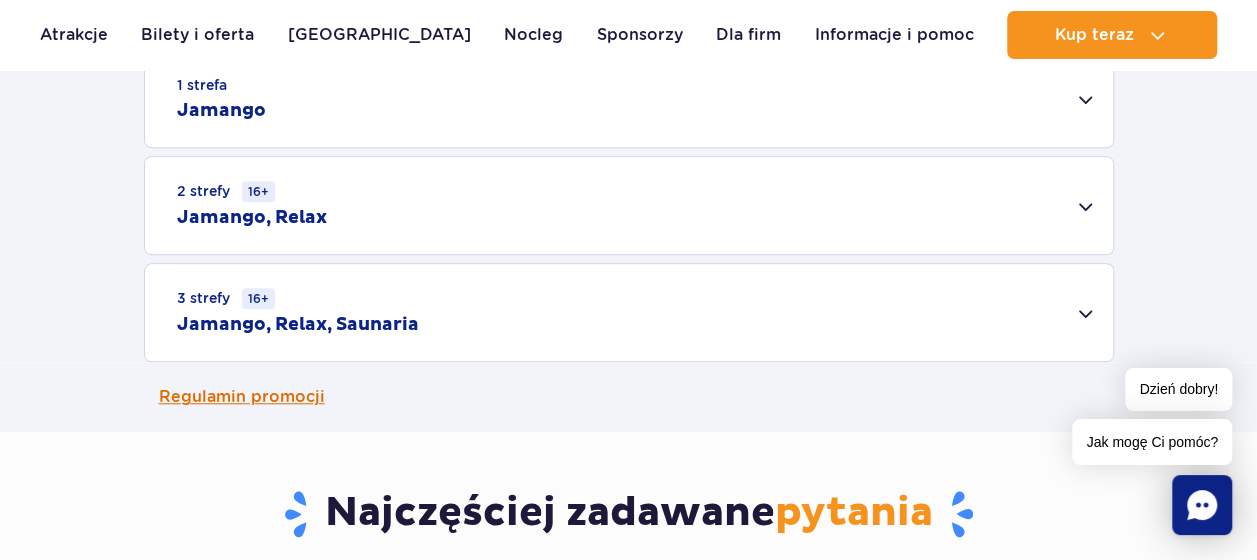 scroll, scrollTop: 600, scrollLeft: 0, axis: vertical 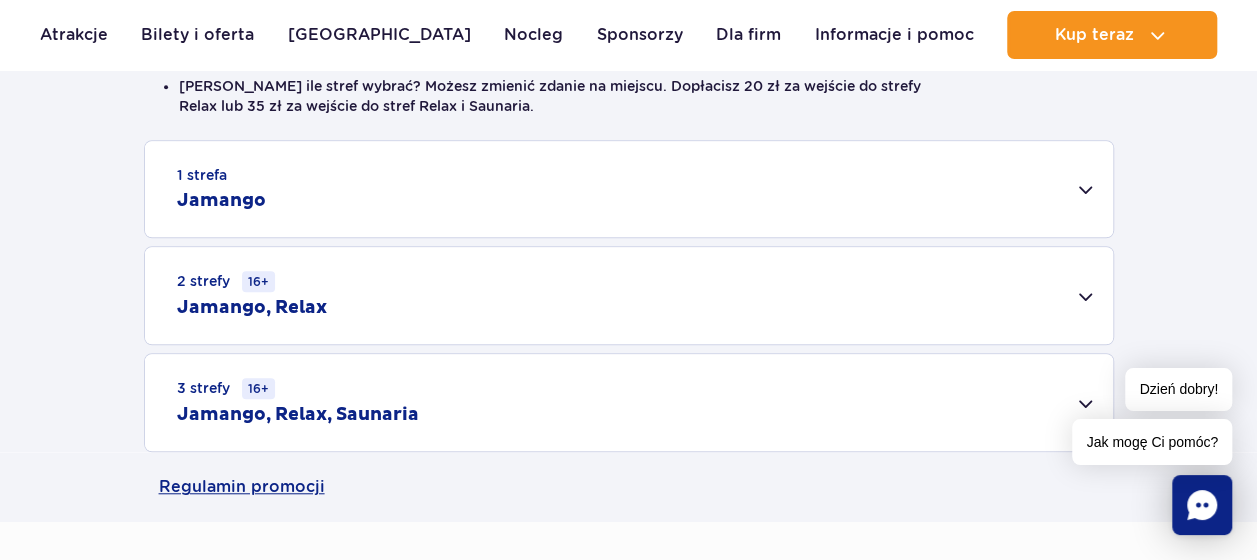 click on "2 strefy  16+
Jamango, Relax" at bounding box center (629, 295) 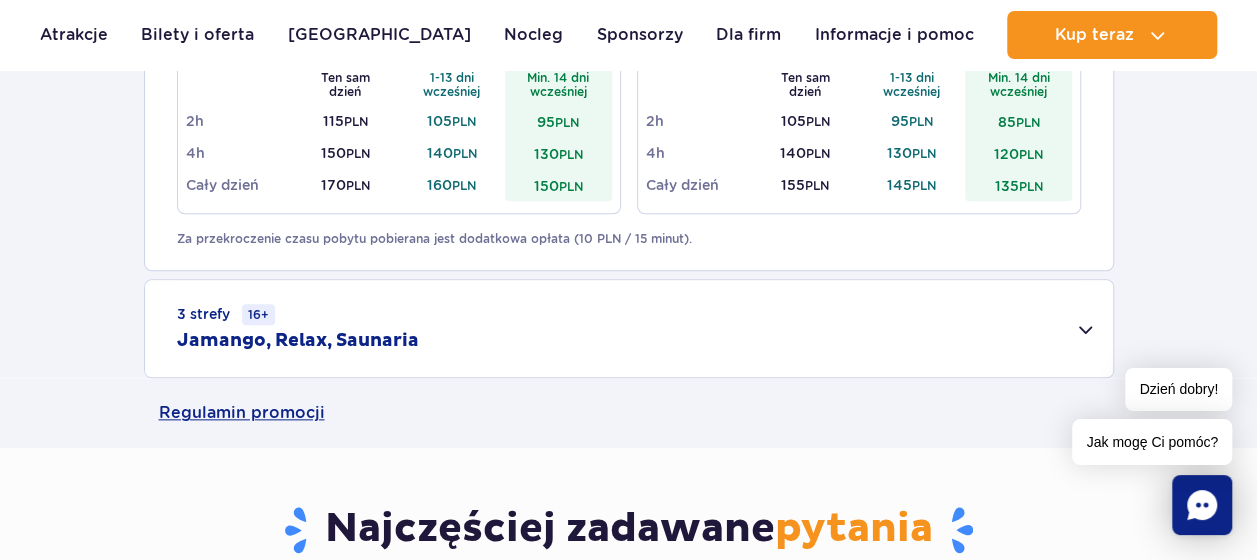 scroll, scrollTop: 800, scrollLeft: 0, axis: vertical 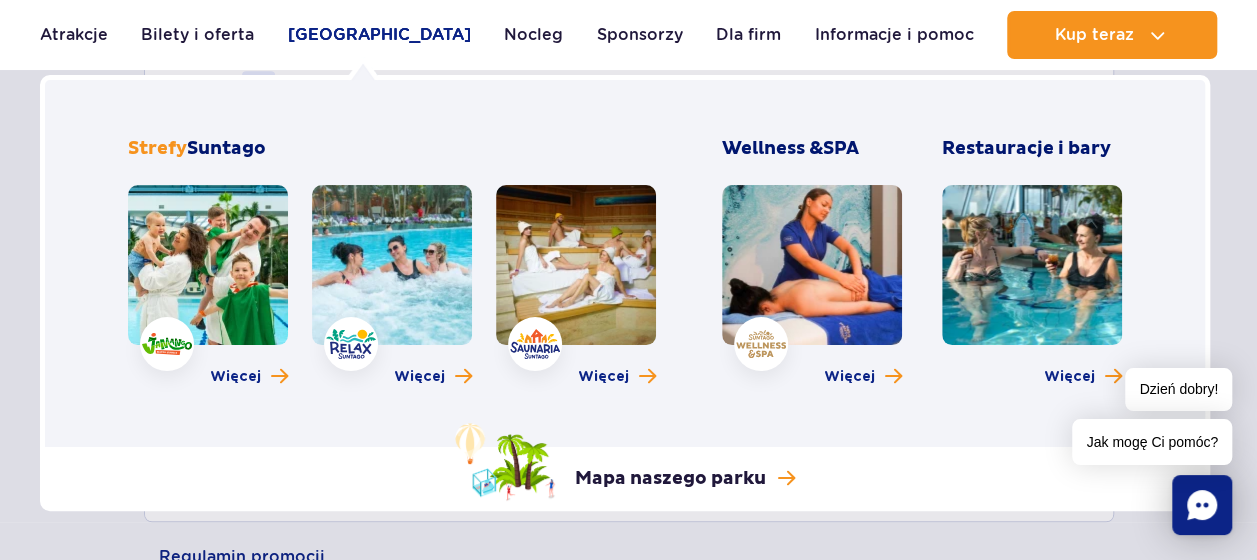 click on "[GEOGRAPHIC_DATA]" at bounding box center [379, 35] 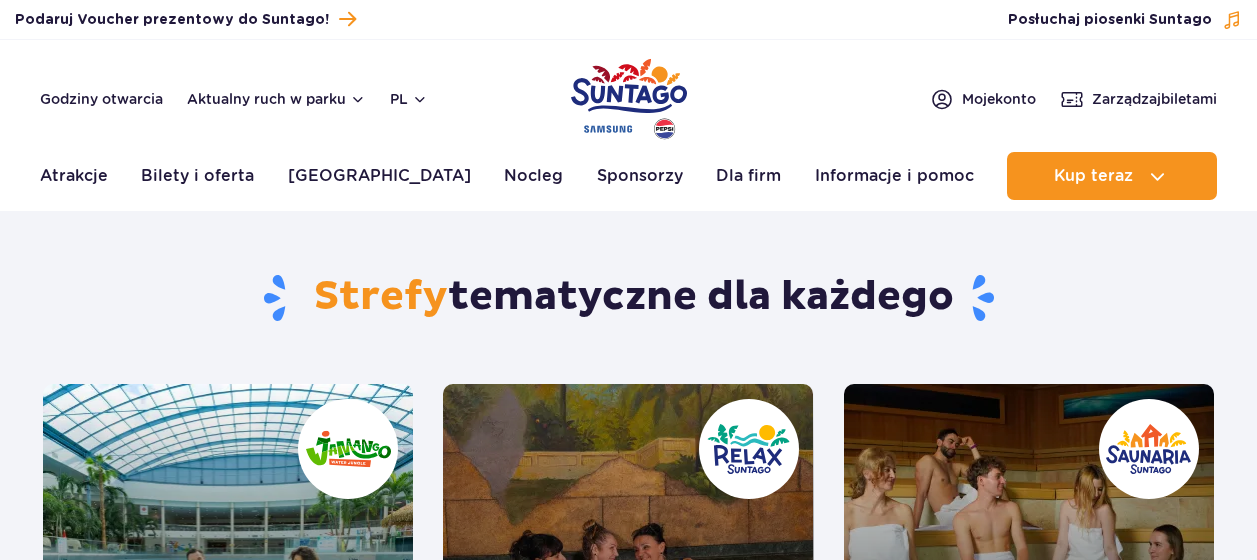 scroll, scrollTop: 0, scrollLeft: 0, axis: both 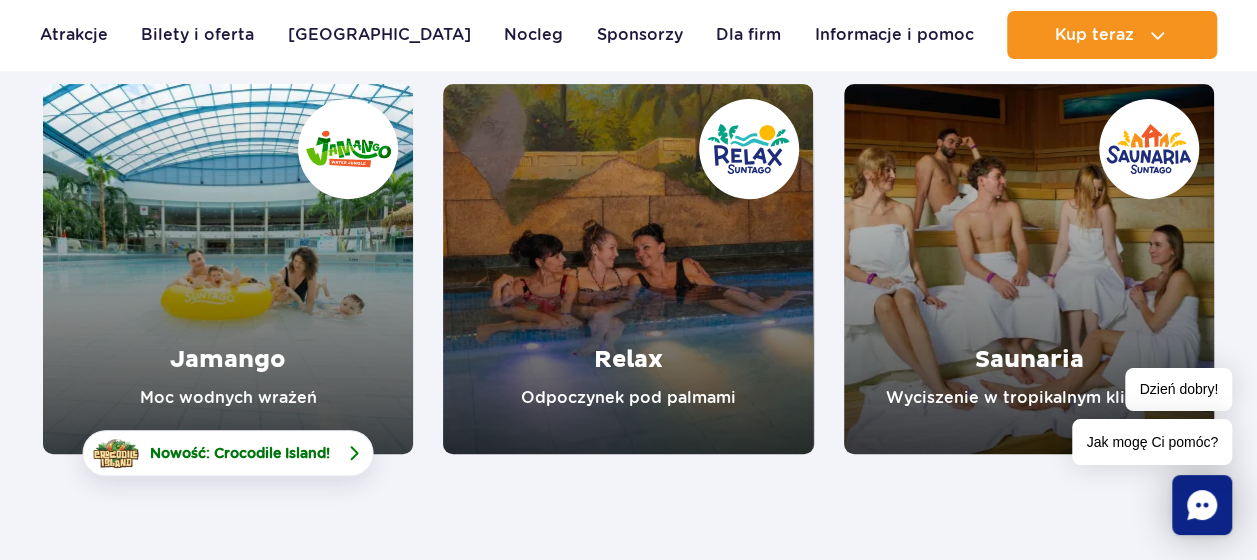 click on "Nowość: Crocodile Island!" at bounding box center [240, 453] 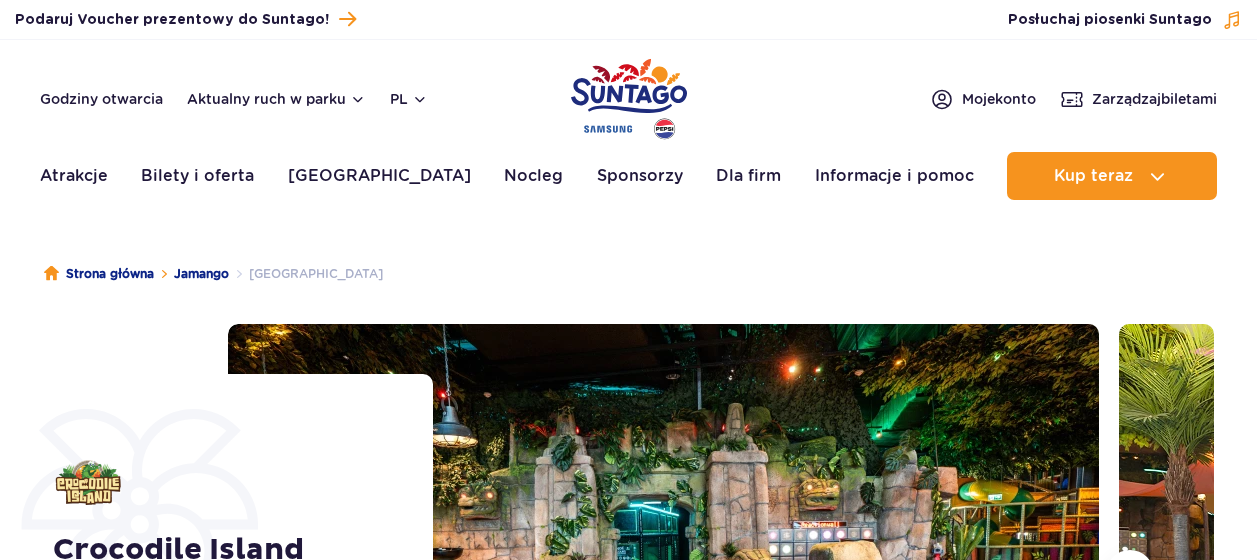 scroll, scrollTop: 0, scrollLeft: 0, axis: both 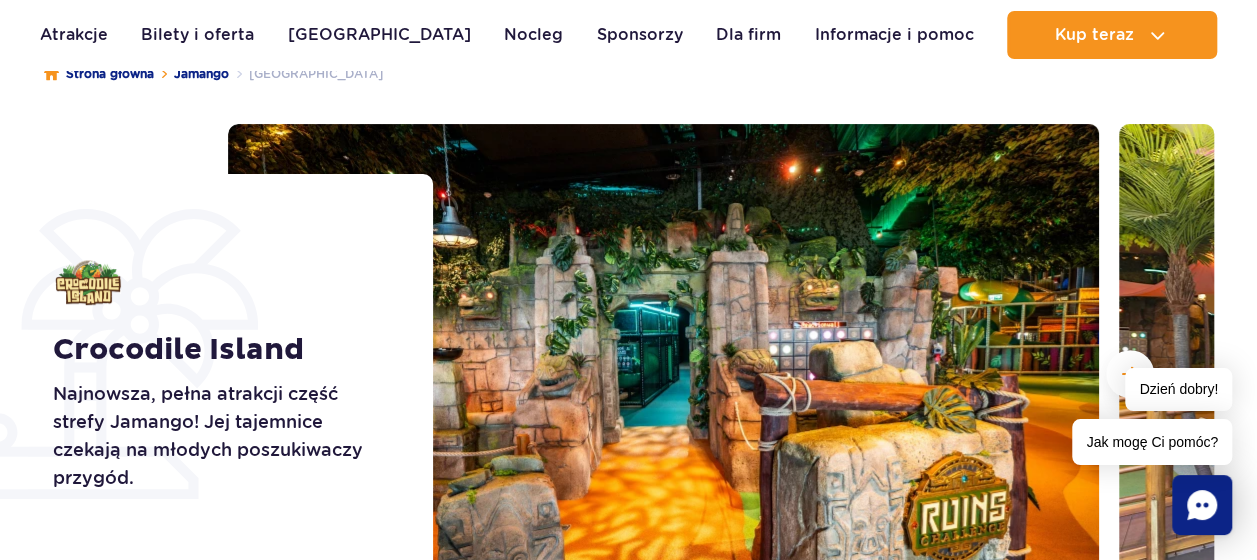 click on "Crocodile island" at bounding box center (306, 74) 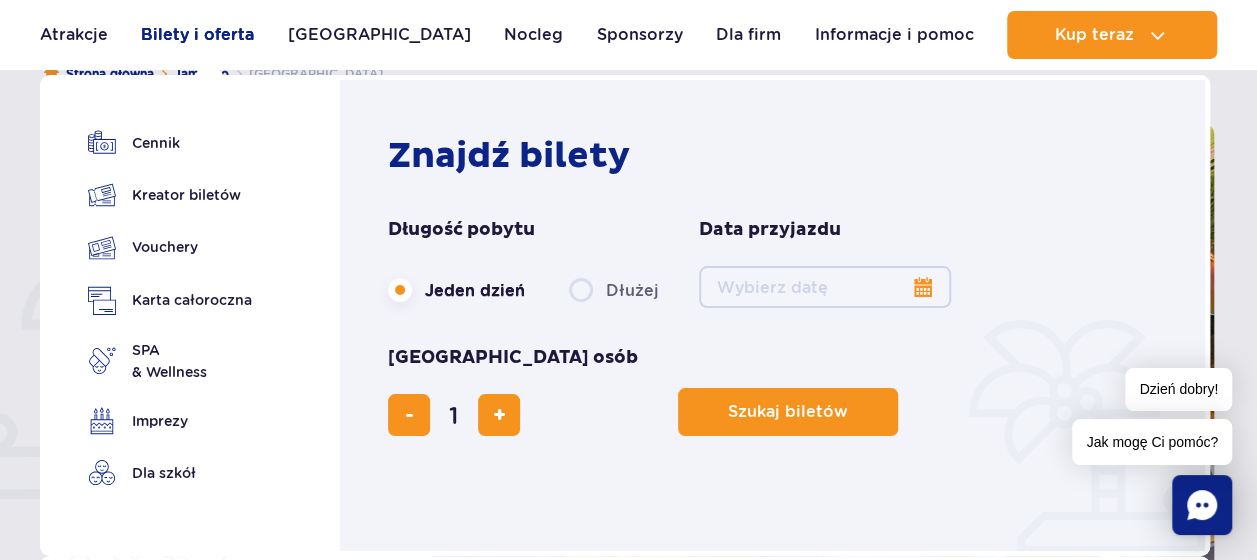 click on "Bilety i oferta" at bounding box center [197, 35] 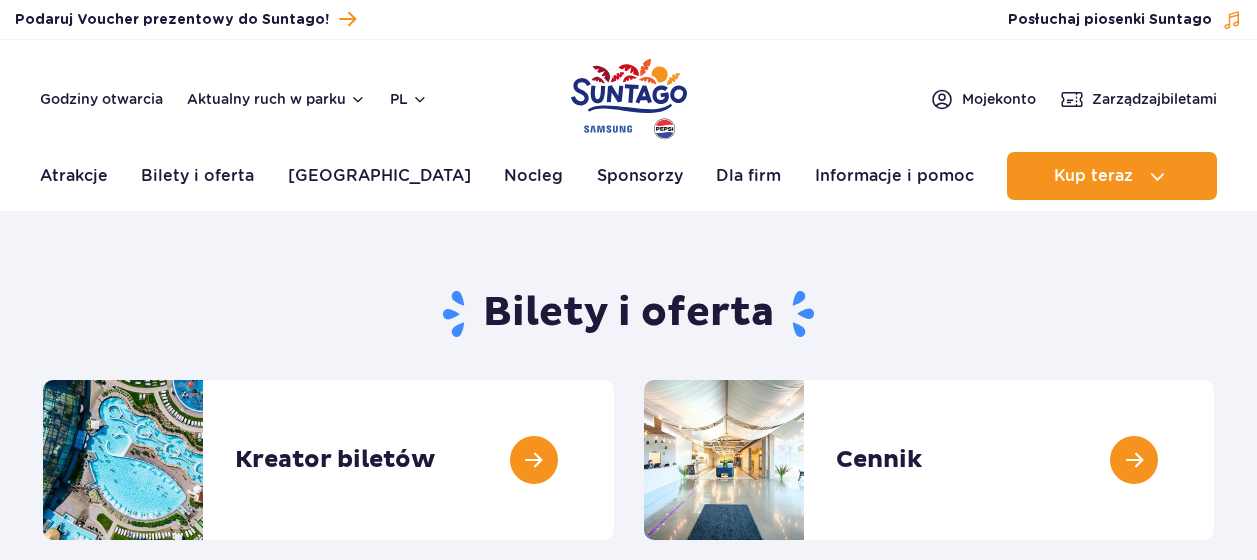 scroll, scrollTop: 0, scrollLeft: 0, axis: both 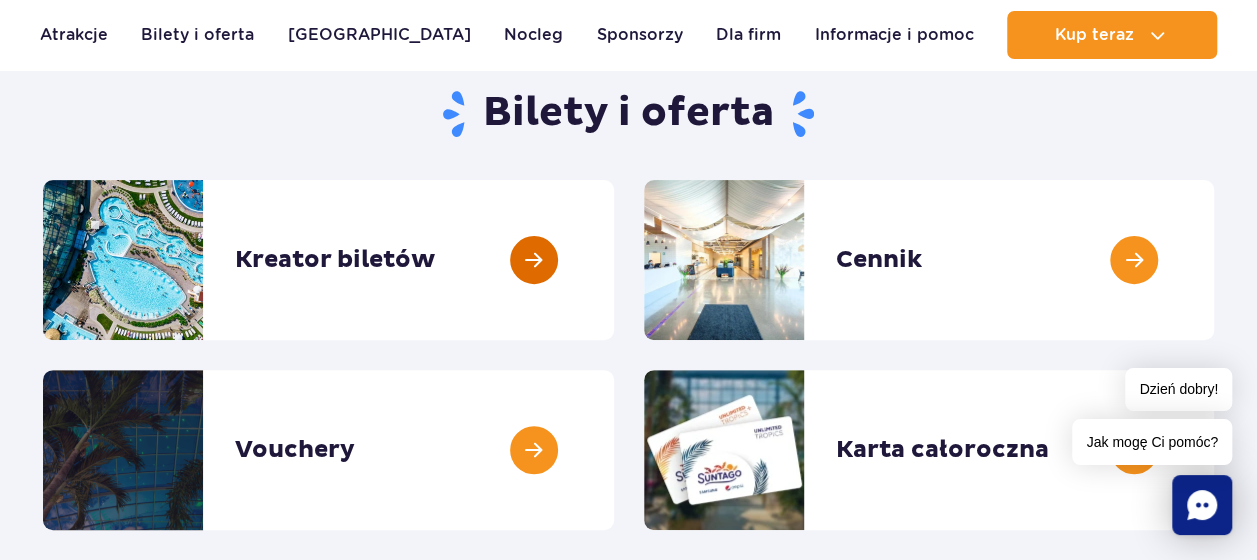 click at bounding box center [614, 260] 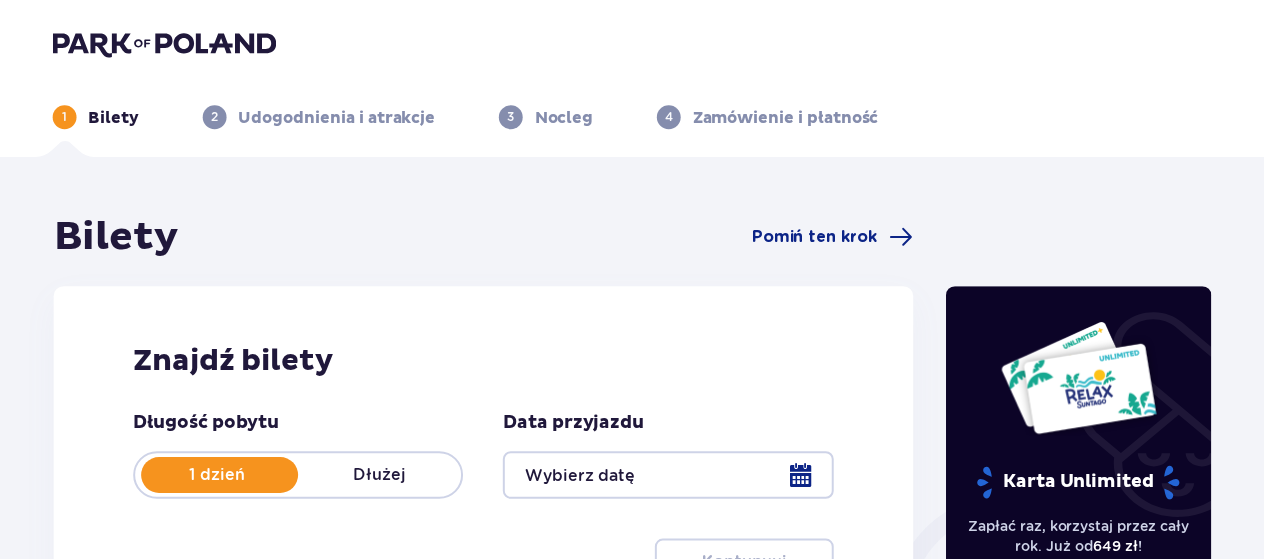 scroll, scrollTop: 0, scrollLeft: 0, axis: both 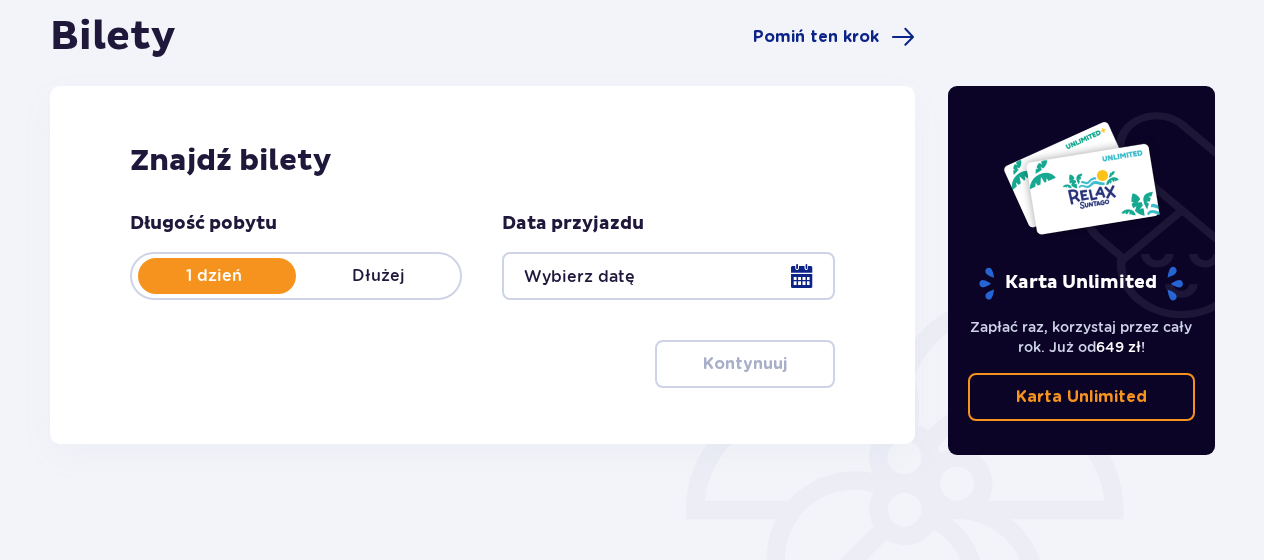 click at bounding box center (668, 276) 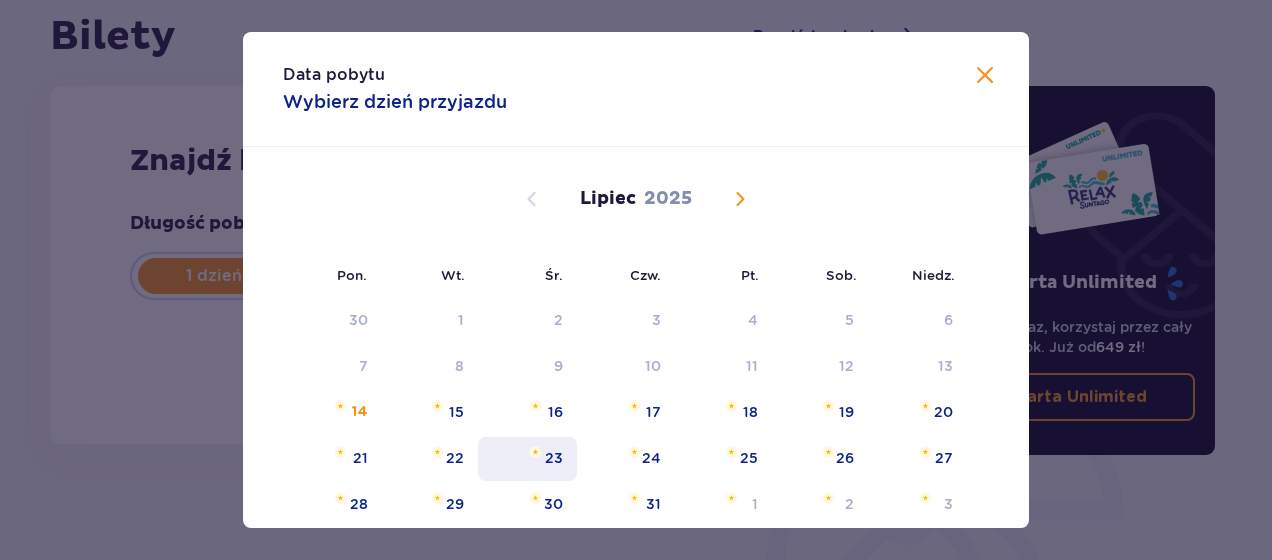 click on "23" at bounding box center [527, 459] 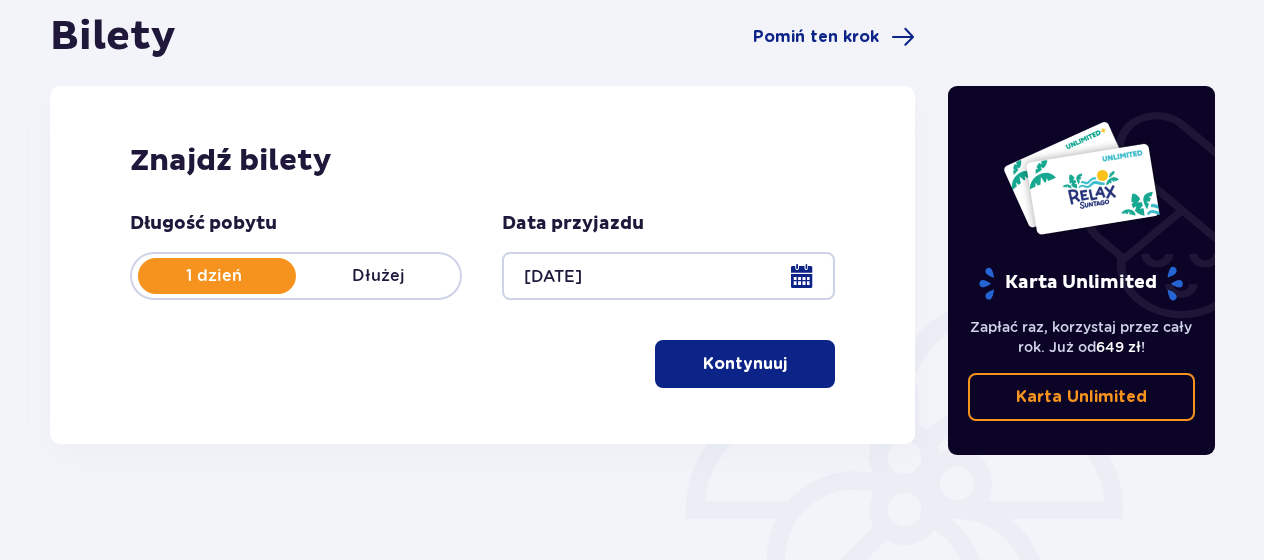 click on "Kontynuuj" at bounding box center [745, 364] 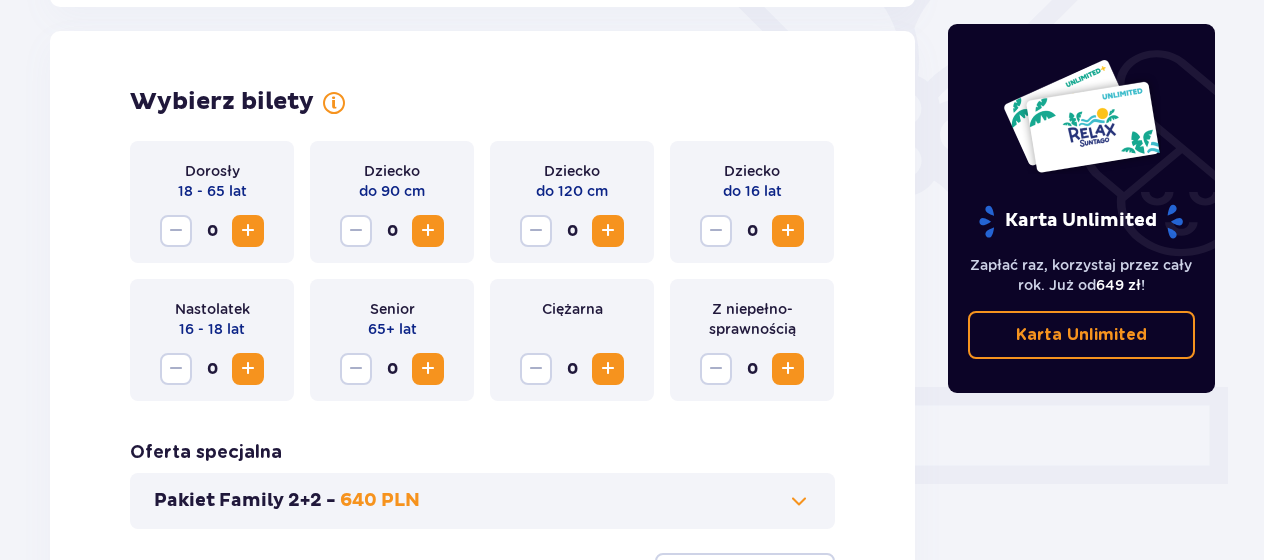 scroll, scrollTop: 556, scrollLeft: 0, axis: vertical 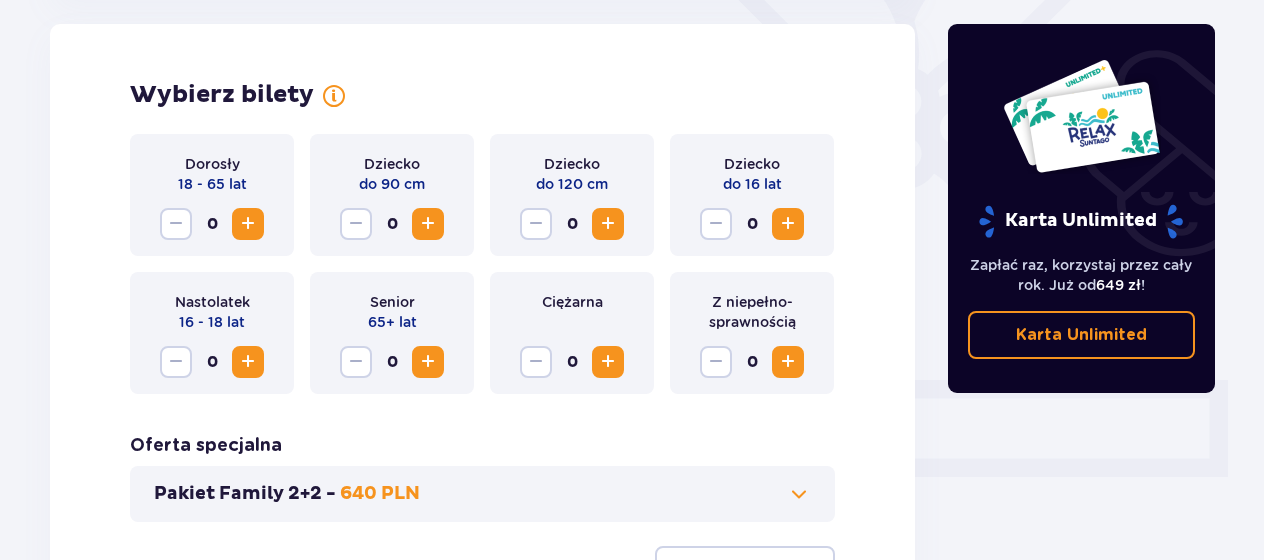 click at bounding box center [248, 224] 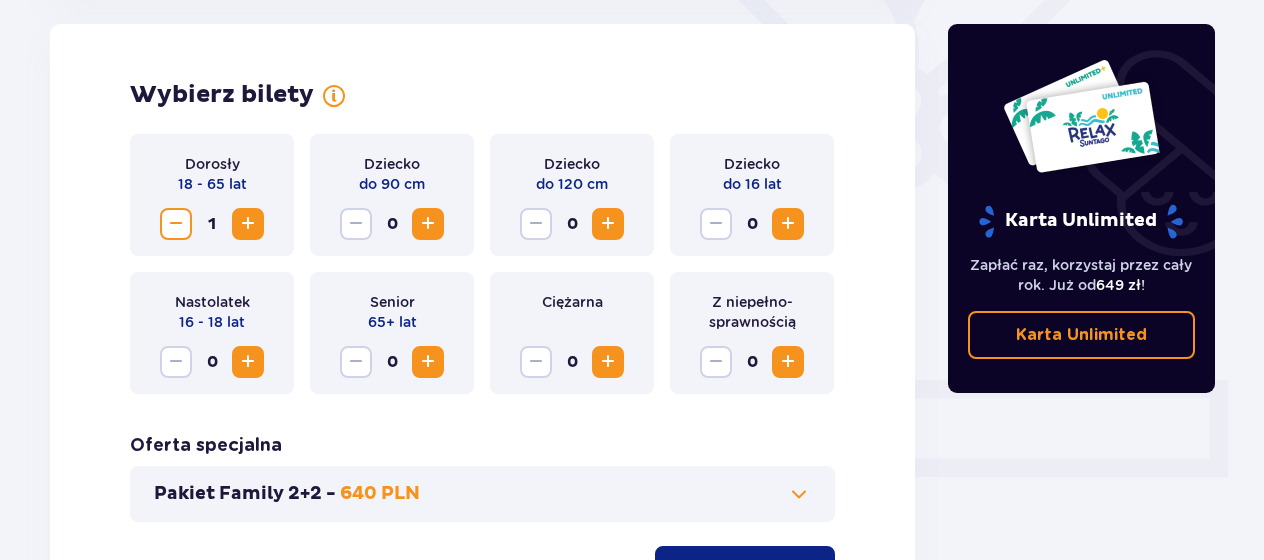 click at bounding box center [248, 224] 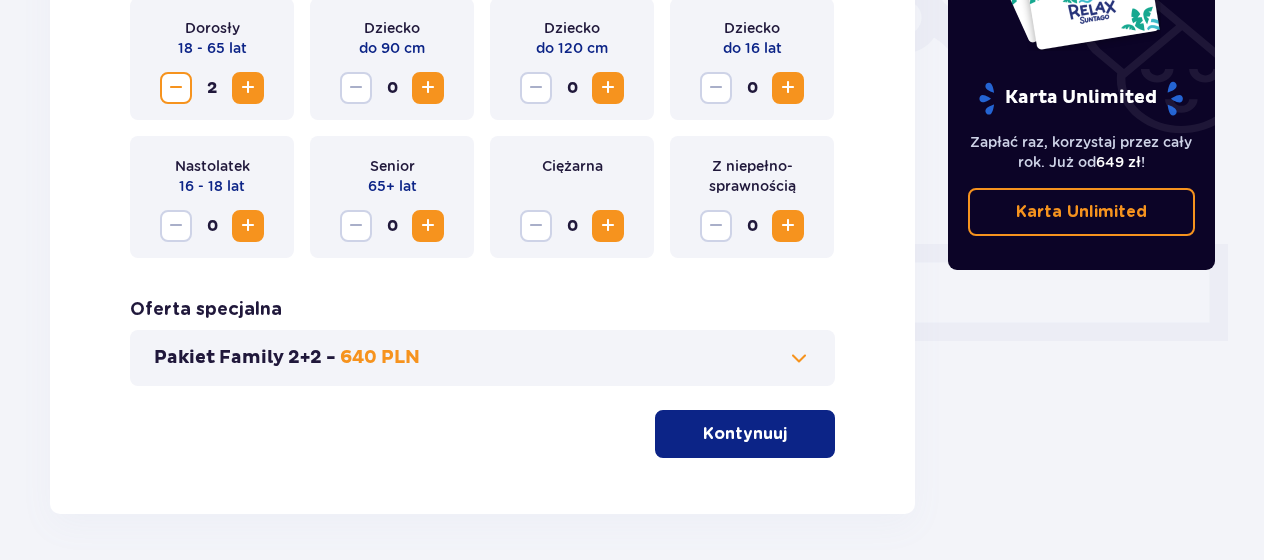 scroll, scrollTop: 766, scrollLeft: 0, axis: vertical 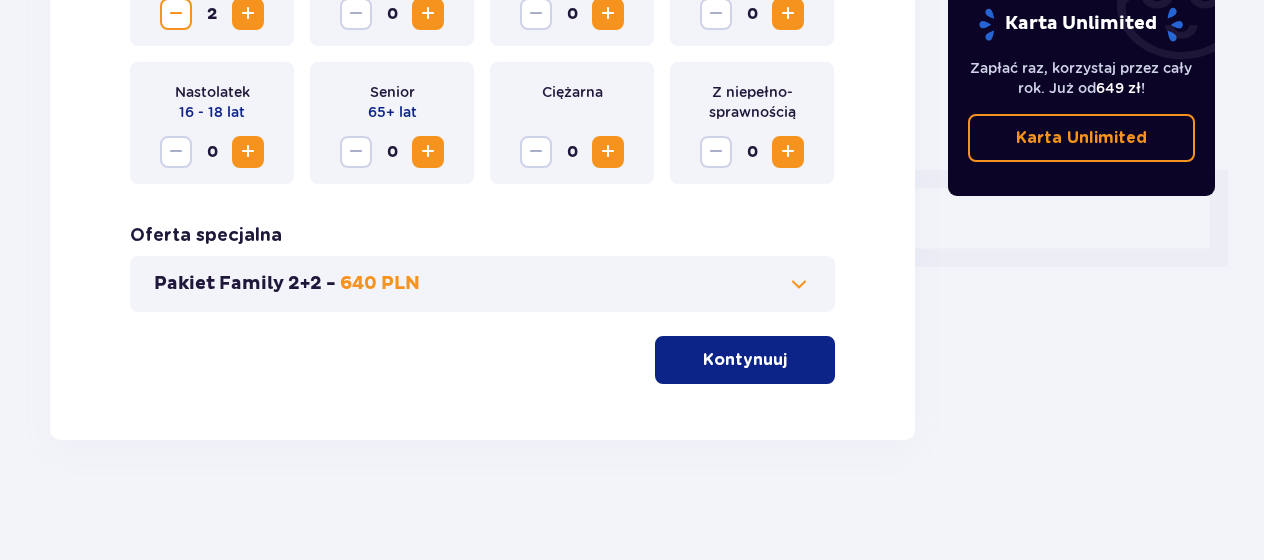 click on "Kontynuuj" at bounding box center [745, 360] 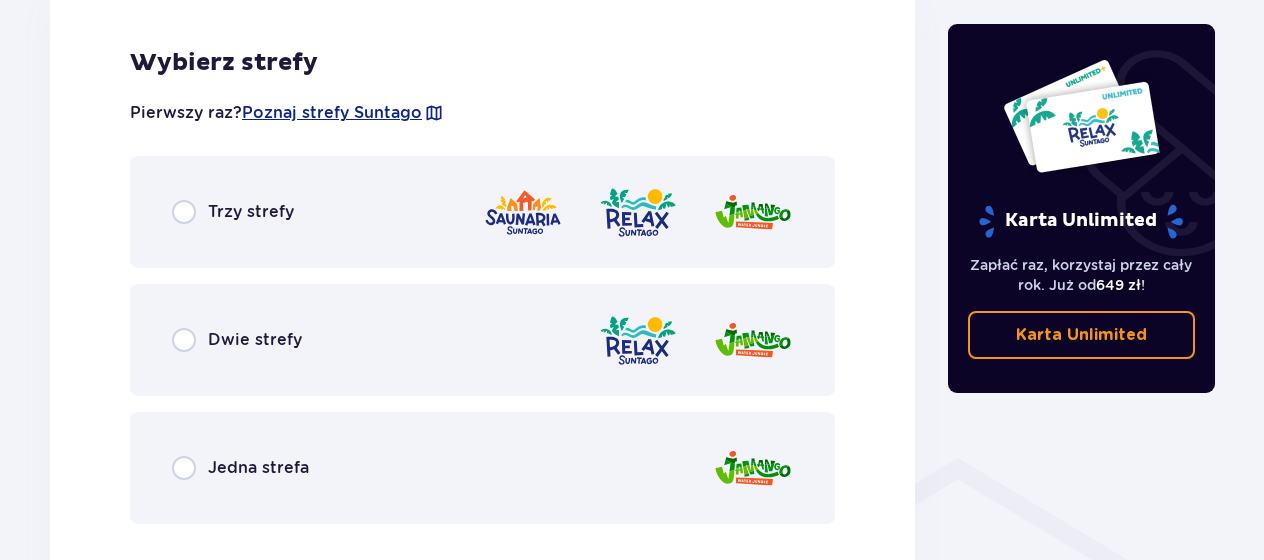 scroll, scrollTop: 1210, scrollLeft: 0, axis: vertical 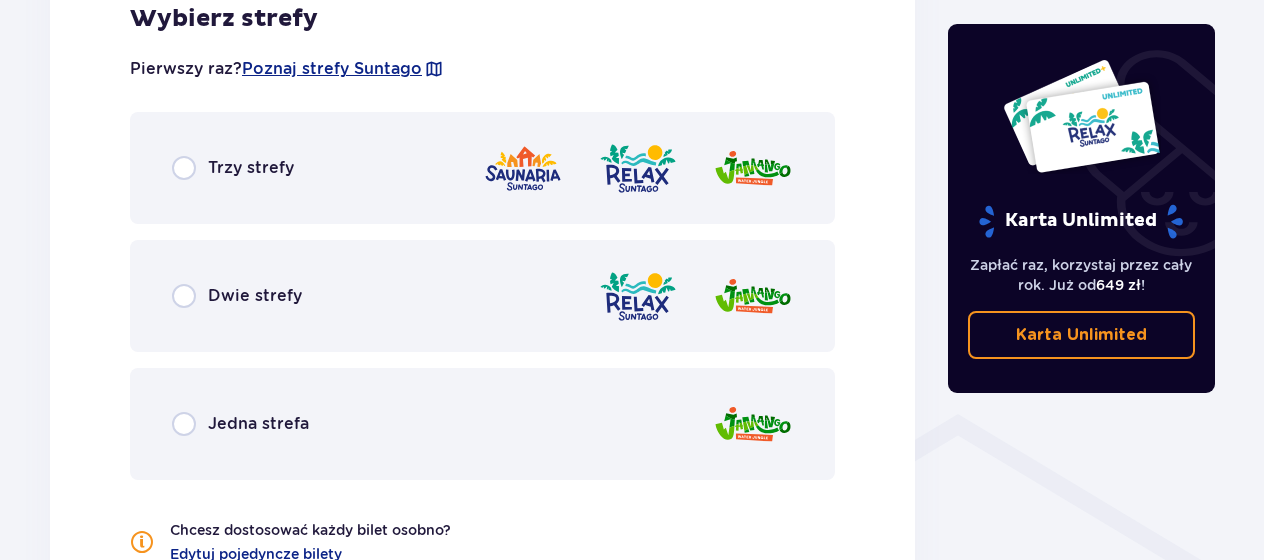 click on "Dwie strefy" at bounding box center (482, 296) 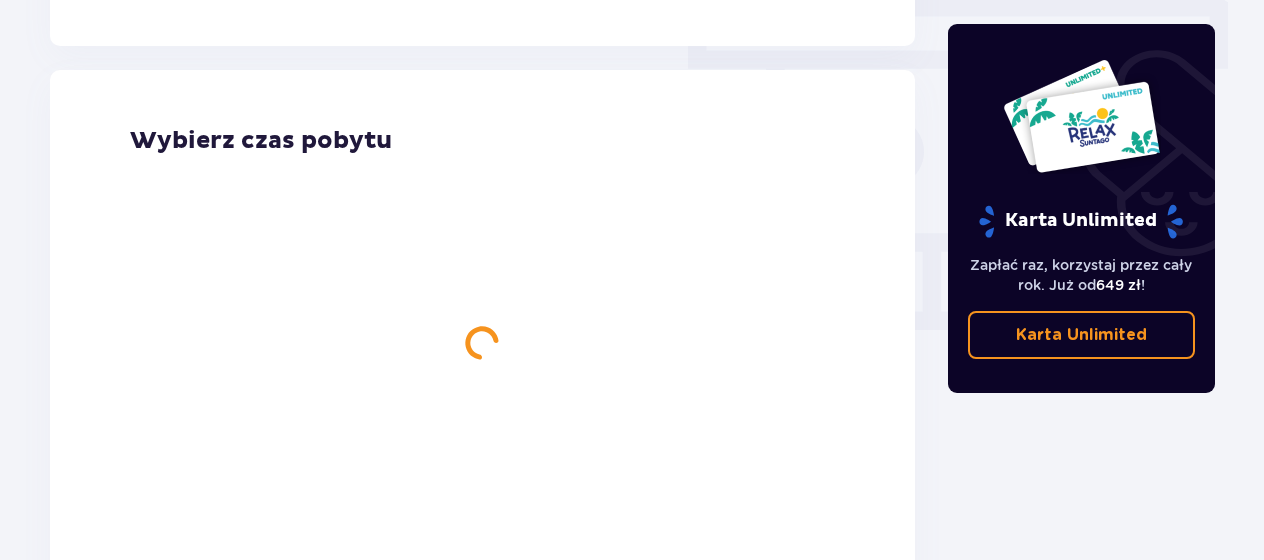 scroll, scrollTop: 1806, scrollLeft: 0, axis: vertical 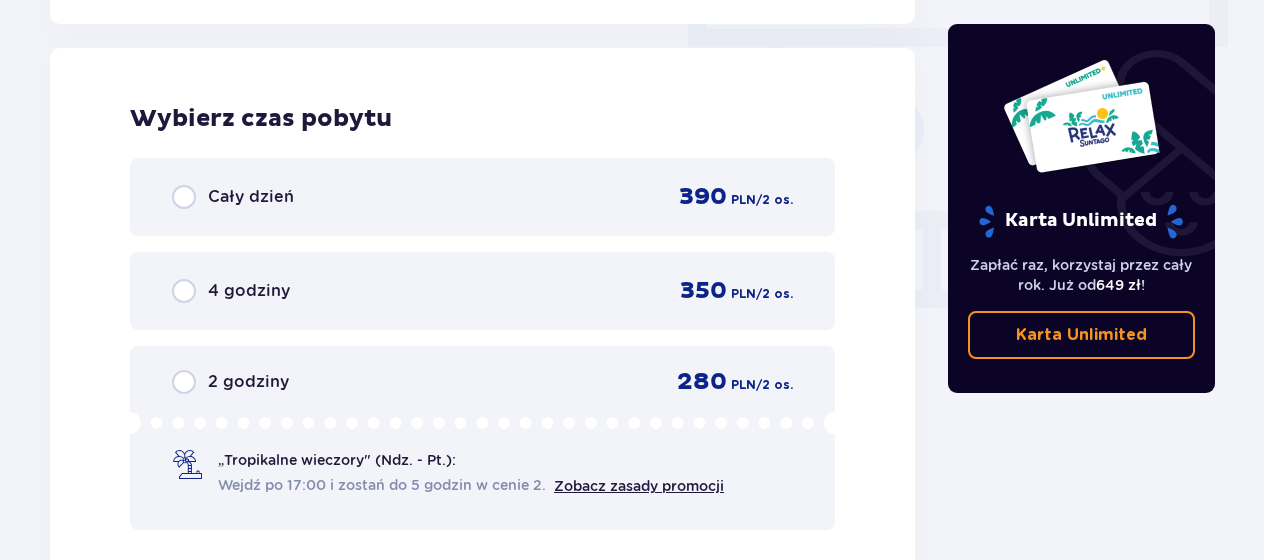 click on "Cały dzień" at bounding box center (251, 197) 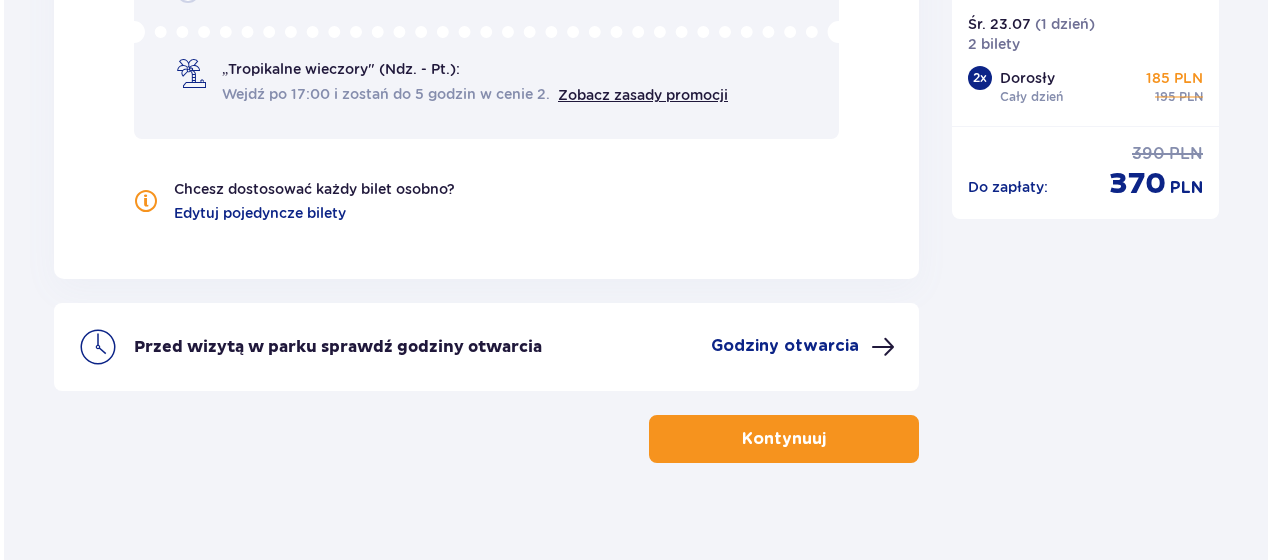 scroll, scrollTop: 2200, scrollLeft: 0, axis: vertical 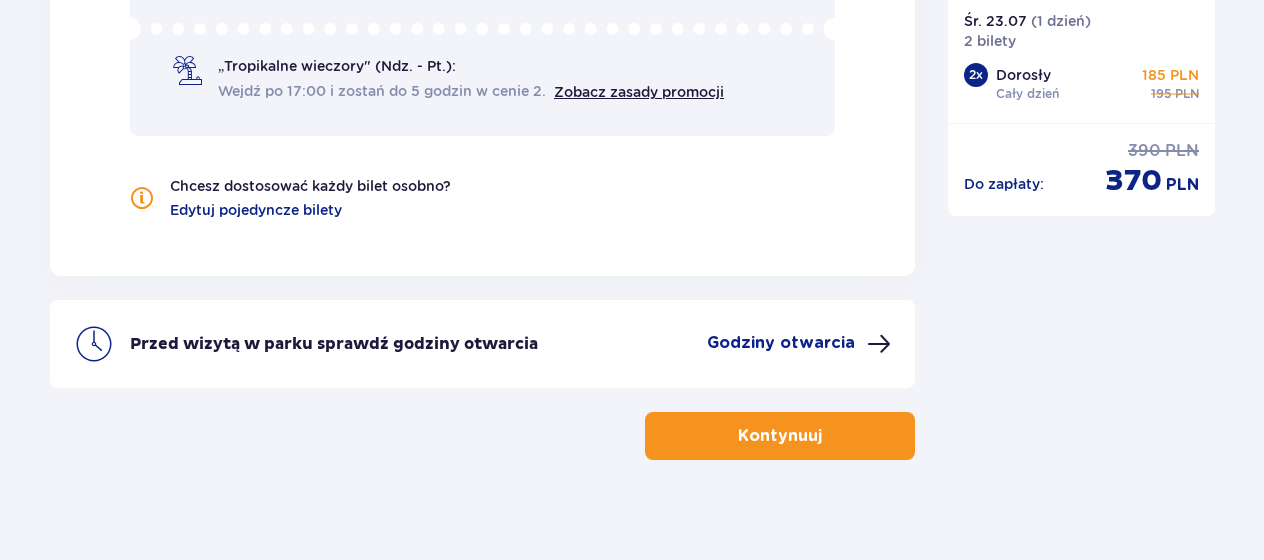 click on "Przed wizytą w parku sprawdź godziny otwarcia Godziny otwarcia" at bounding box center (482, 344) 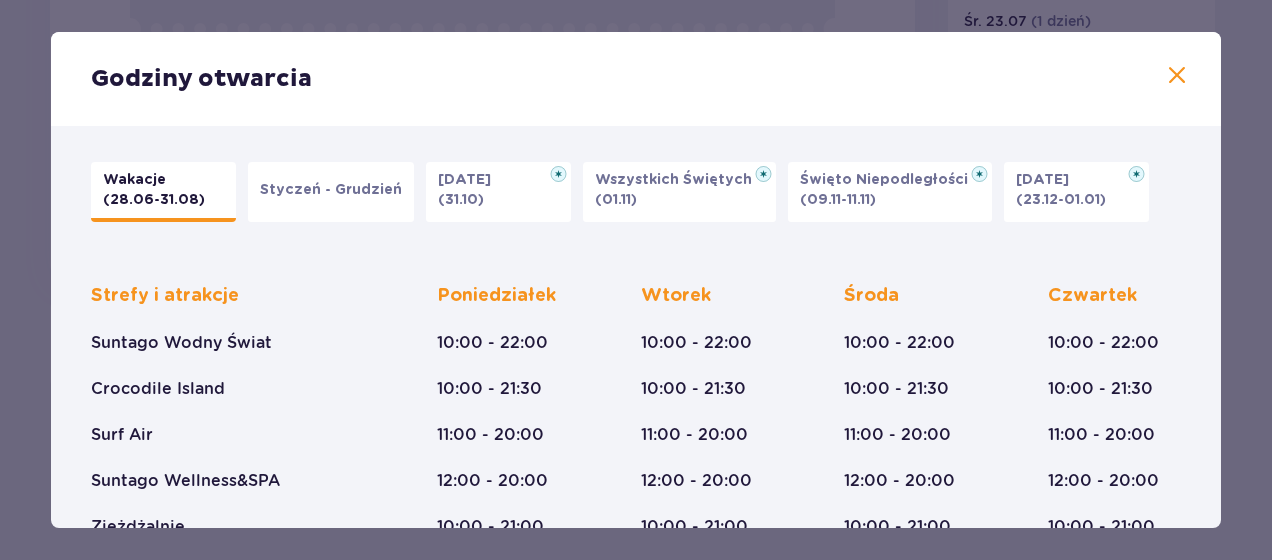 scroll, scrollTop: 100, scrollLeft: 0, axis: vertical 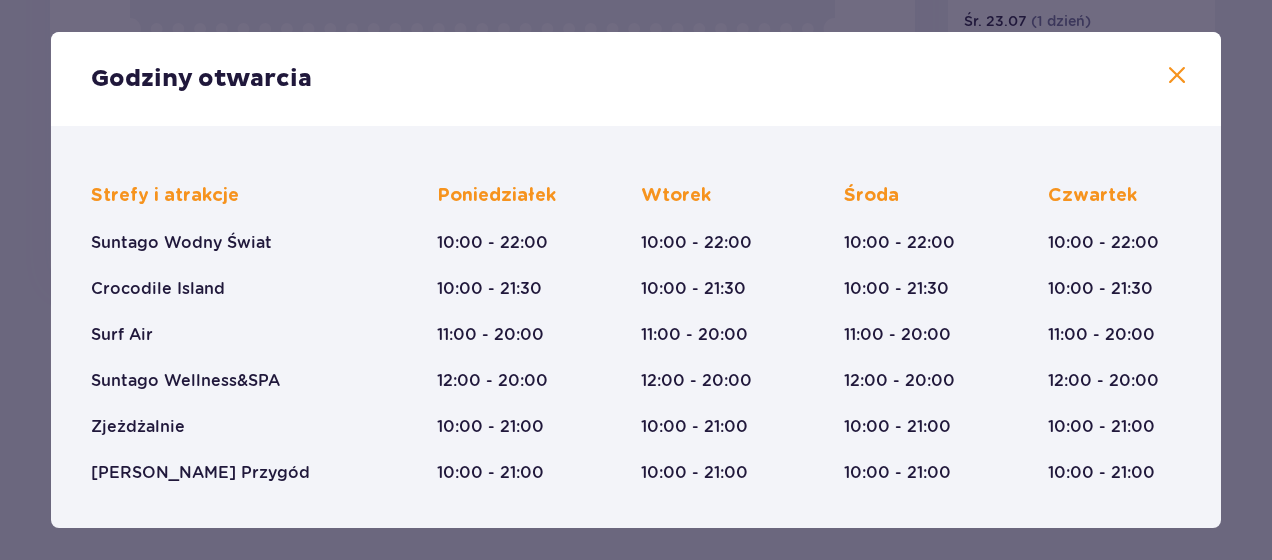 click on "Crocodile Island" at bounding box center [158, 289] 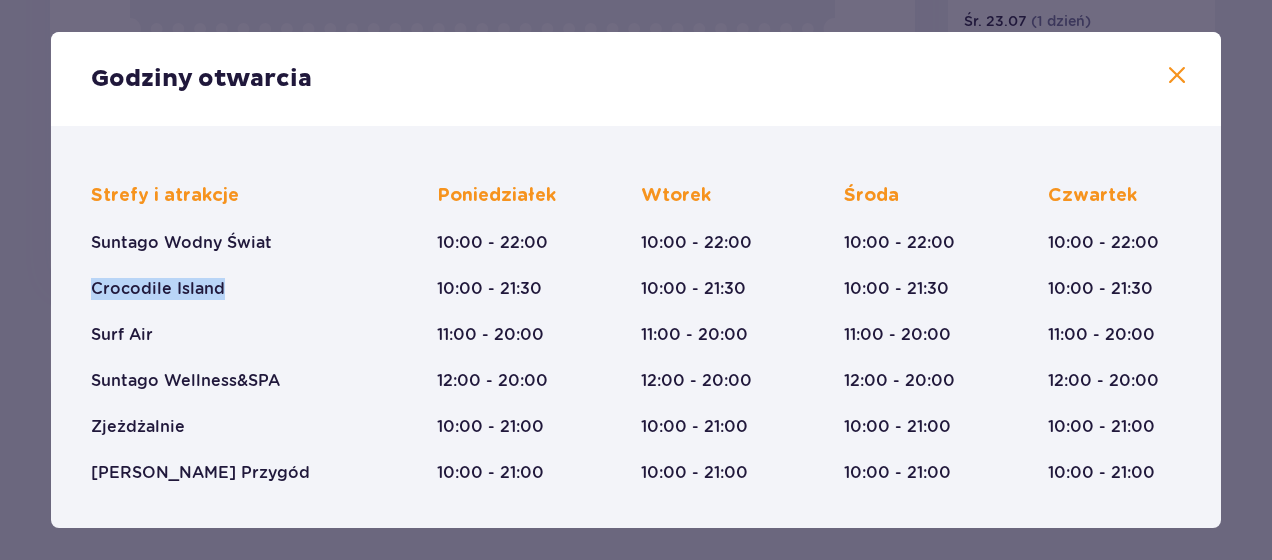 drag, startPoint x: 230, startPoint y: 301, endPoint x: 65, endPoint y: 309, distance: 165.19383 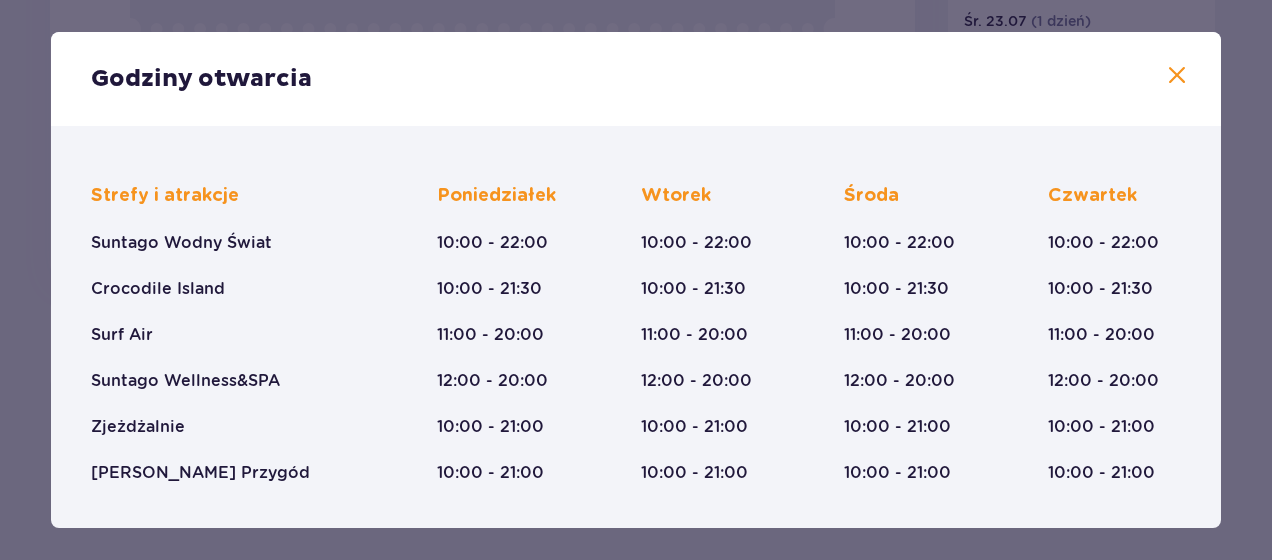 drag, startPoint x: 65, startPoint y: 309, endPoint x: 286, endPoint y: 360, distance: 226.80829 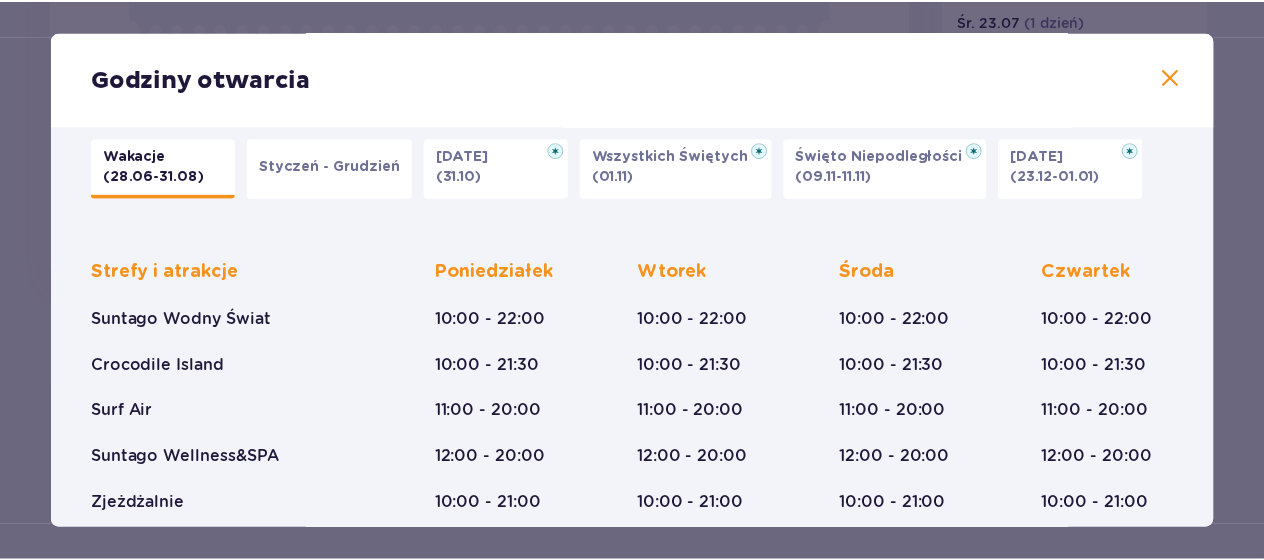 scroll, scrollTop: 0, scrollLeft: 0, axis: both 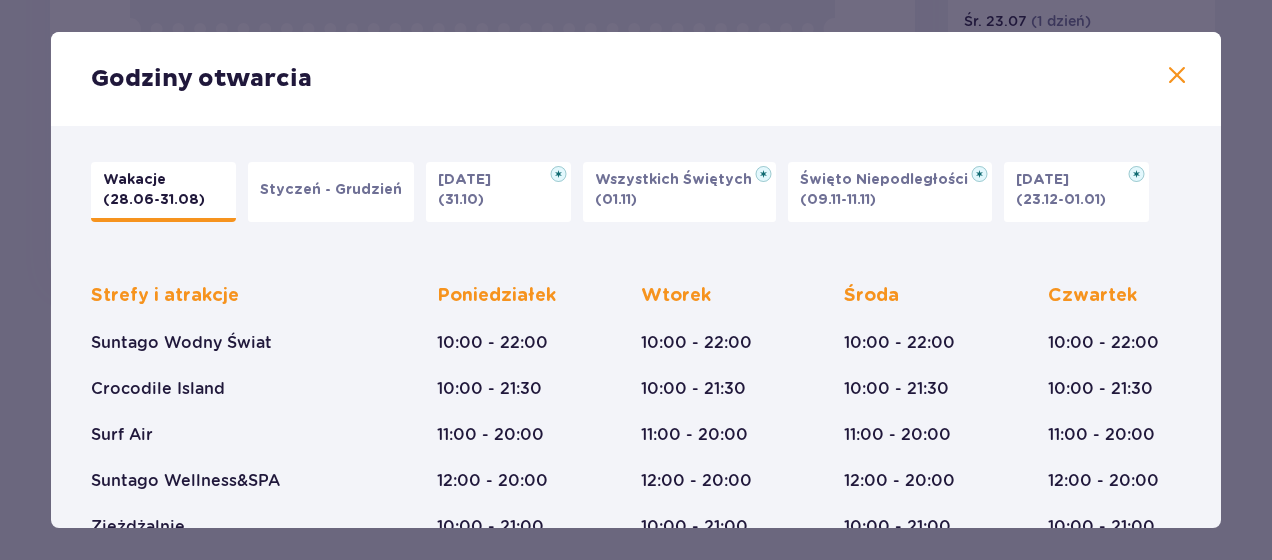 click at bounding box center (1177, 76) 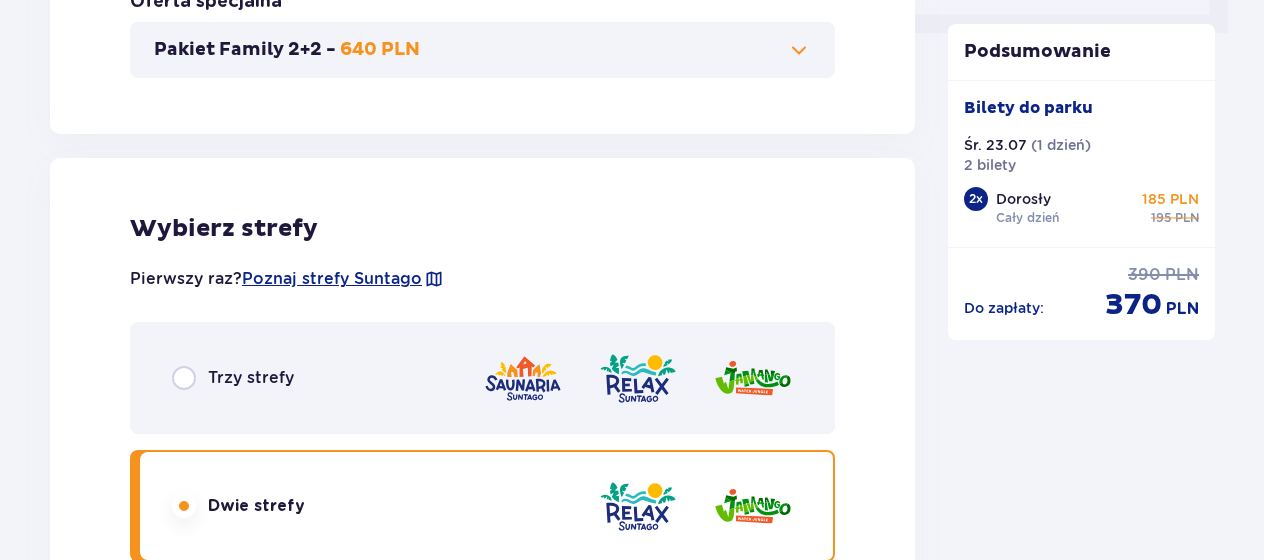 click on "Trzy strefy" at bounding box center (251, 378) 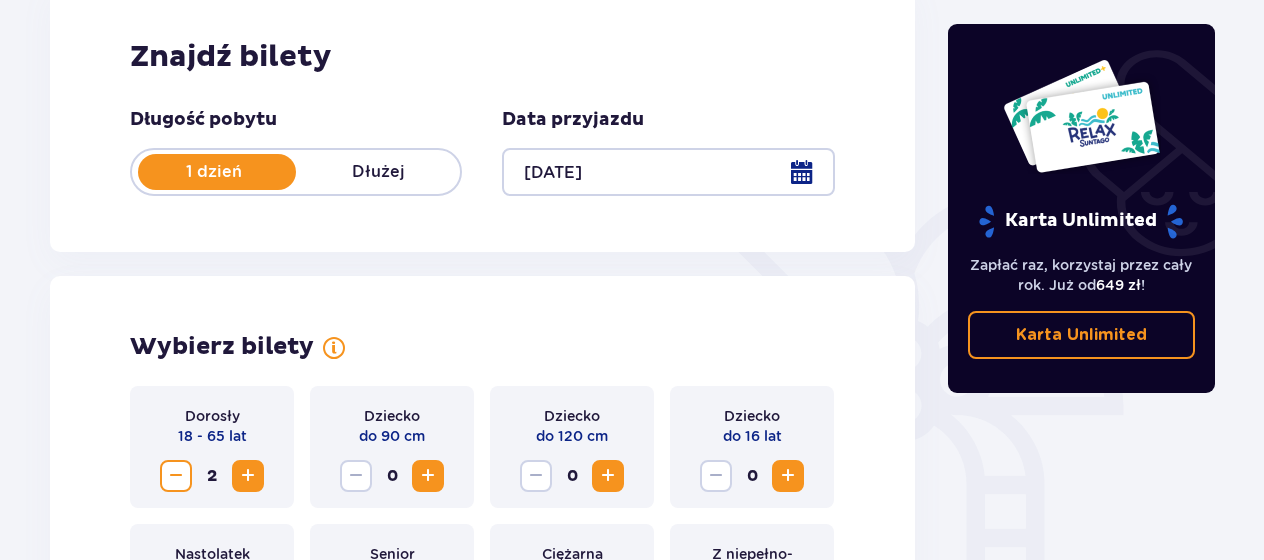 scroll, scrollTop: 0, scrollLeft: 0, axis: both 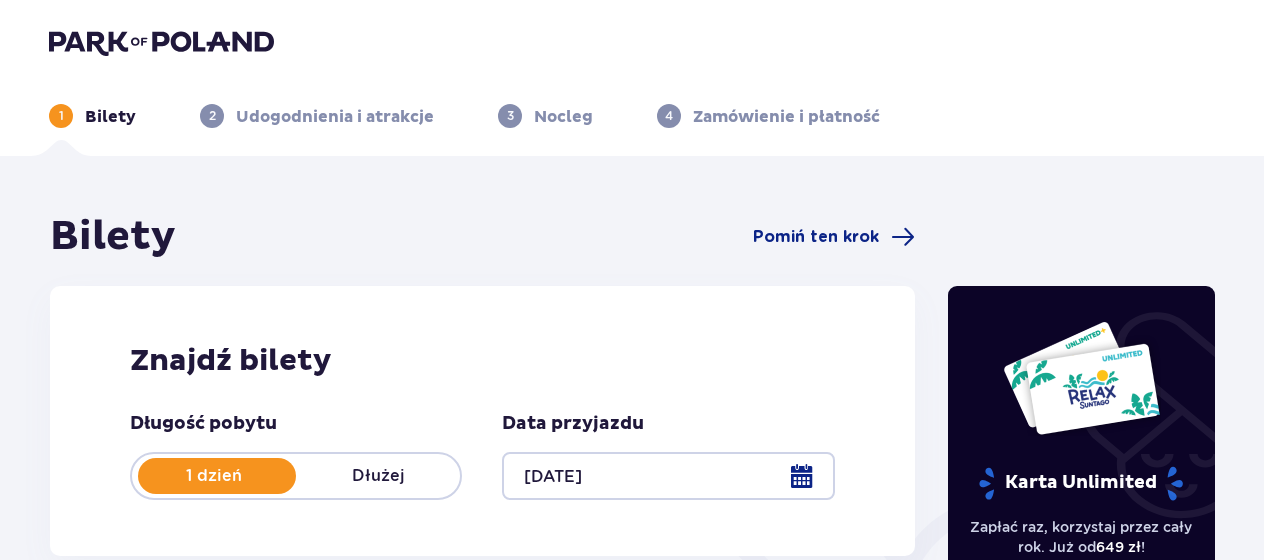 click at bounding box center (161, 42) 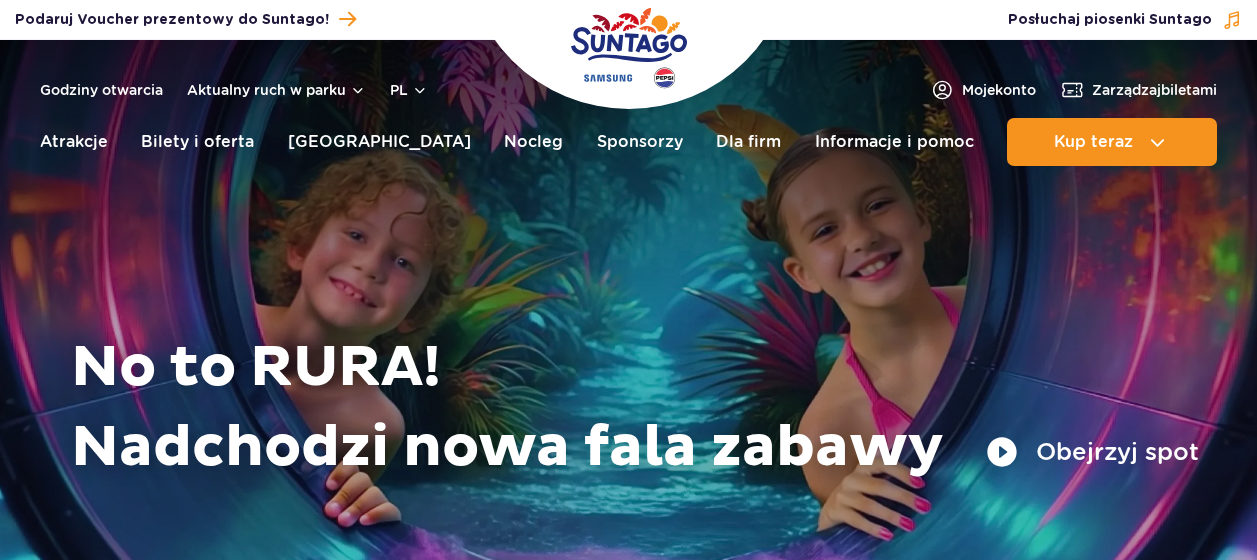 scroll, scrollTop: 0, scrollLeft: 0, axis: both 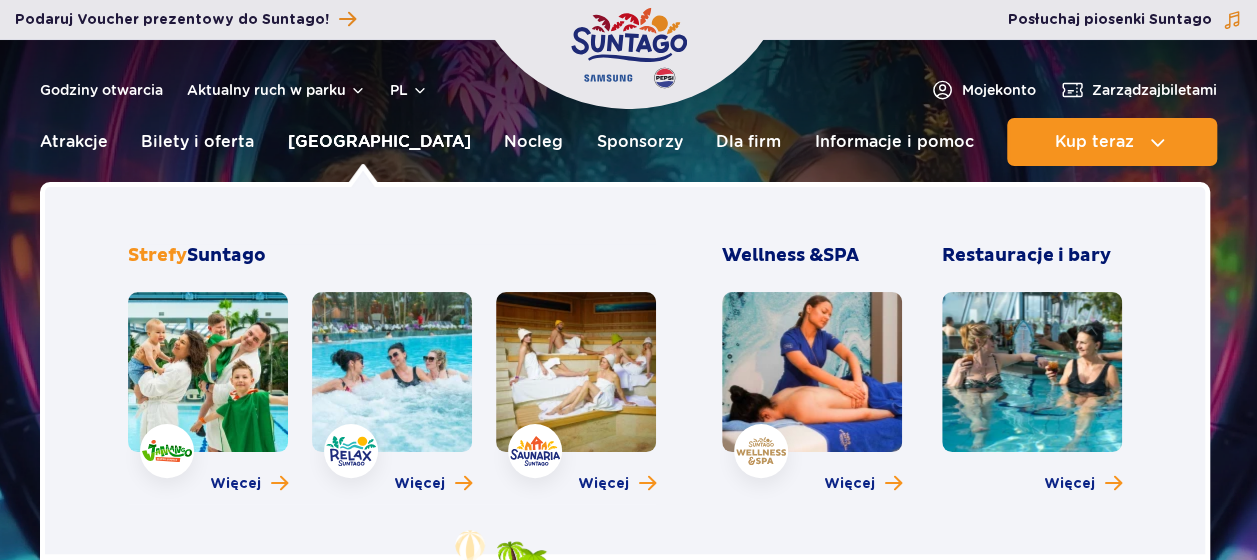 click on "[GEOGRAPHIC_DATA]" at bounding box center (379, 142) 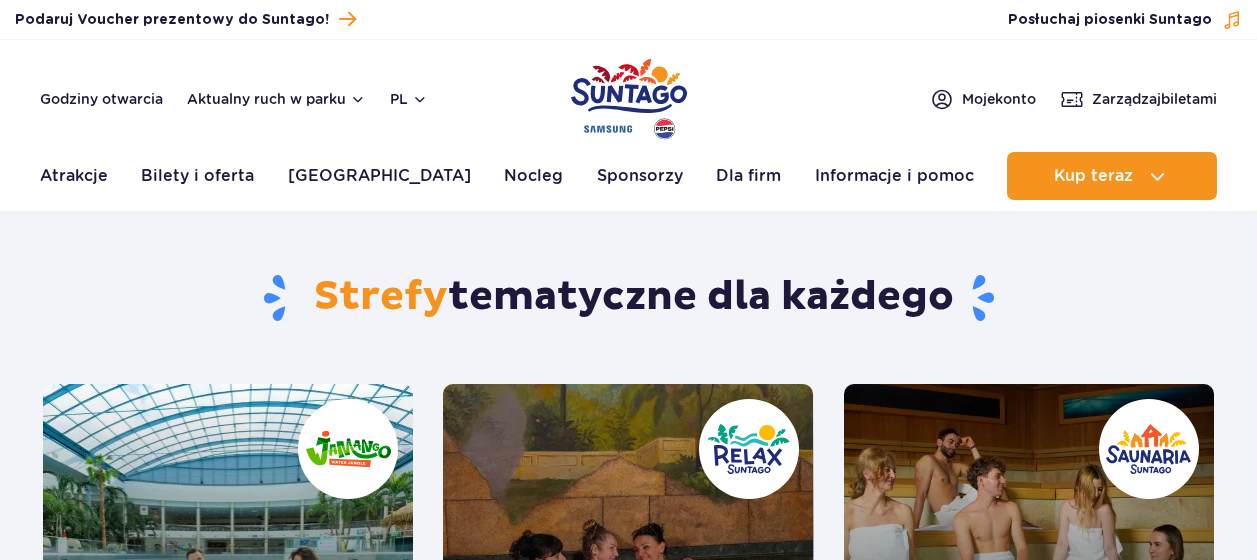 scroll, scrollTop: 0, scrollLeft: 0, axis: both 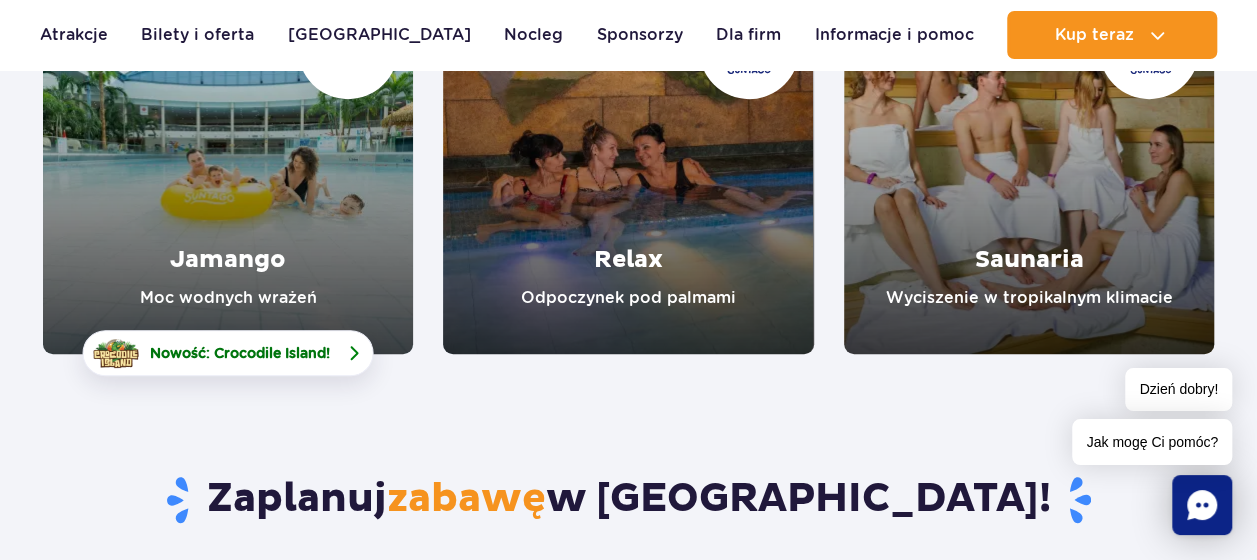 click on "Nowość: Crocodile Island!" at bounding box center (240, 353) 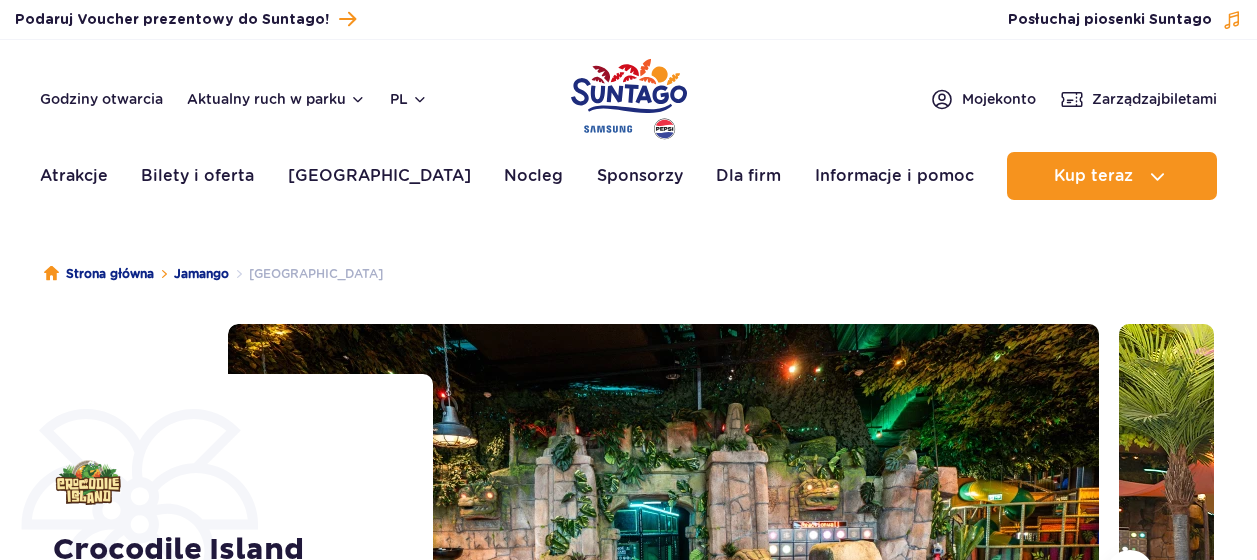 scroll, scrollTop: 0, scrollLeft: 0, axis: both 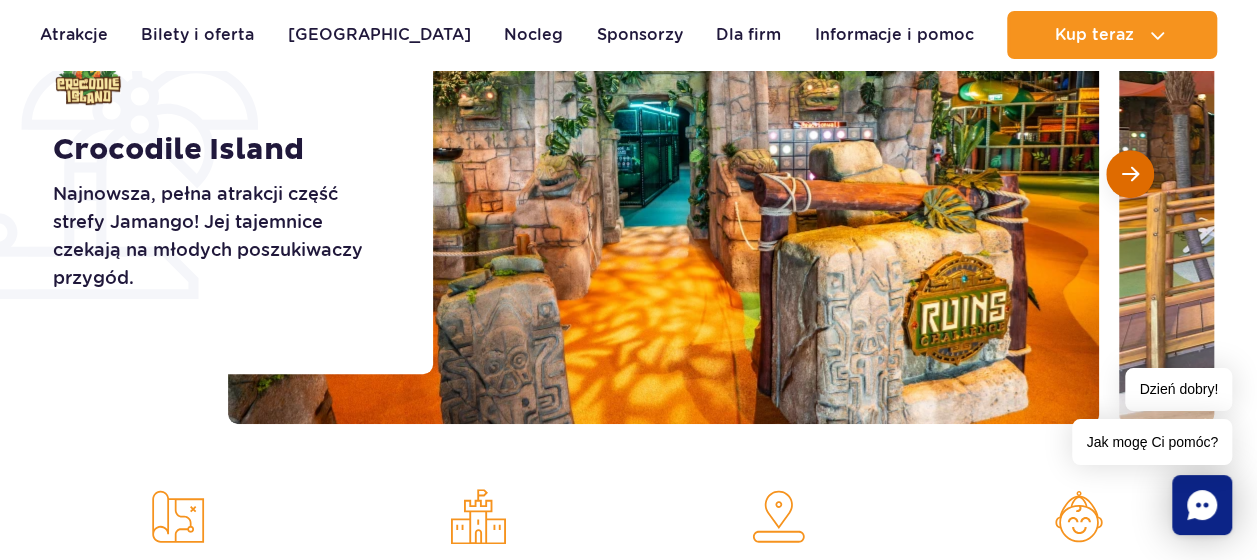click at bounding box center (1130, 174) 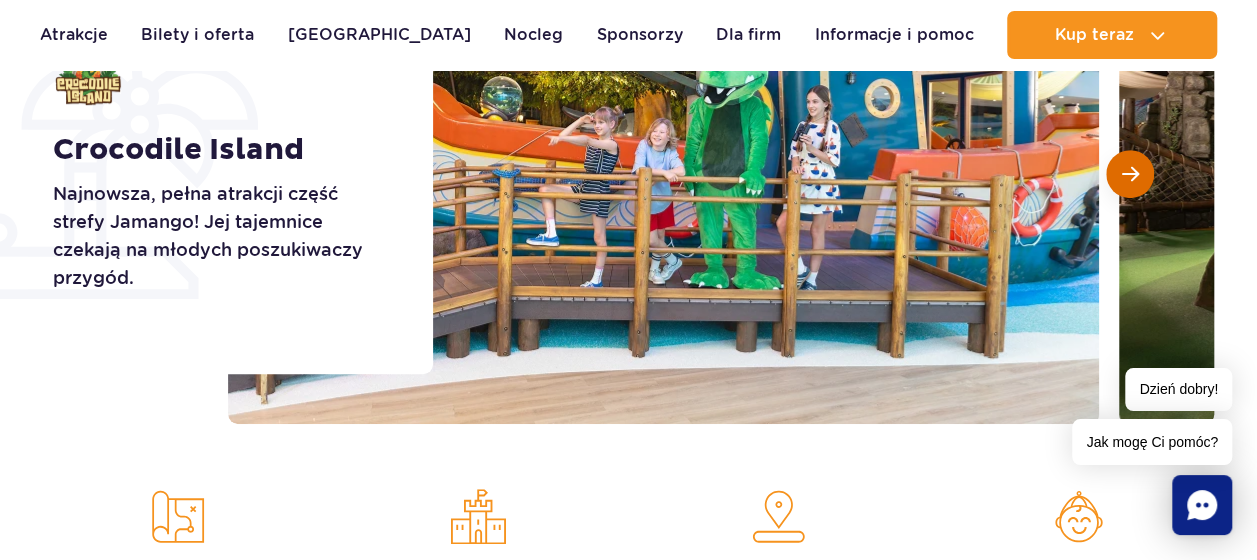 click at bounding box center [1130, 174] 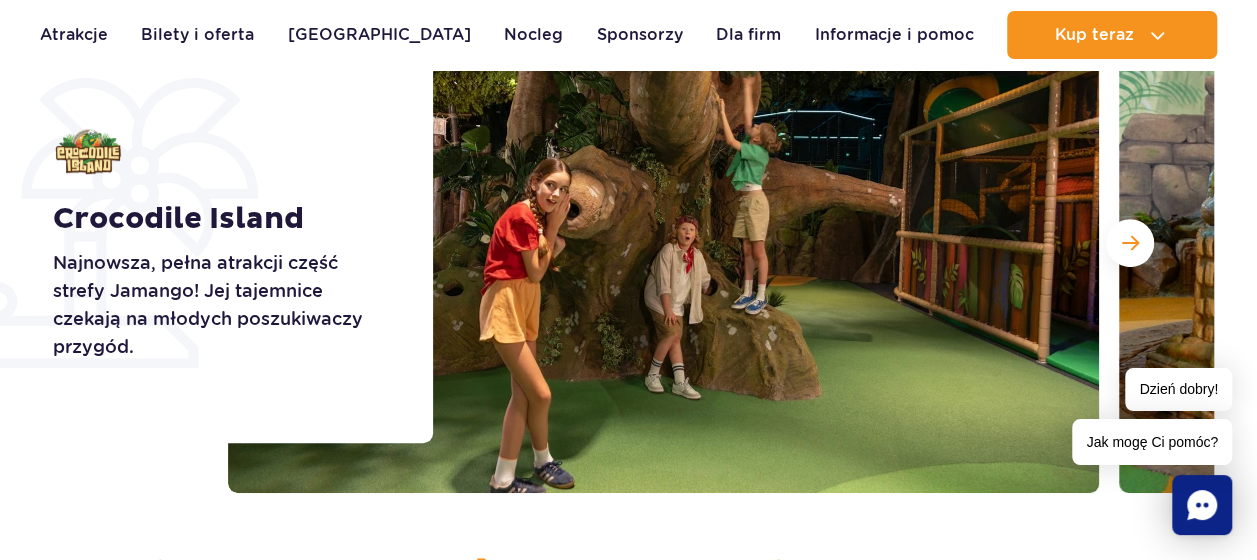 scroll, scrollTop: 300, scrollLeft: 0, axis: vertical 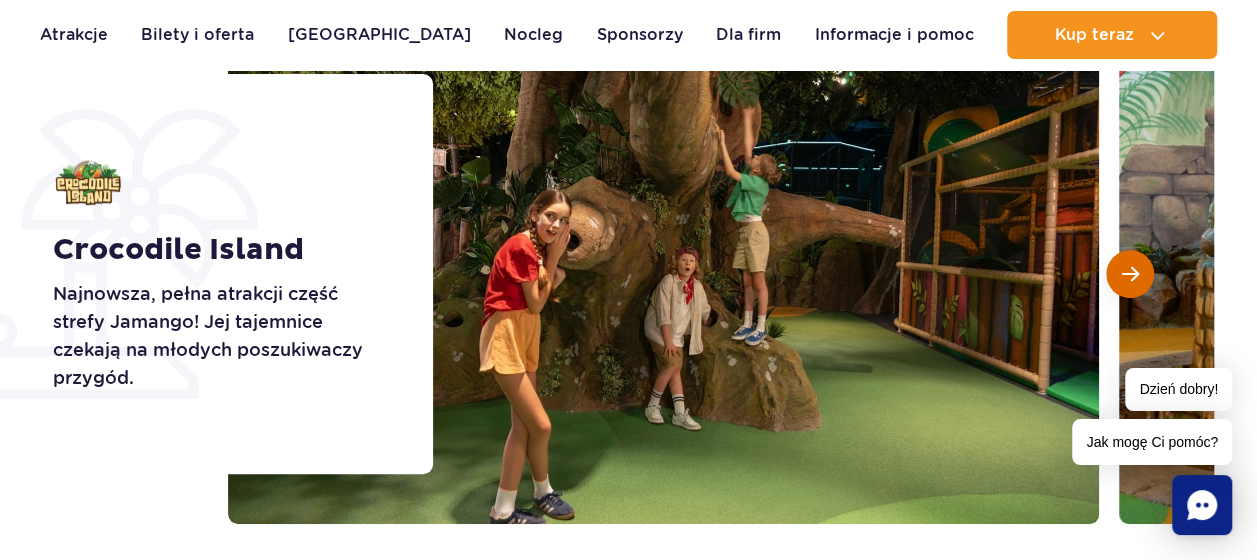 click at bounding box center (1130, 274) 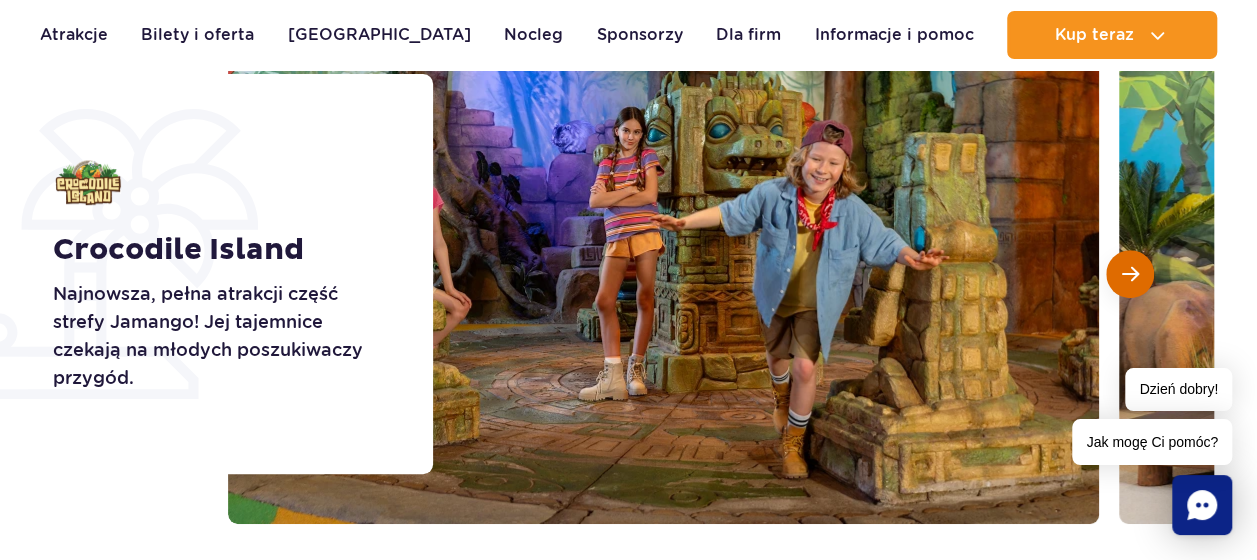 click at bounding box center [1130, 274] 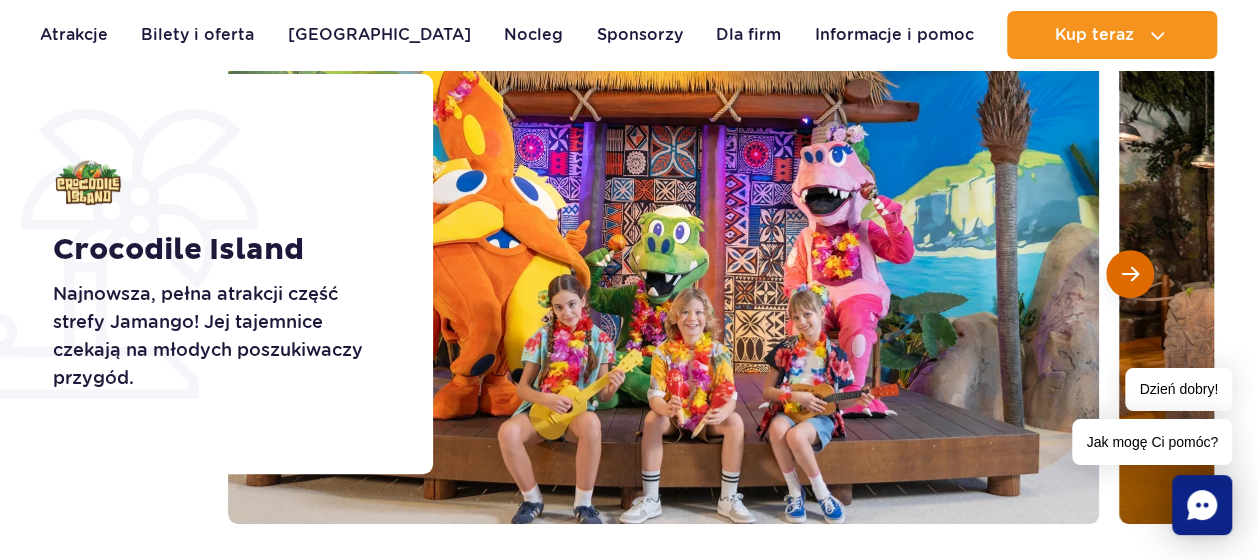click at bounding box center [1130, 274] 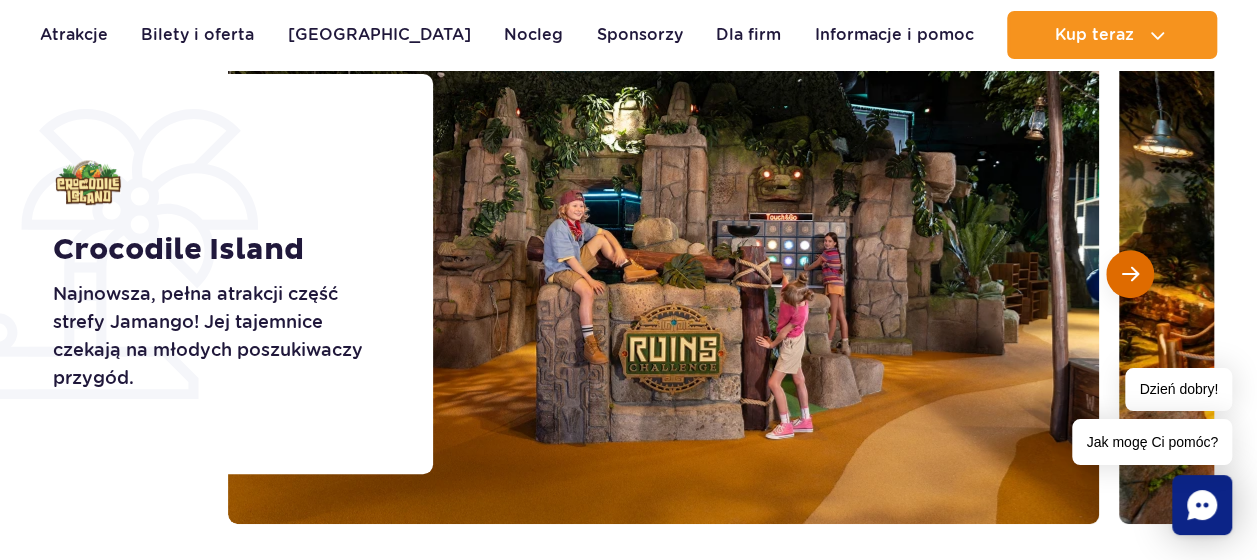 click at bounding box center (1130, 274) 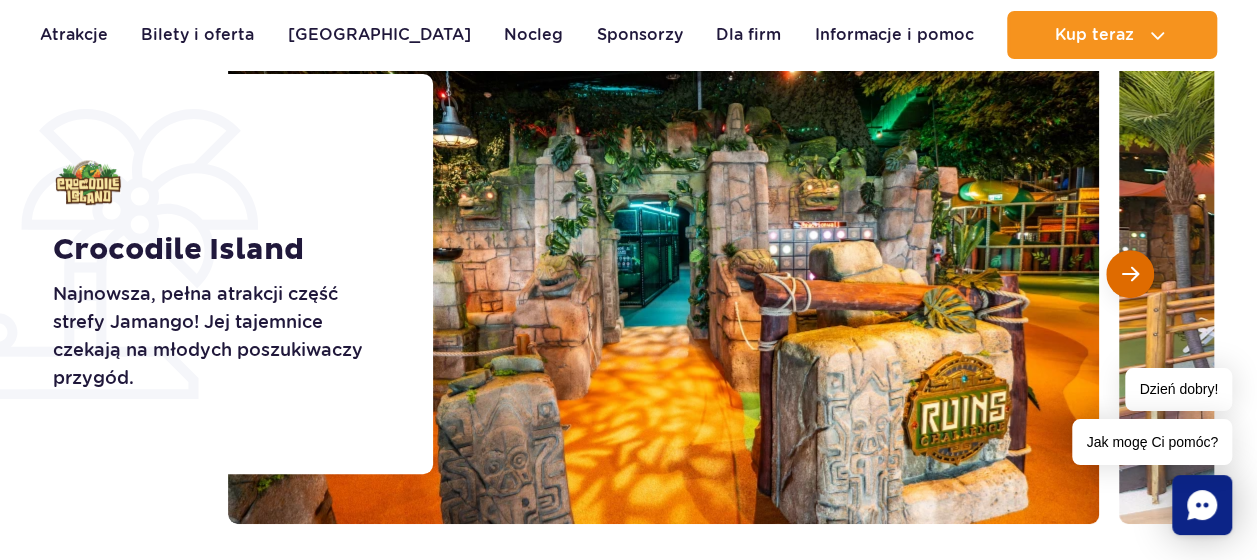click at bounding box center [1130, 274] 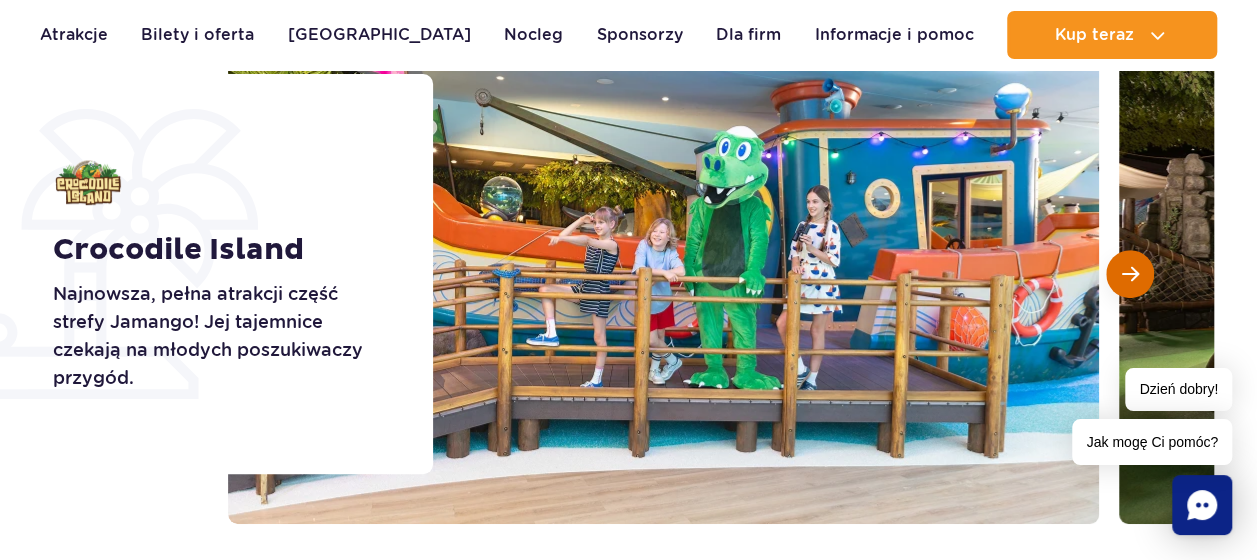 click at bounding box center [1130, 274] 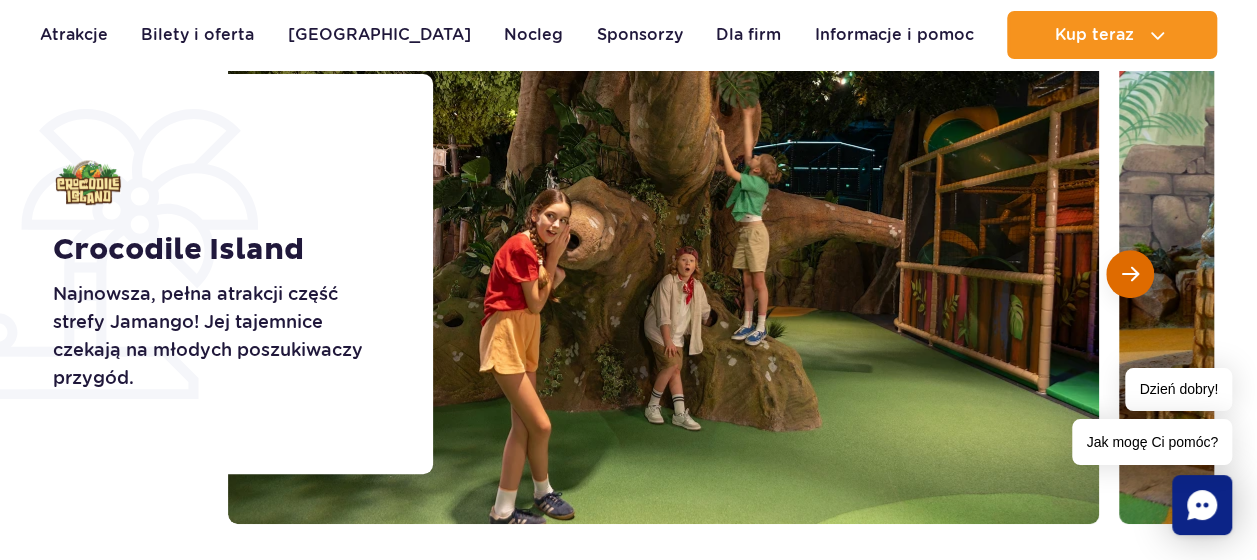 click at bounding box center (1130, 274) 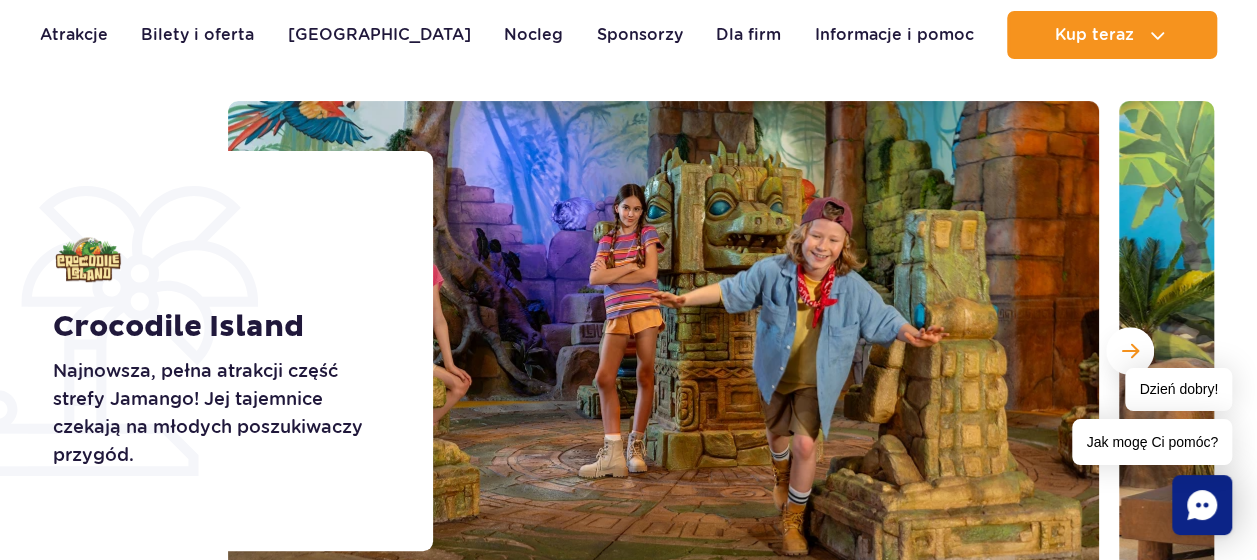 scroll, scrollTop: 0, scrollLeft: 0, axis: both 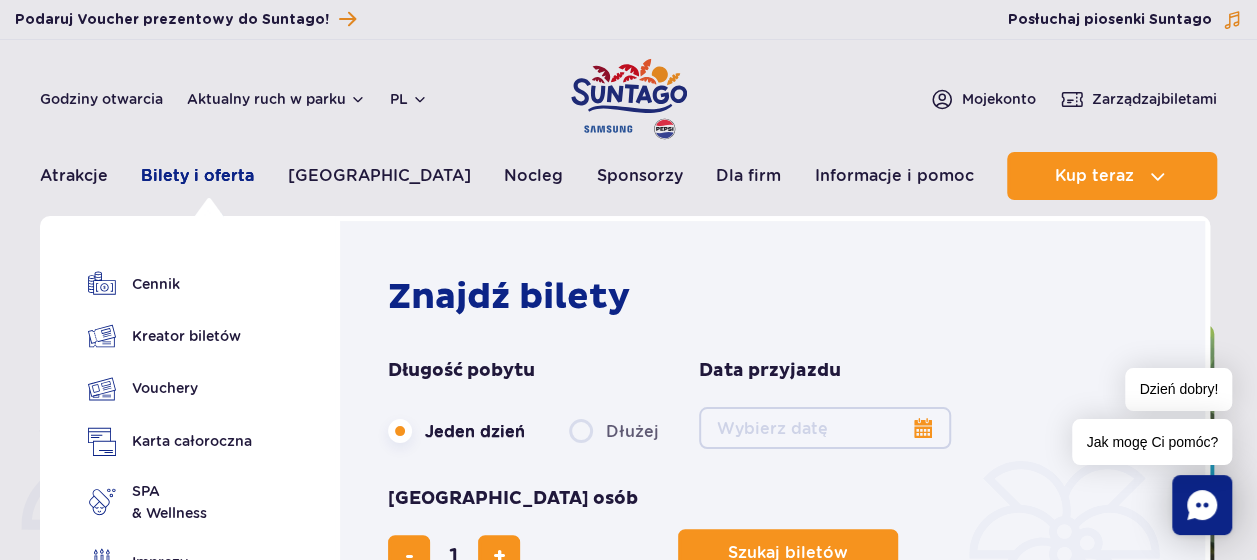 click on "Bilety i oferta" at bounding box center (197, 176) 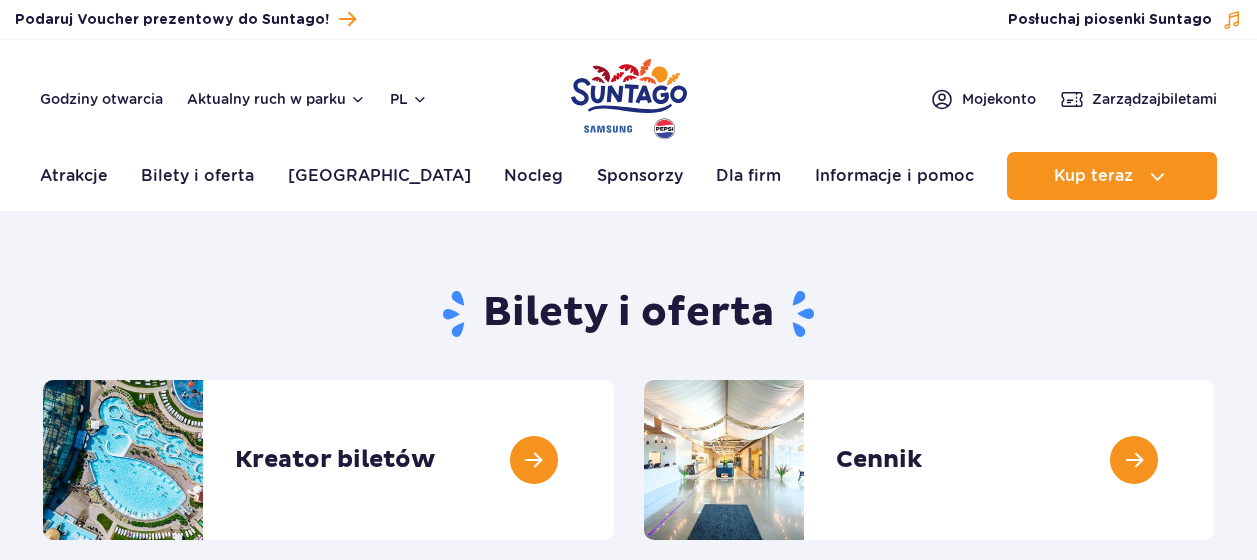 scroll, scrollTop: 0, scrollLeft: 0, axis: both 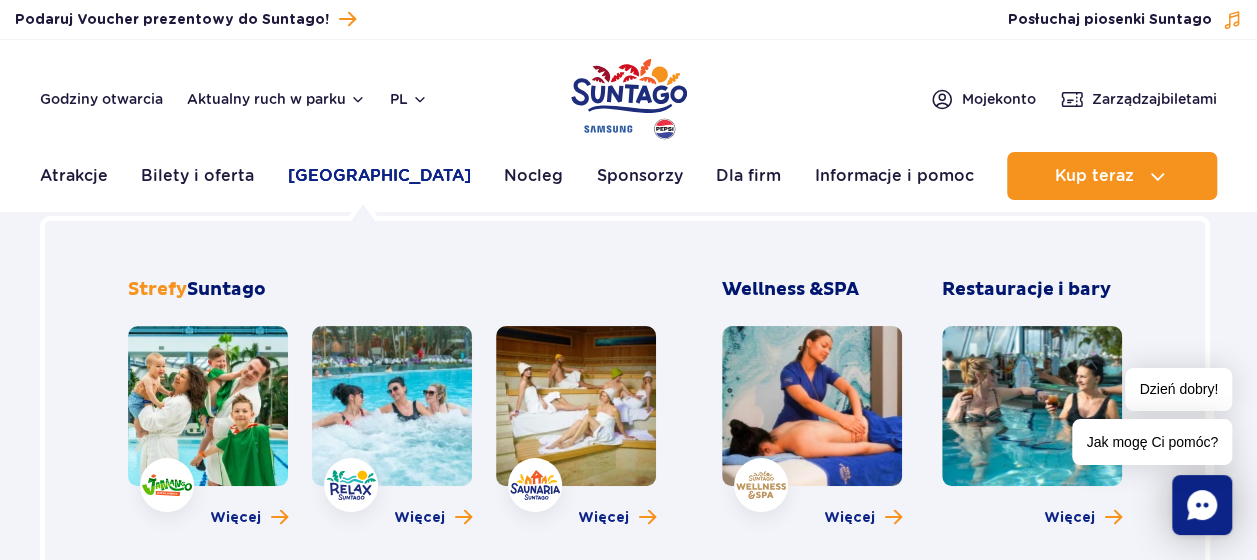 click on "[GEOGRAPHIC_DATA]" at bounding box center [379, 176] 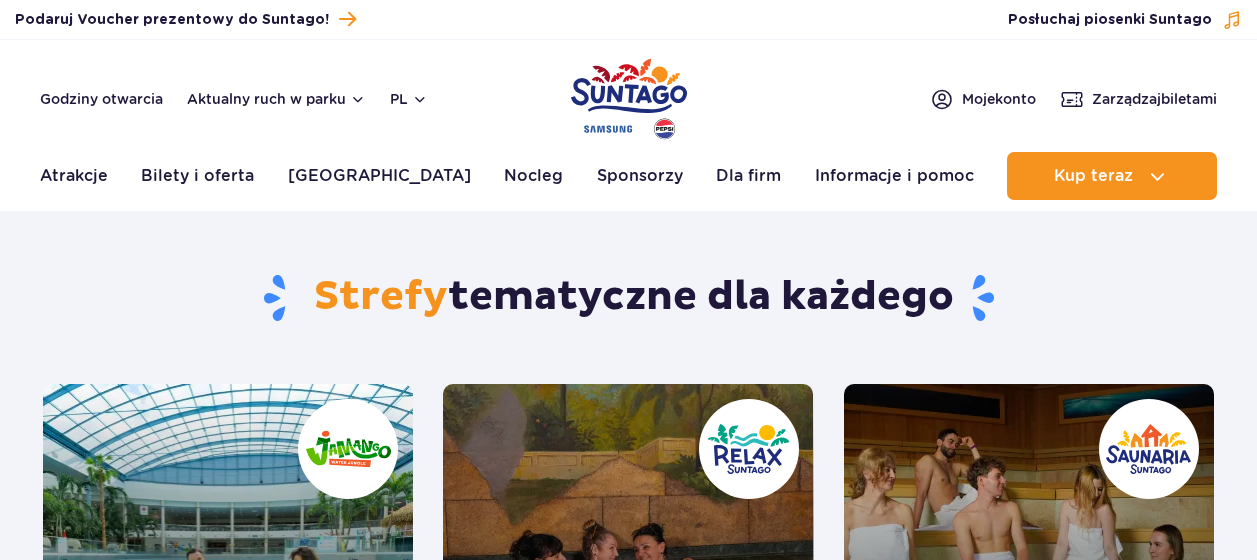 scroll, scrollTop: 0, scrollLeft: 0, axis: both 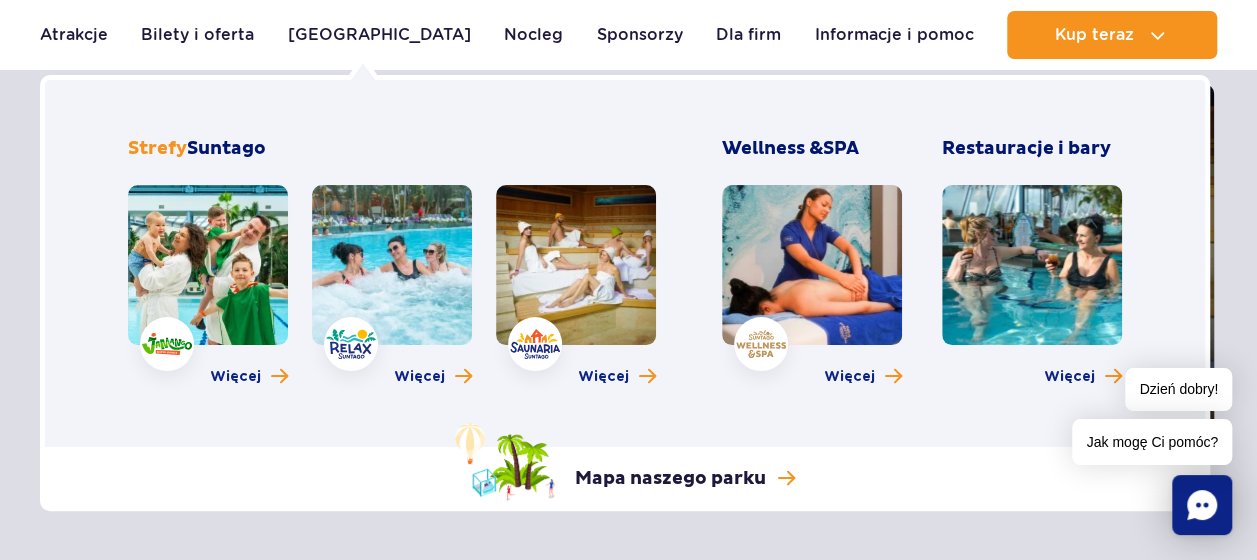 click at bounding box center [576, 265] 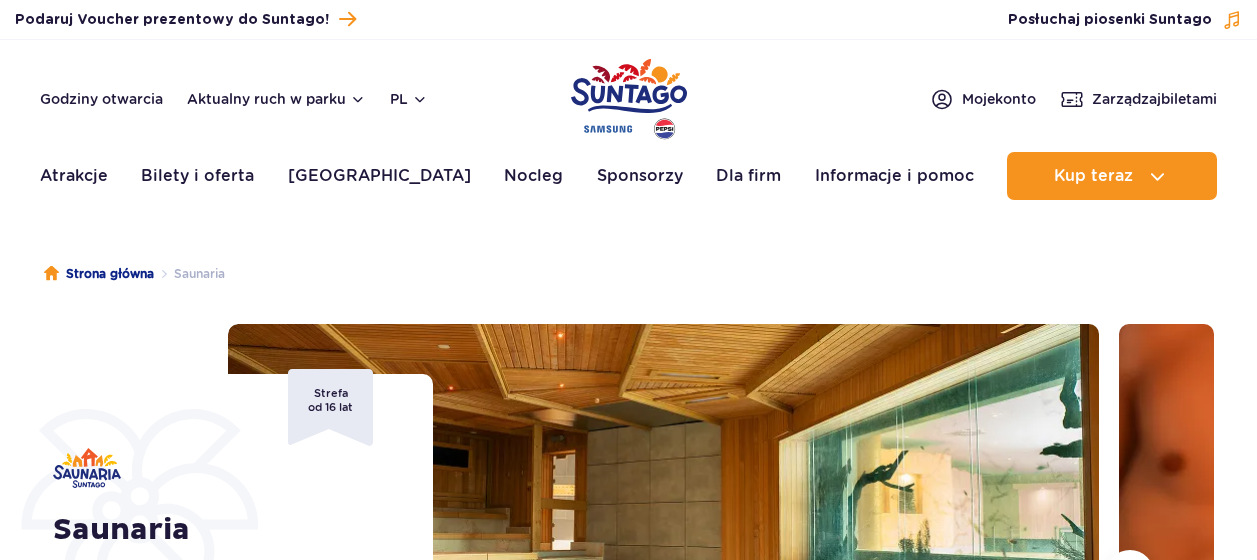 scroll, scrollTop: 0, scrollLeft: 0, axis: both 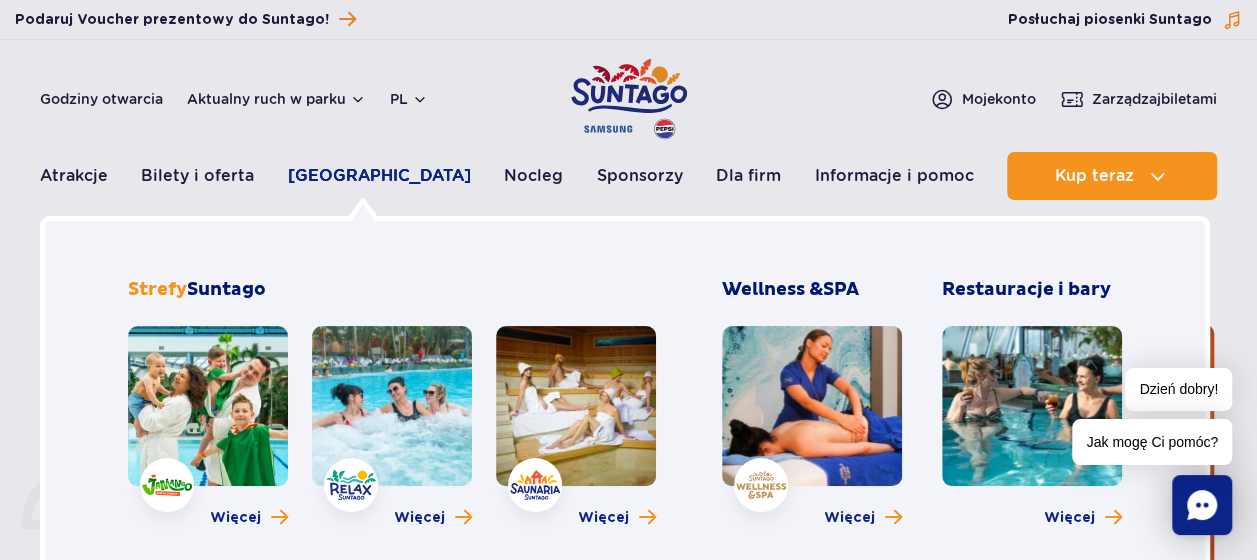 click on "[GEOGRAPHIC_DATA]" at bounding box center [379, 176] 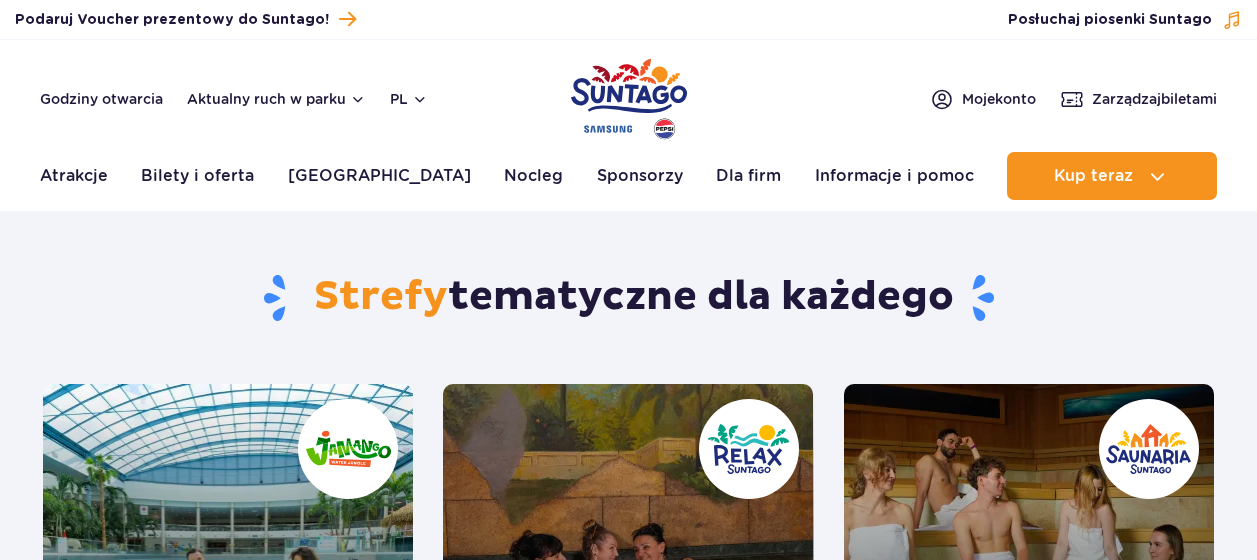 scroll, scrollTop: 0, scrollLeft: 0, axis: both 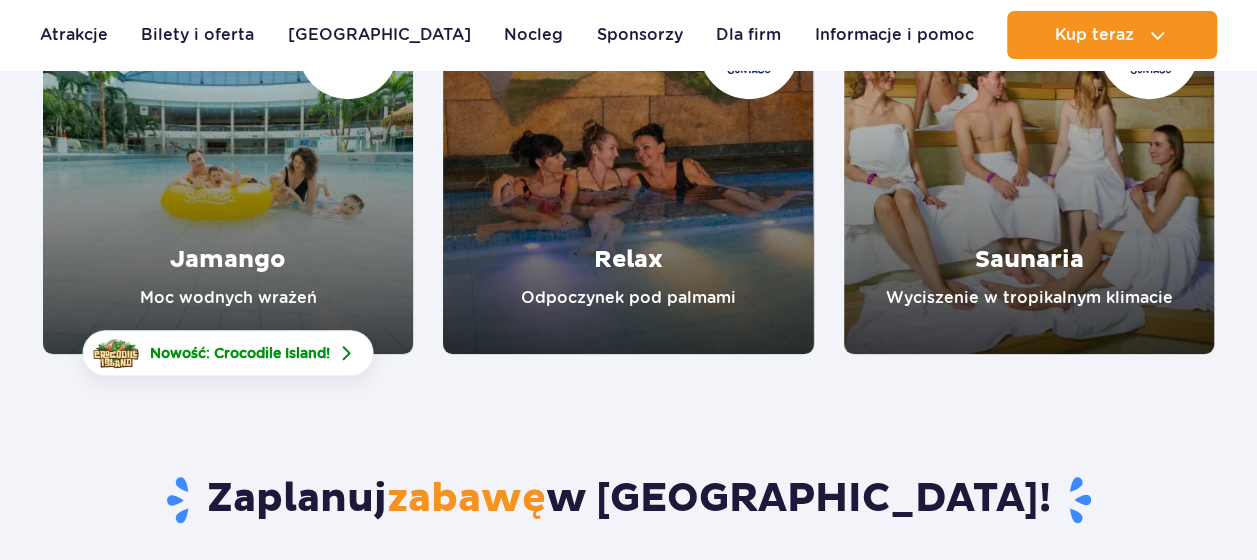 click at bounding box center (628, 169) 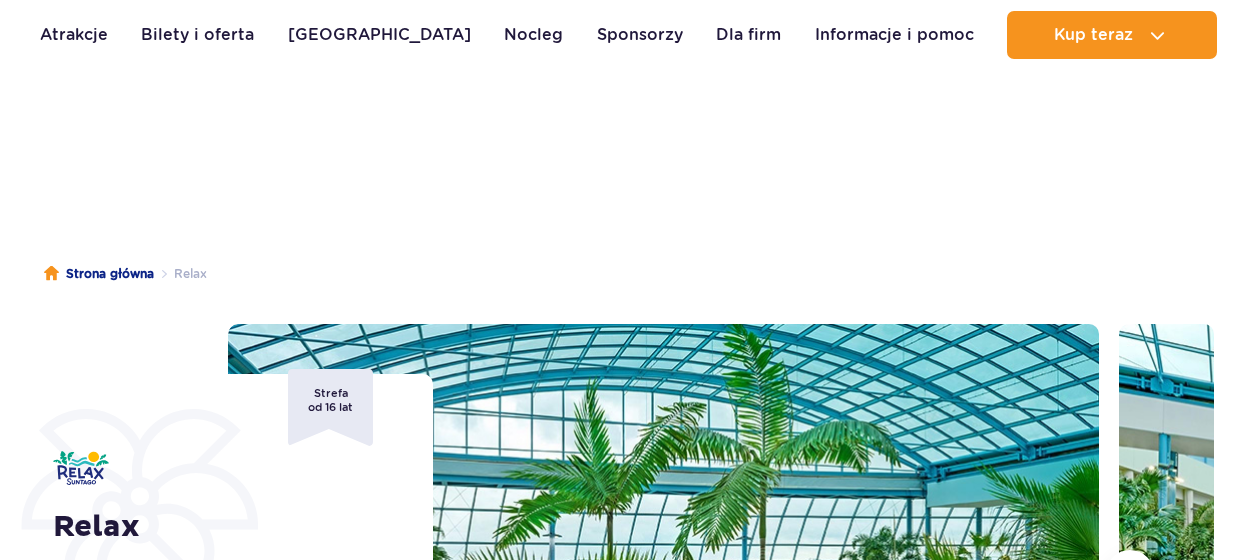scroll, scrollTop: 500, scrollLeft: 0, axis: vertical 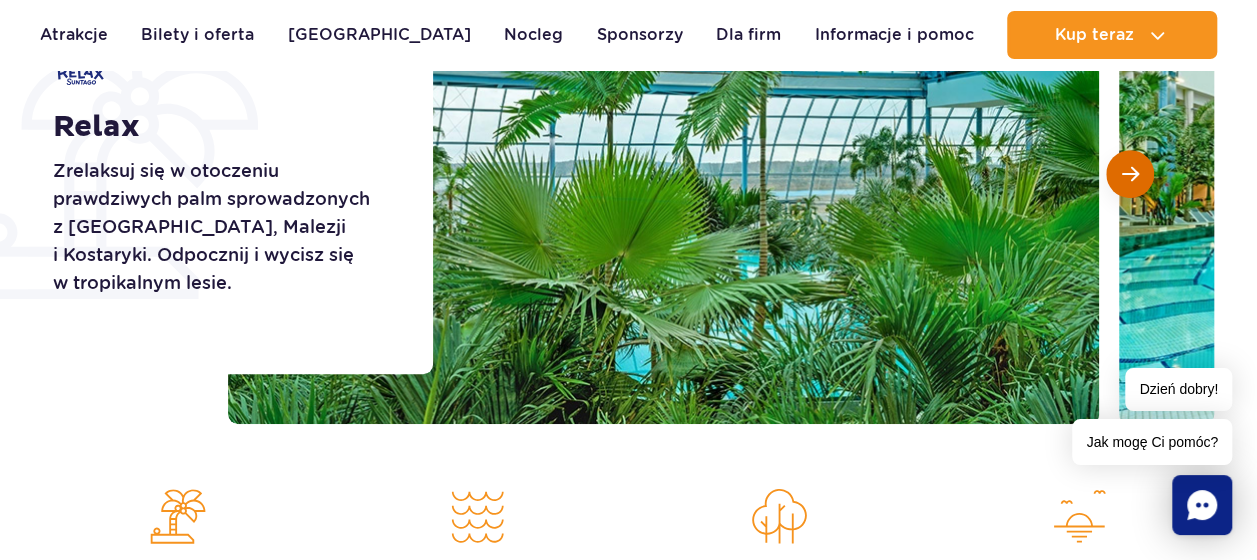 drag, startPoint x: 1108, startPoint y: 168, endPoint x: 1118, endPoint y: 164, distance: 10.770329 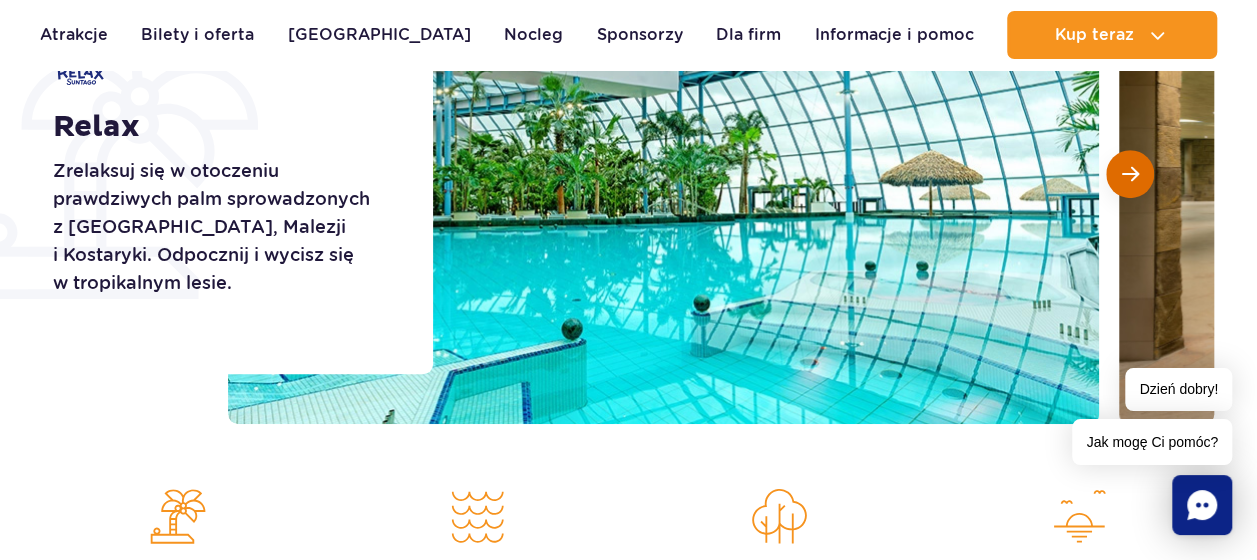 click at bounding box center [1130, 174] 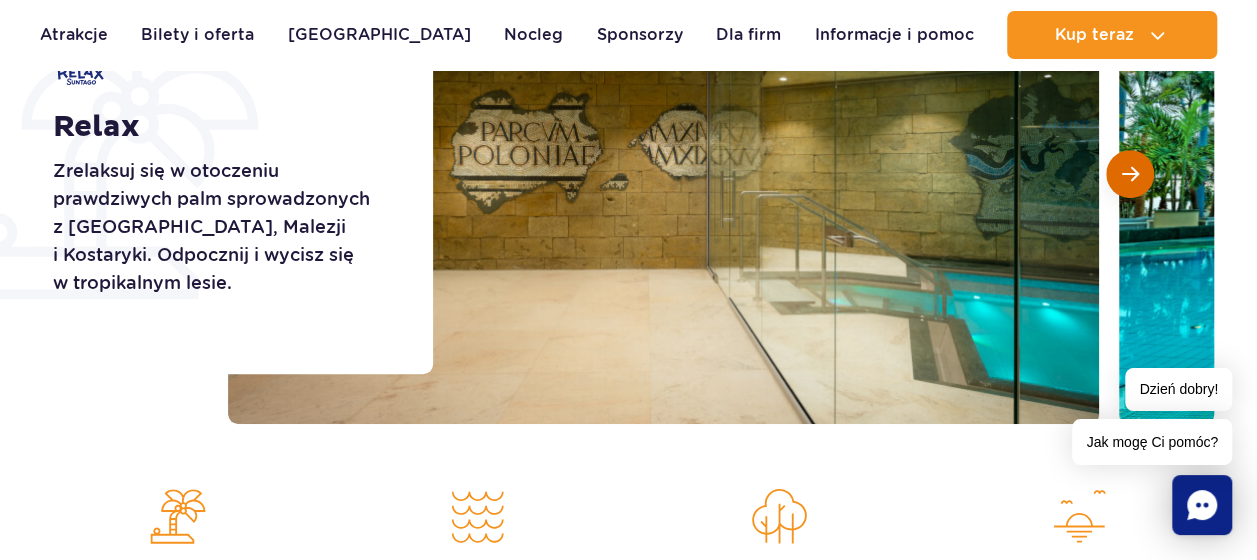 click at bounding box center (1130, 174) 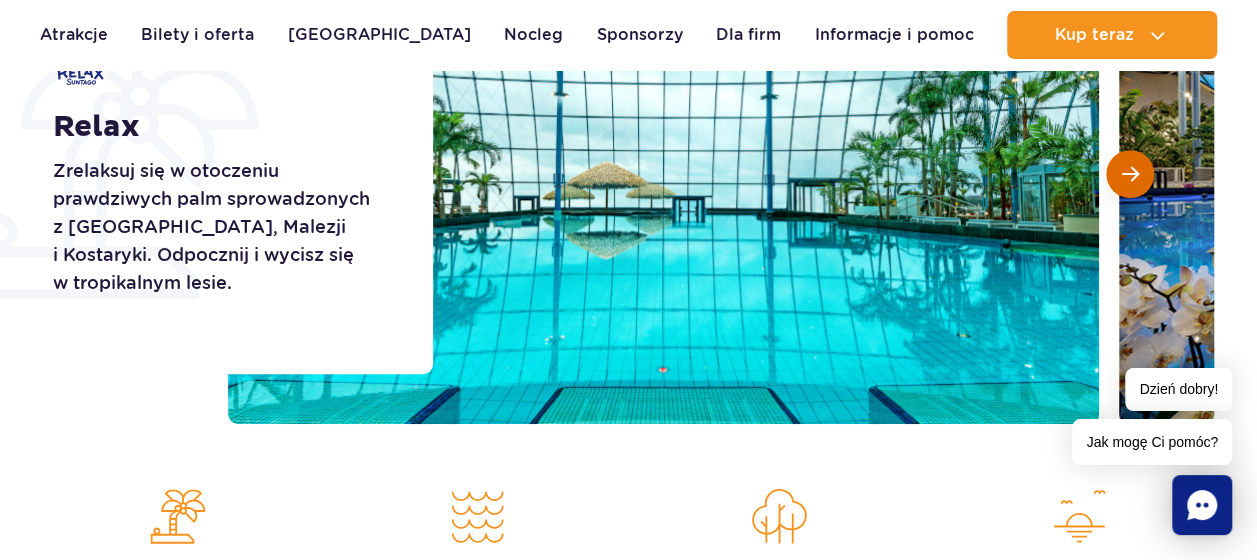 click at bounding box center [1130, 174] 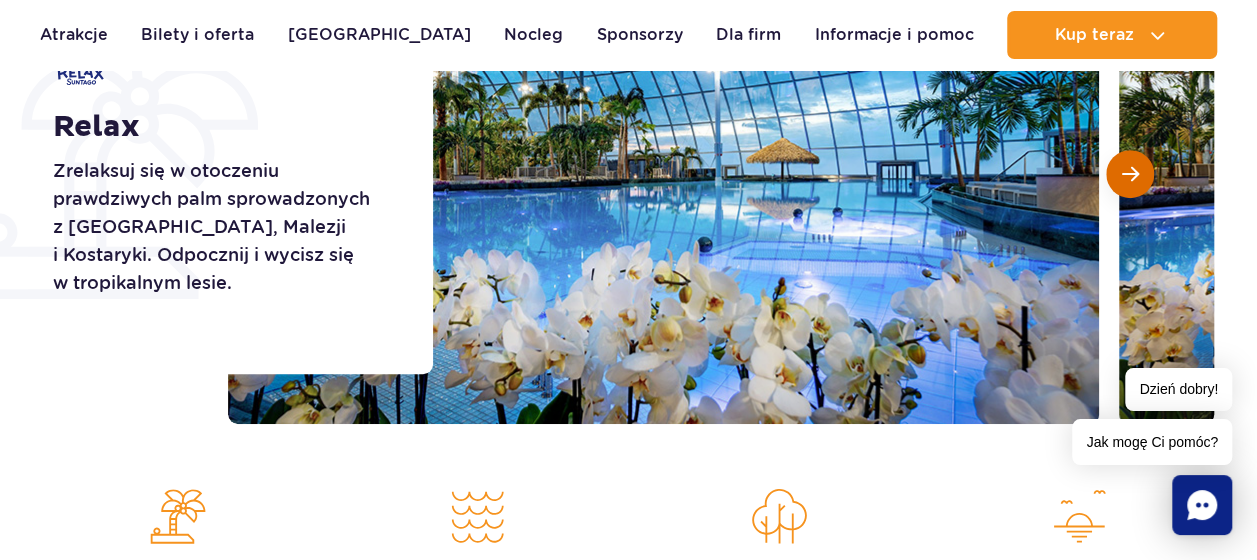 click at bounding box center (1130, 174) 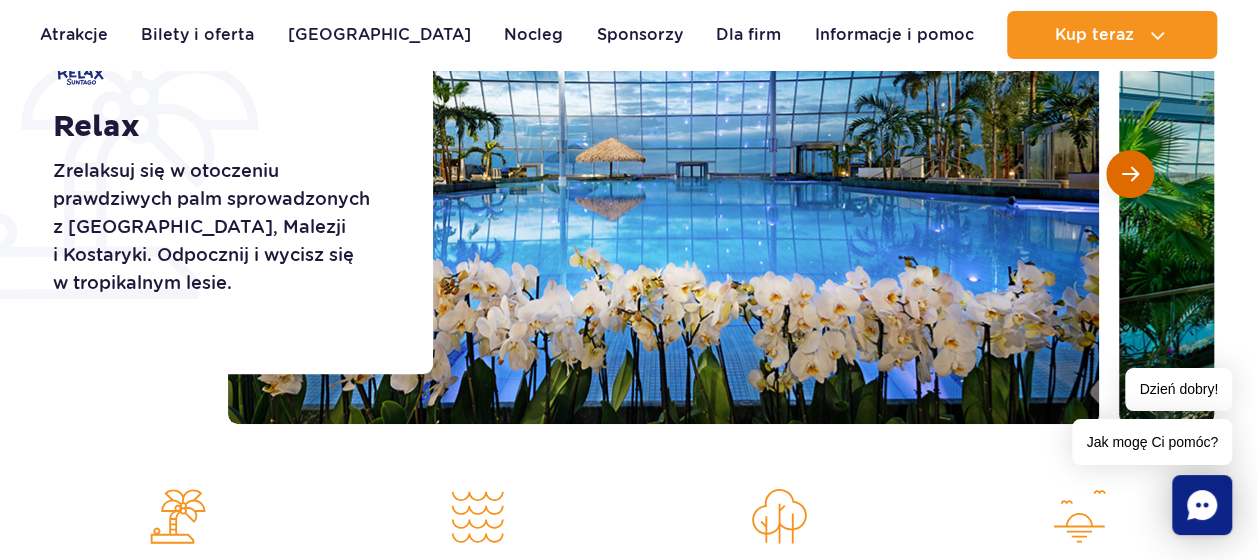 click at bounding box center [1130, 174] 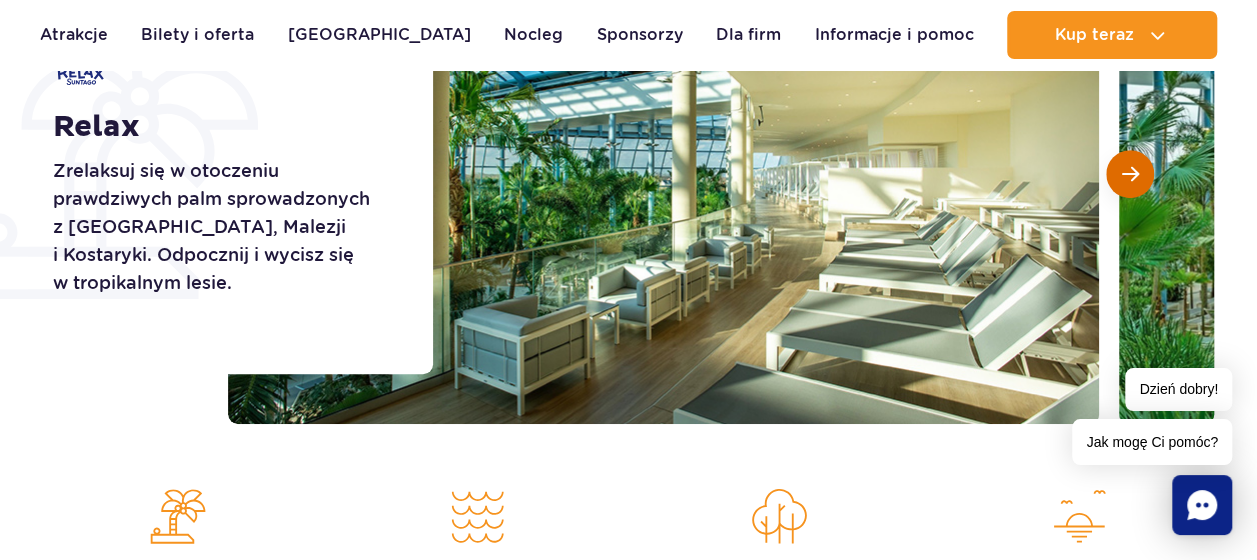 click at bounding box center (1130, 174) 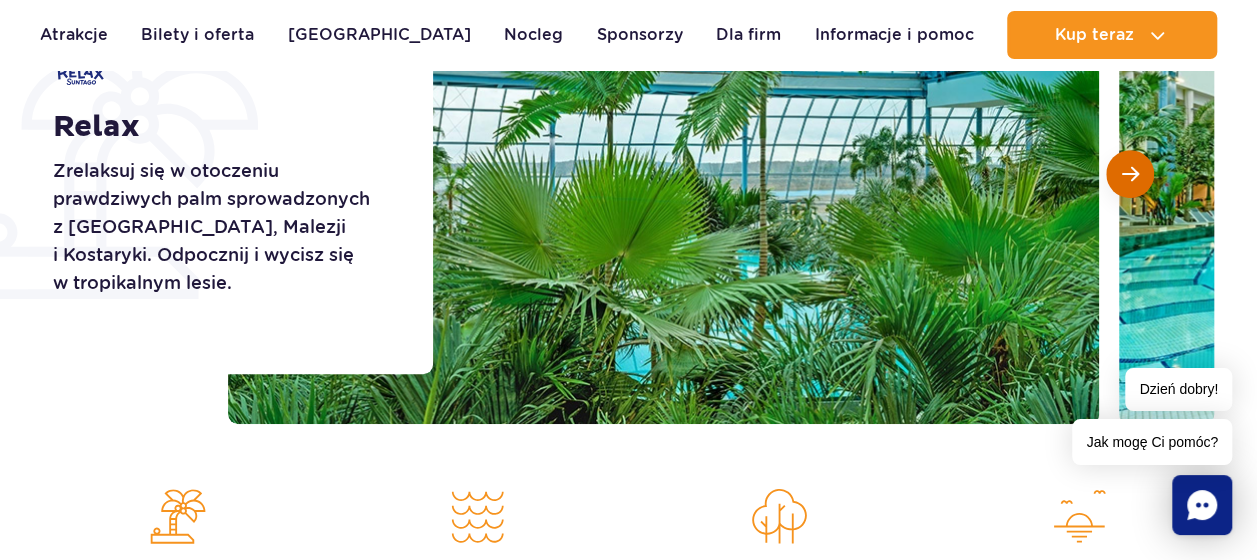 click at bounding box center [1130, 174] 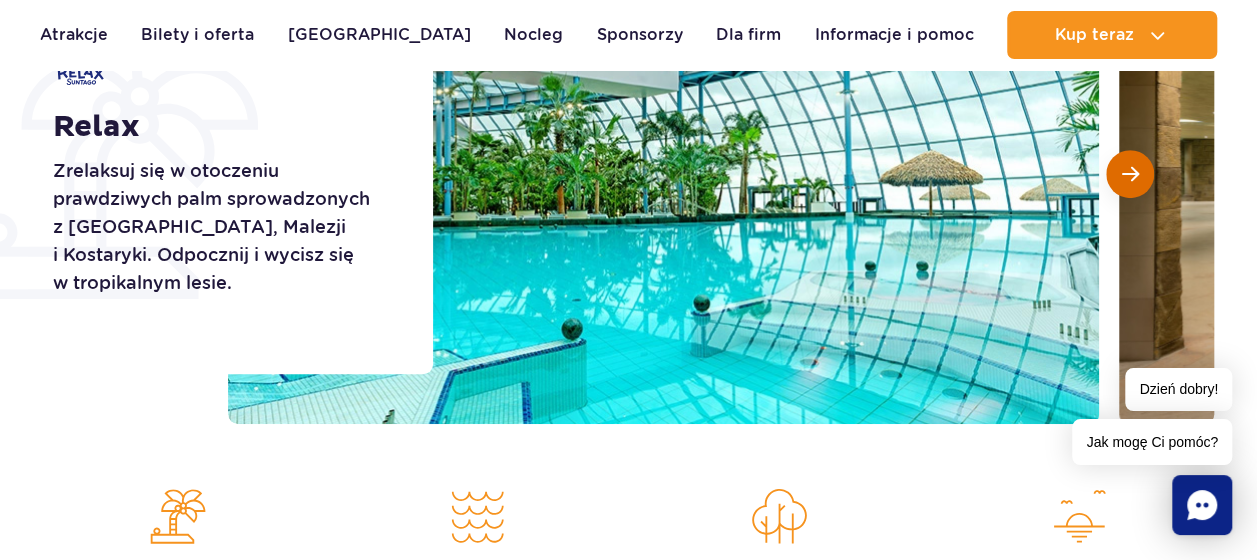 click at bounding box center [1130, 174] 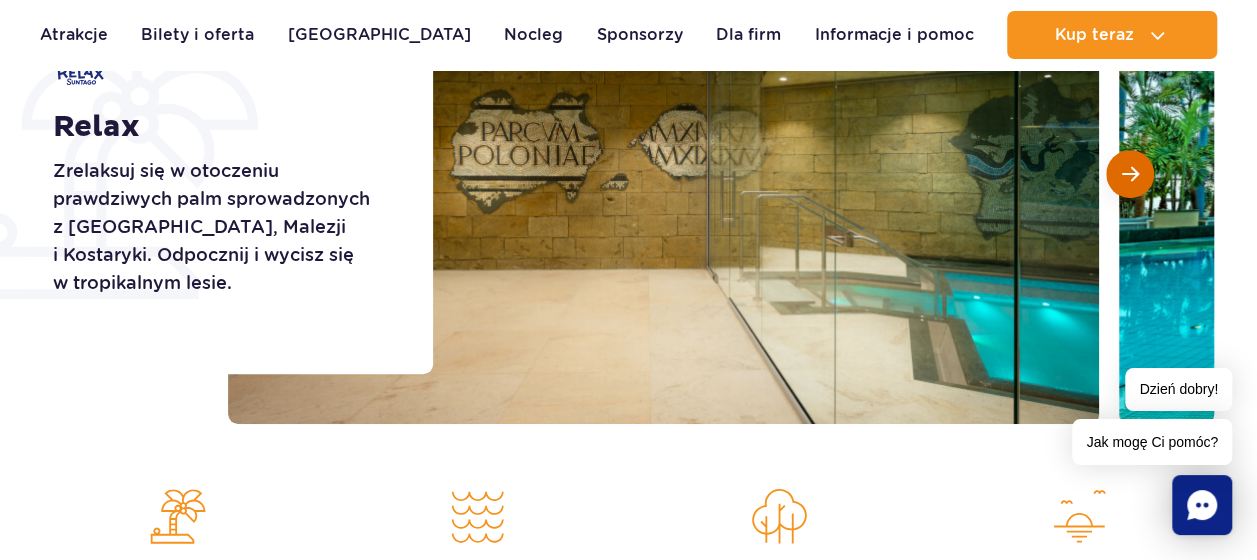 click at bounding box center (1130, 174) 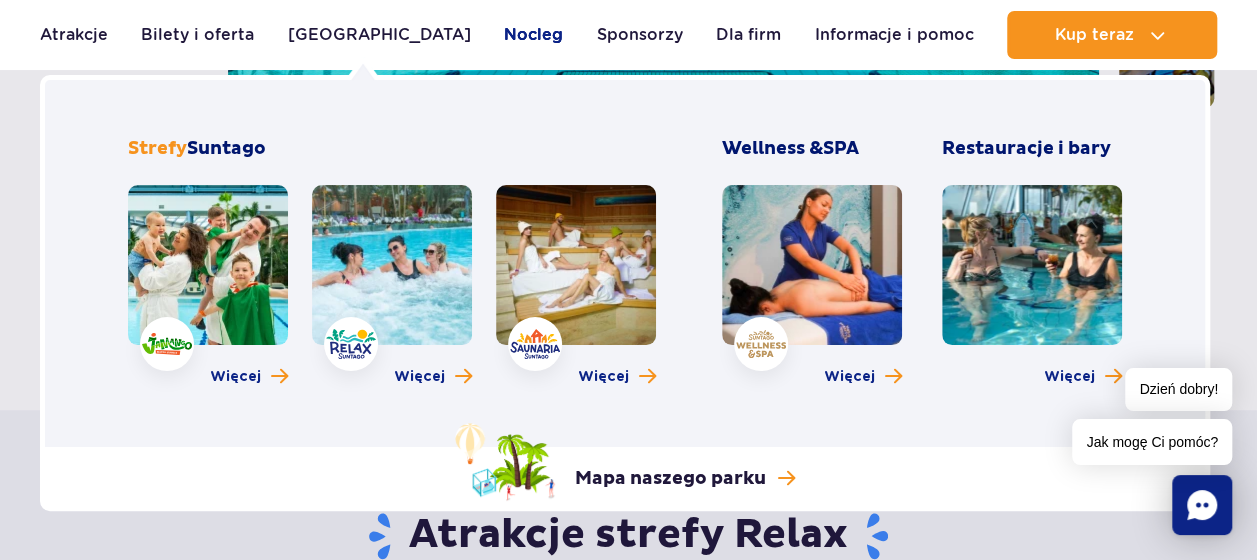 scroll, scrollTop: 600, scrollLeft: 0, axis: vertical 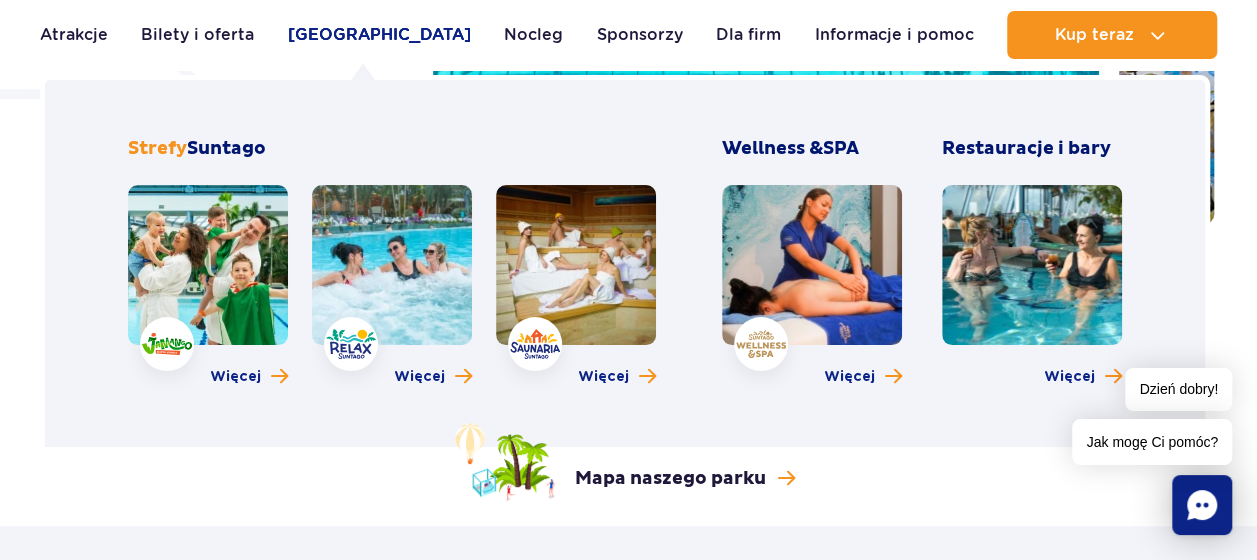 click on "[GEOGRAPHIC_DATA]" at bounding box center (379, 35) 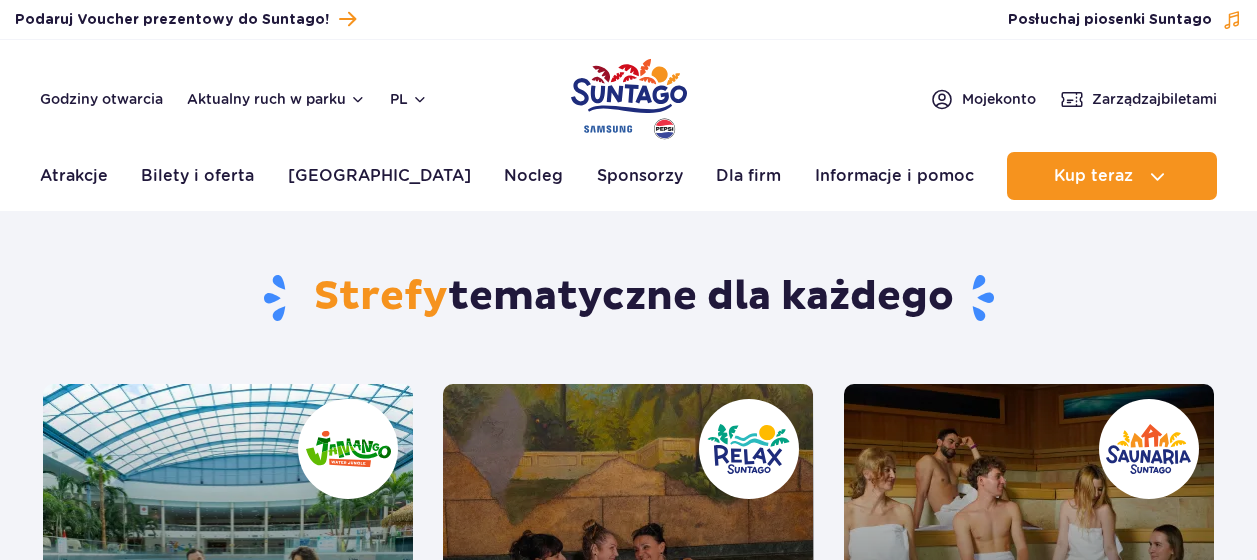 scroll, scrollTop: 9, scrollLeft: 0, axis: vertical 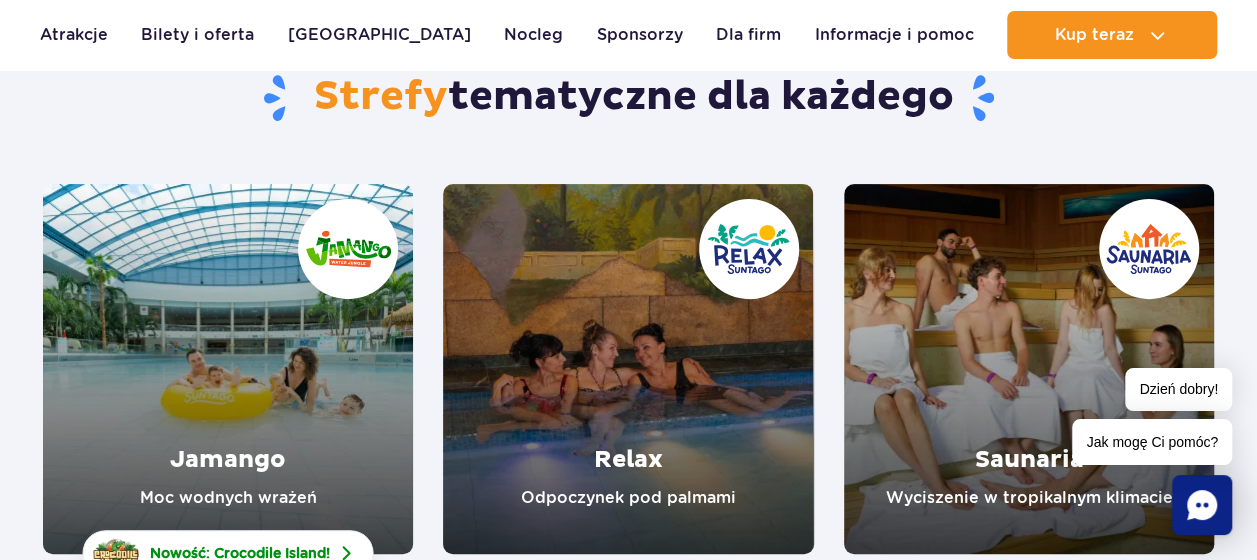 click at bounding box center [1029, 369] 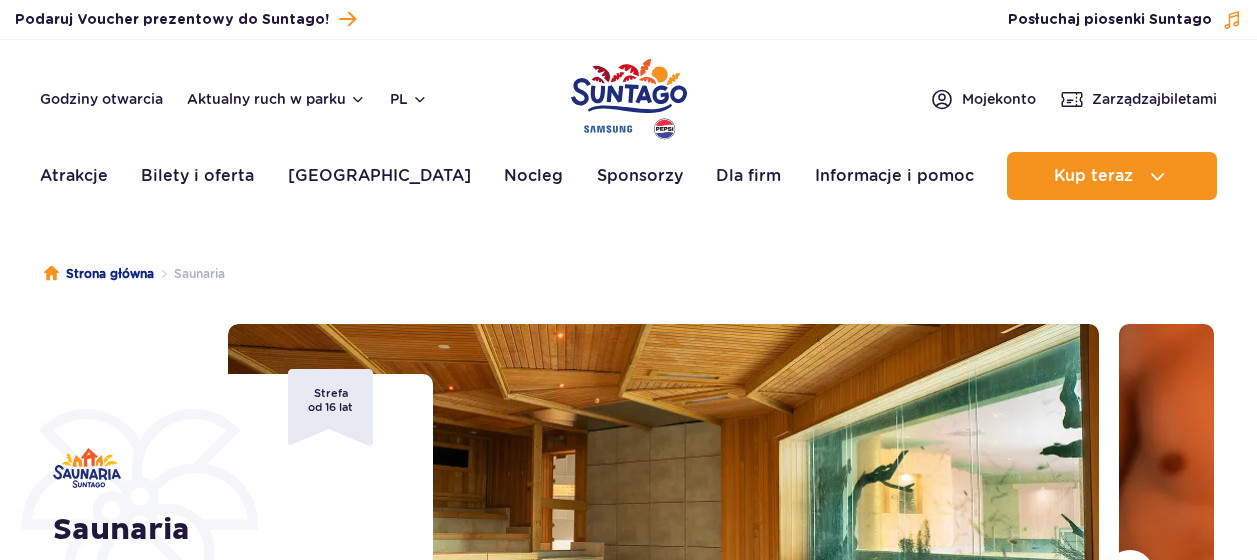 scroll, scrollTop: 0, scrollLeft: 0, axis: both 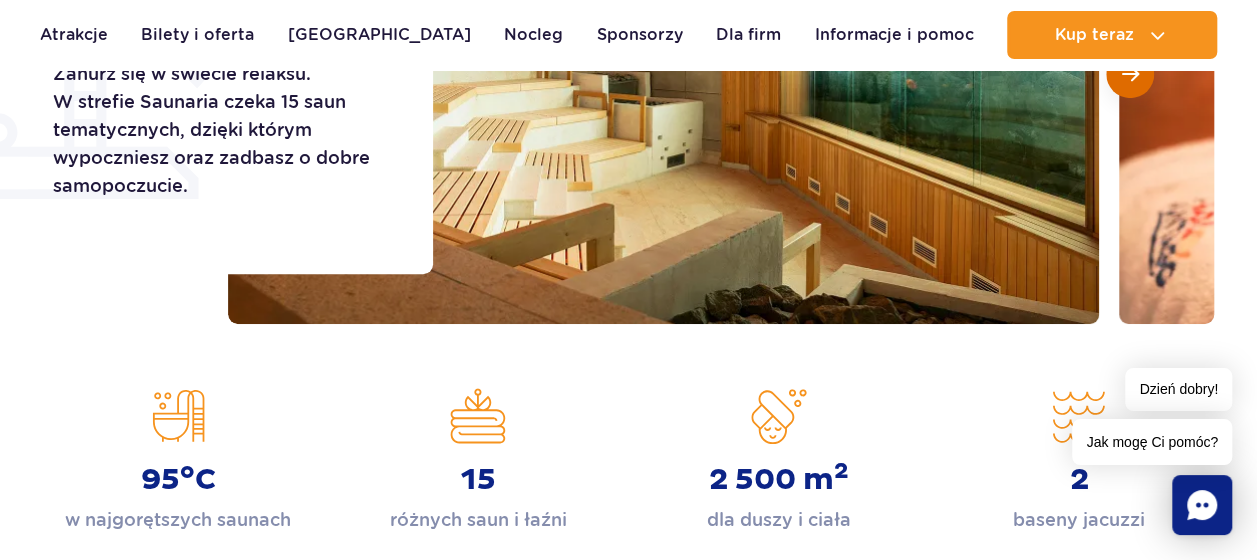 click at bounding box center [1130, 74] 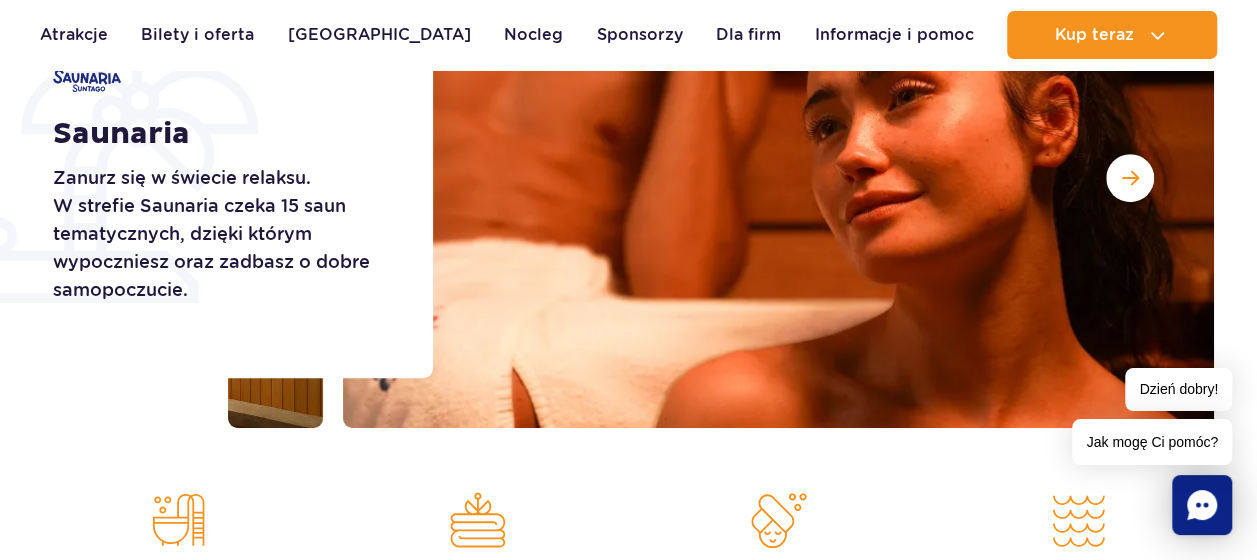 scroll, scrollTop: 300, scrollLeft: 0, axis: vertical 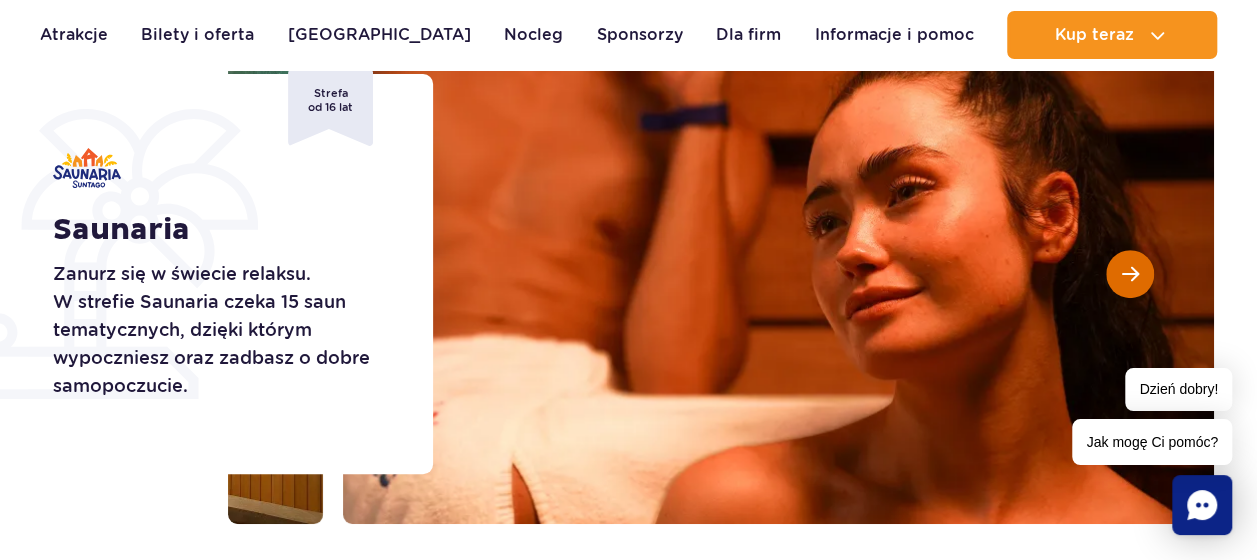 click at bounding box center (1130, 274) 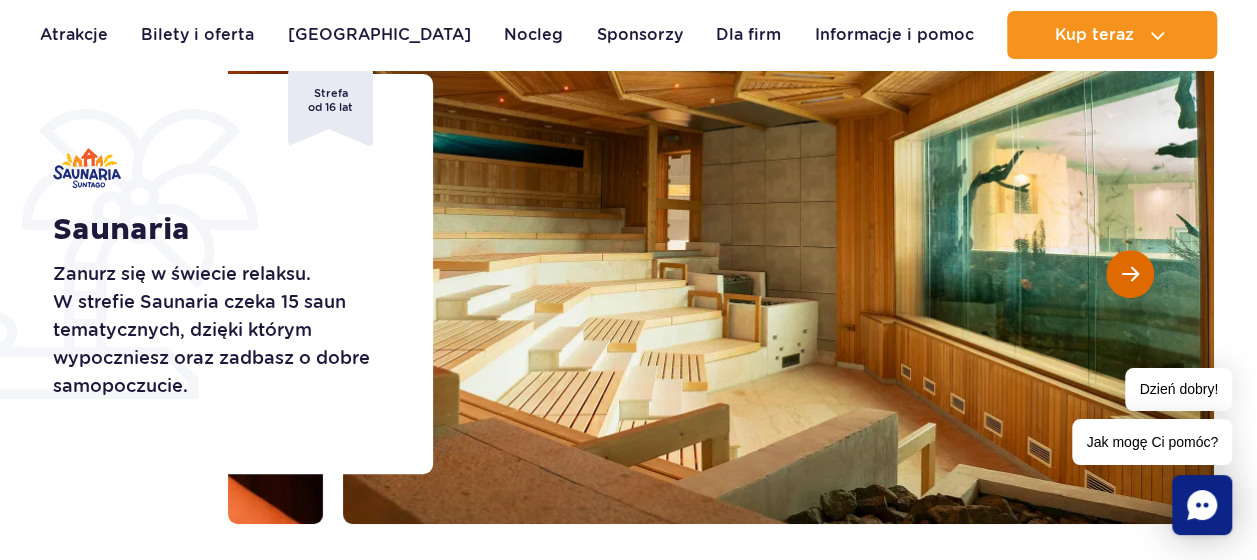 click at bounding box center (1130, 274) 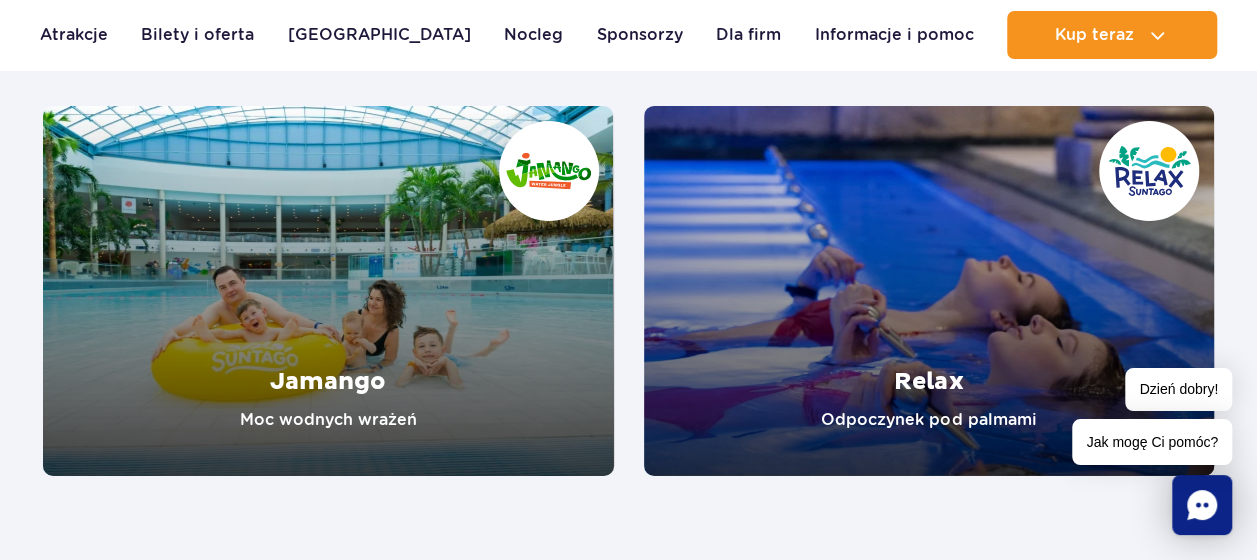 scroll, scrollTop: 3500, scrollLeft: 0, axis: vertical 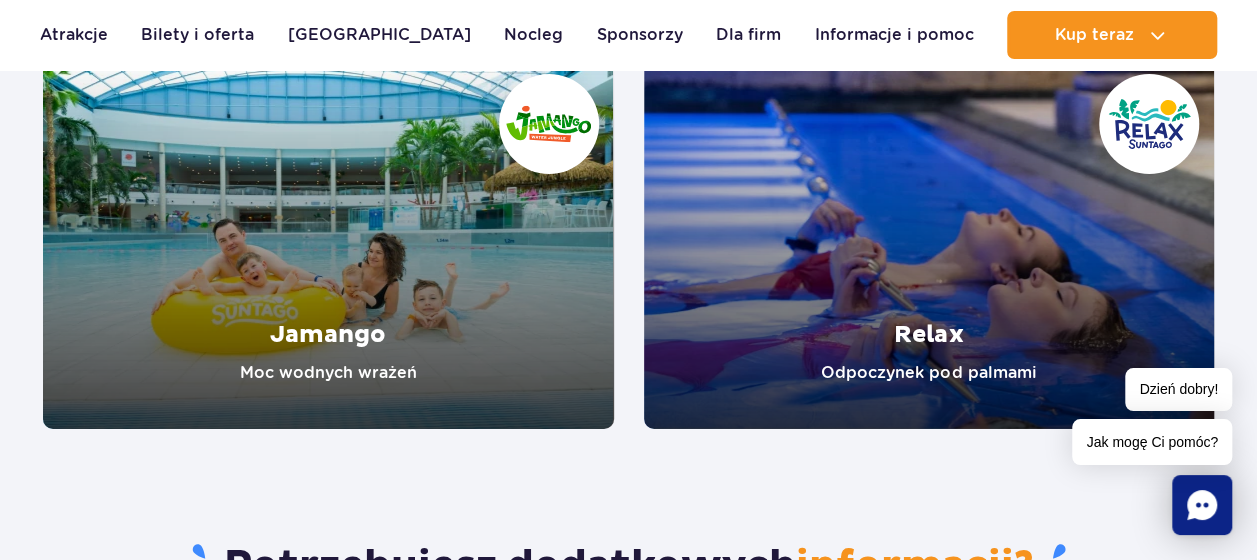 click at bounding box center [328, 244] 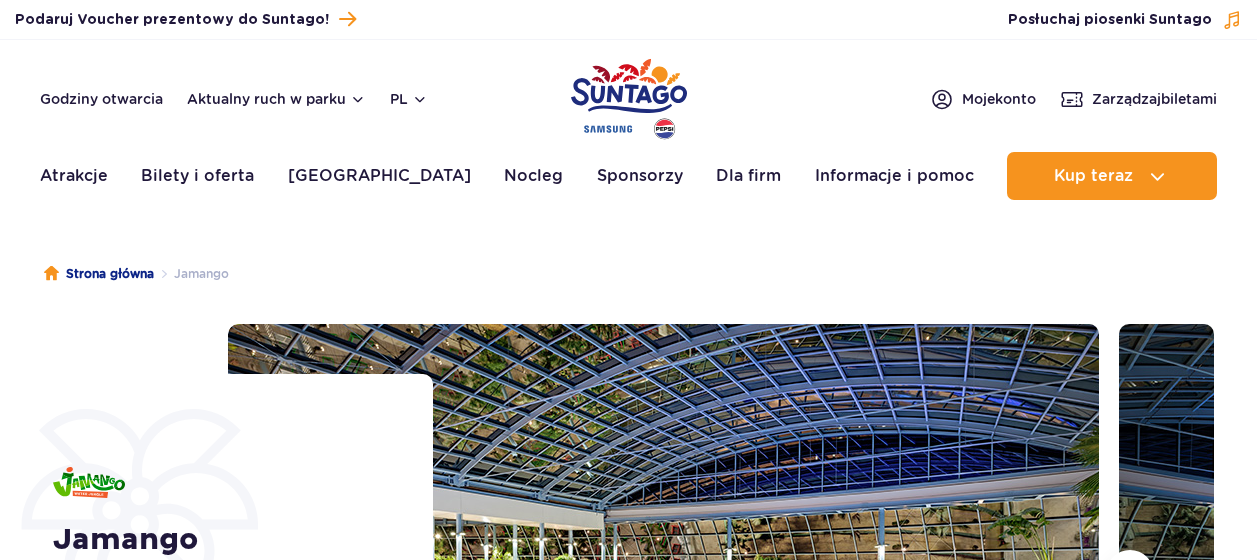 scroll, scrollTop: 14, scrollLeft: 0, axis: vertical 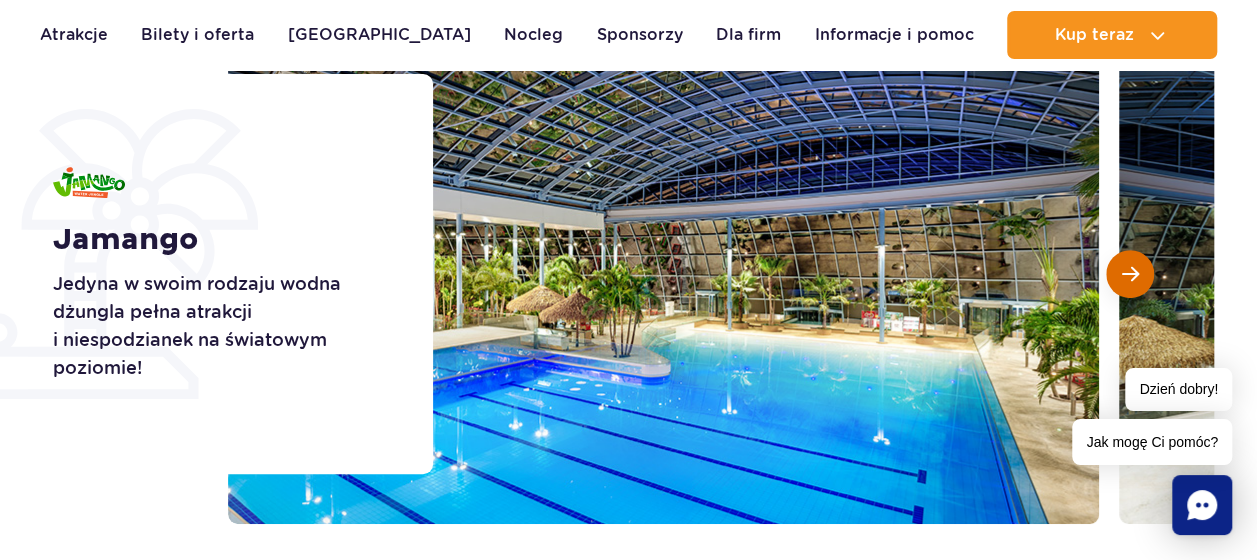 click at bounding box center [1130, 274] 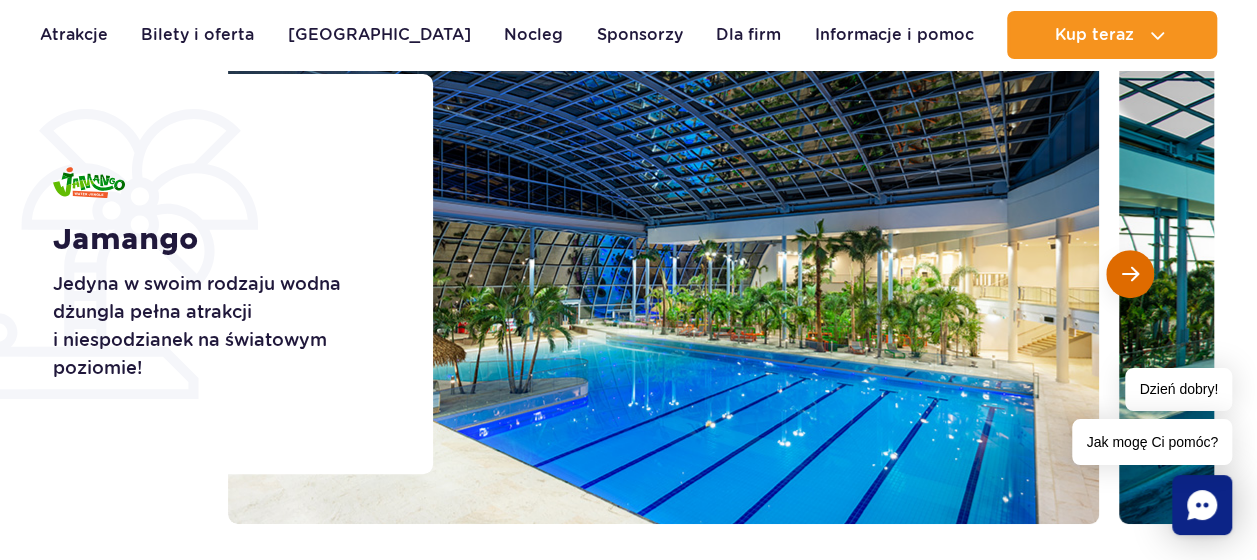 click at bounding box center [1130, 274] 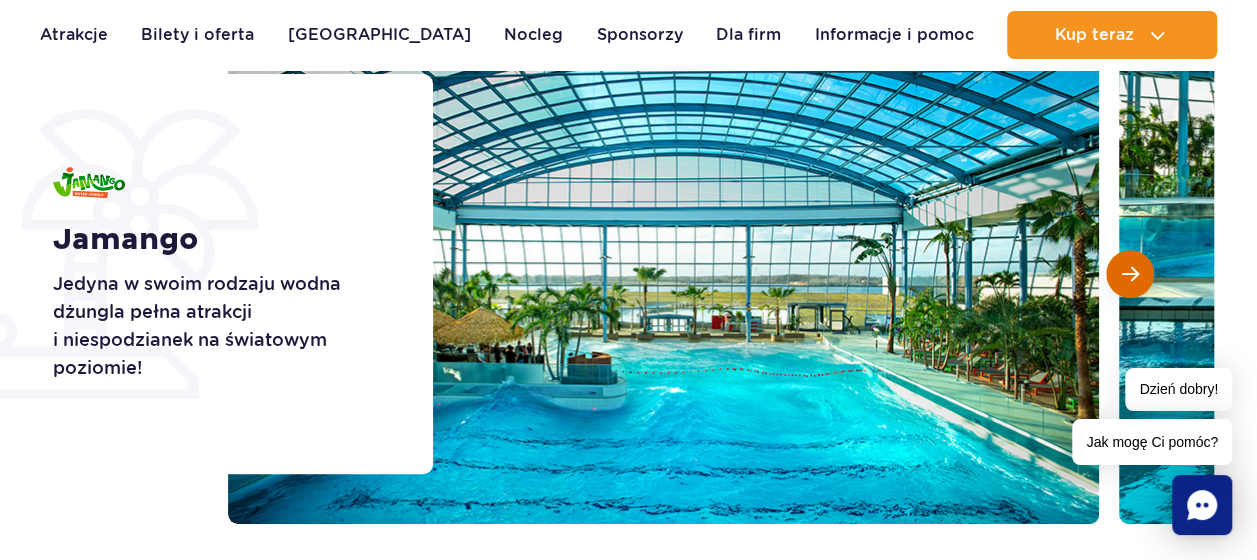 click at bounding box center [1130, 274] 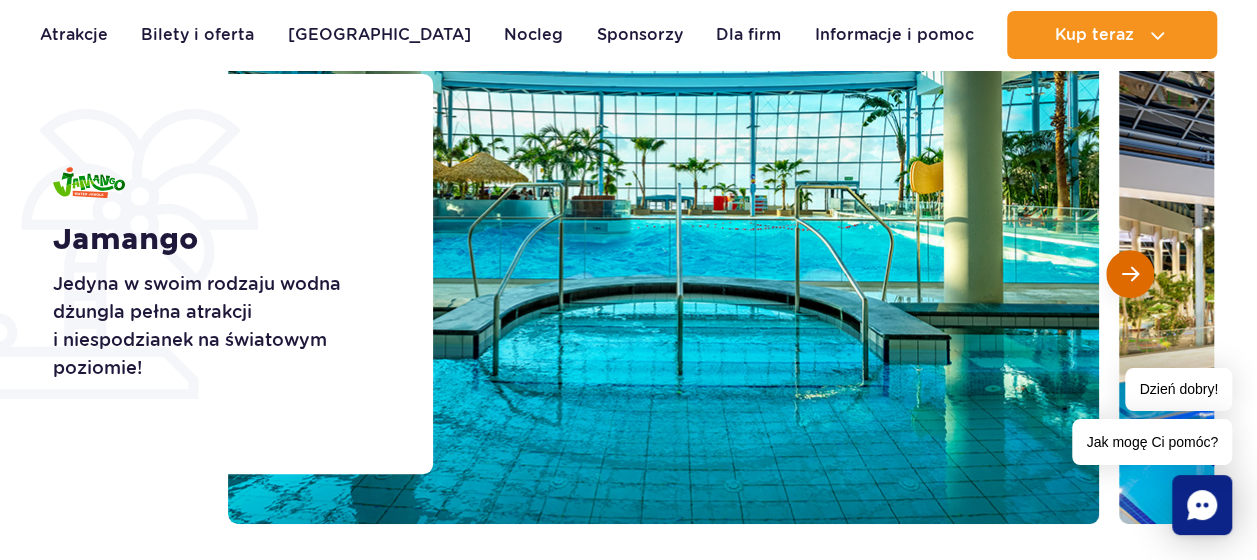 click at bounding box center (1130, 274) 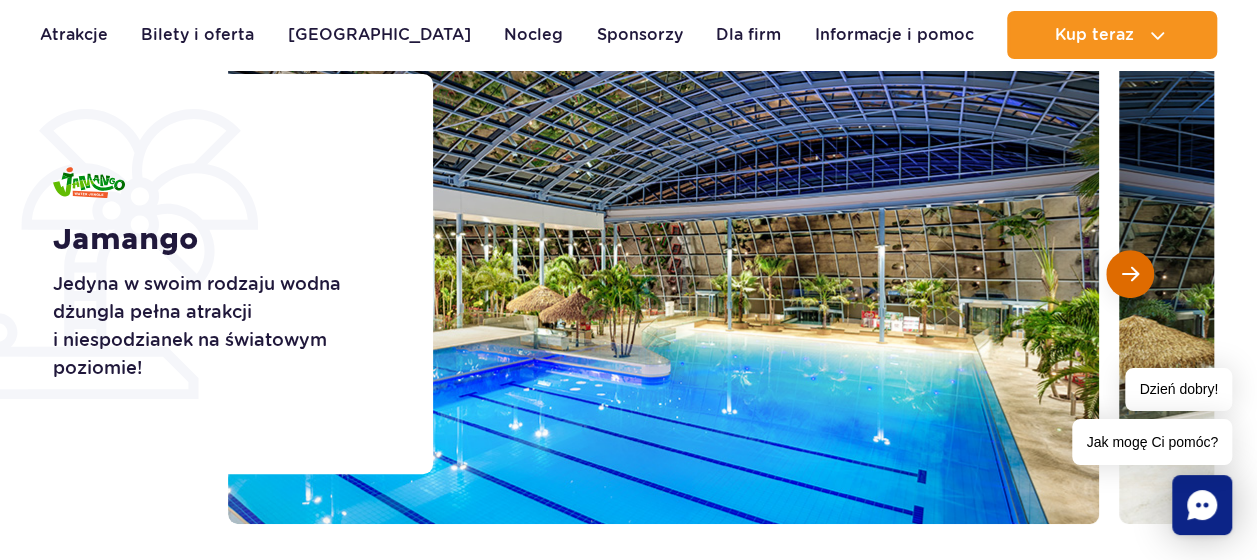 click at bounding box center (1130, 274) 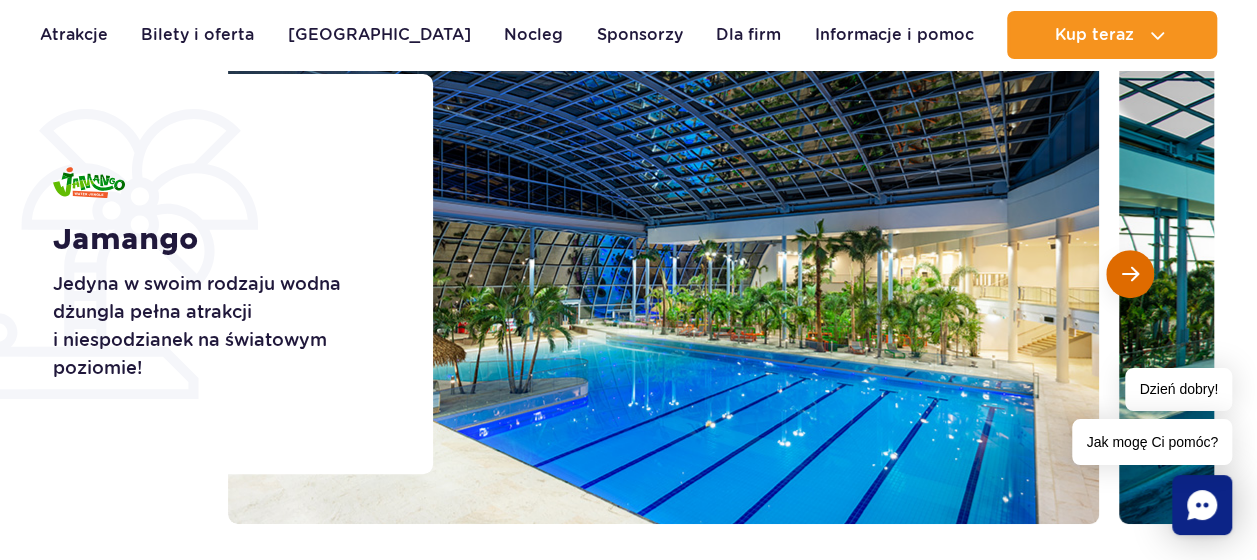 click at bounding box center (1130, 274) 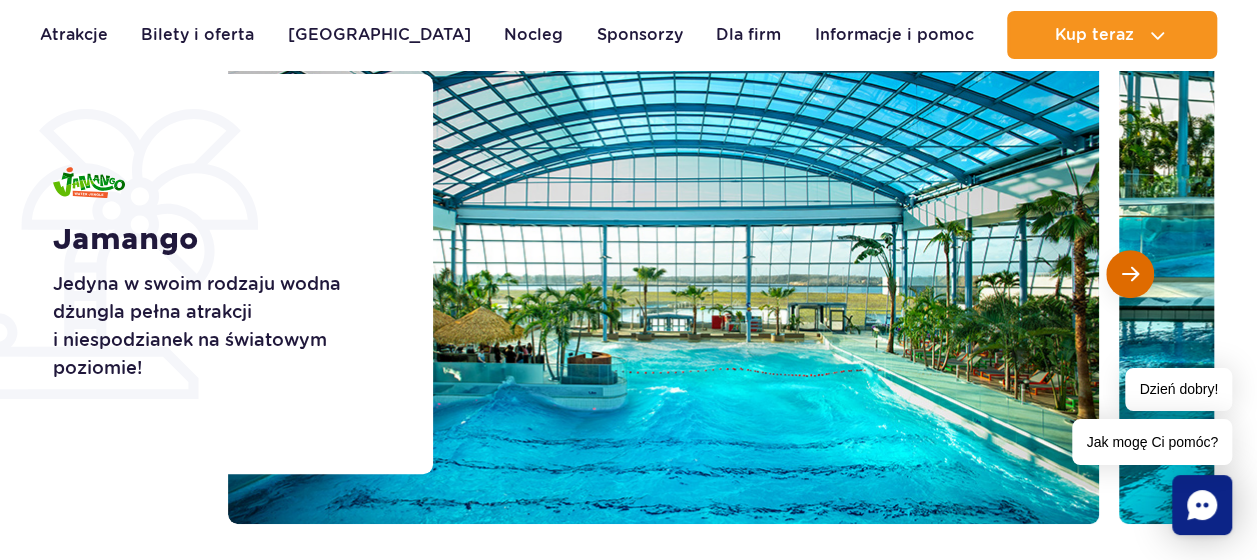 click at bounding box center (1130, 274) 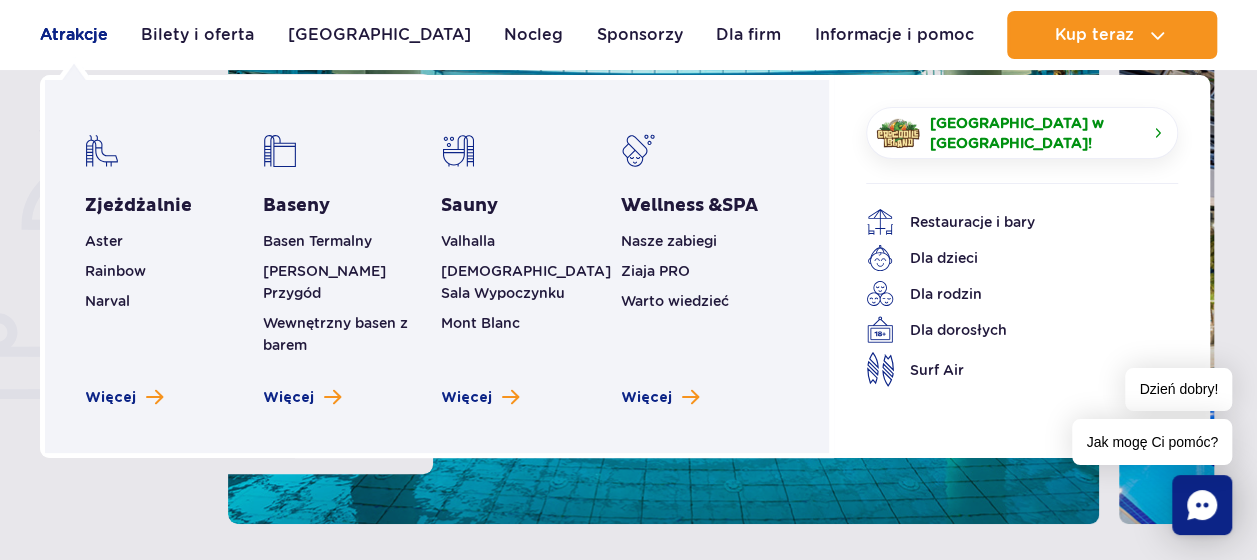 click on "Atrakcje" at bounding box center [74, 35] 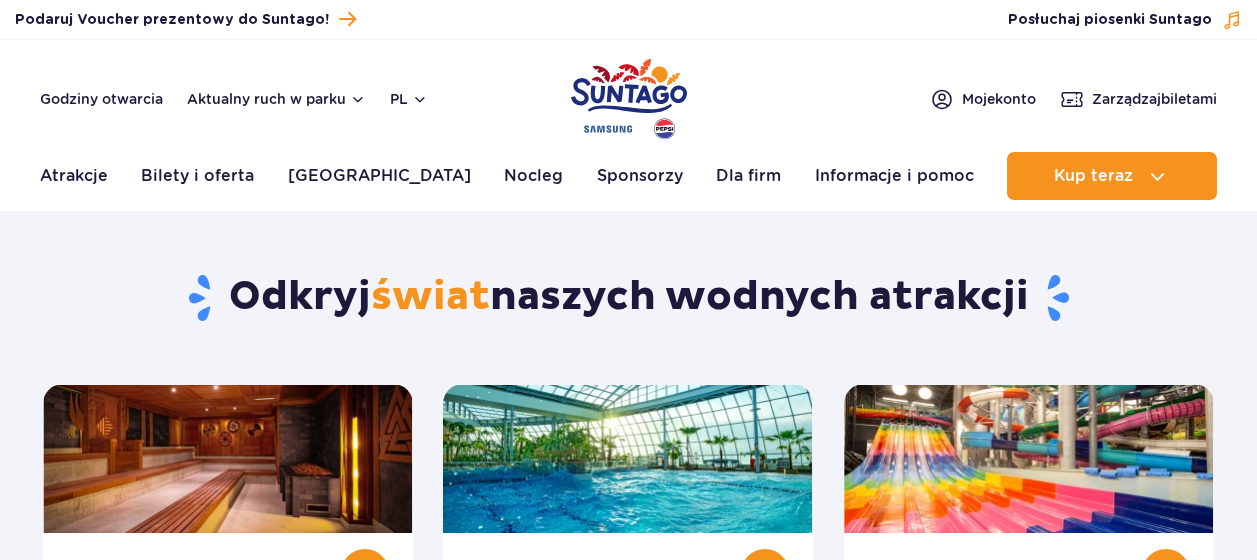 scroll, scrollTop: 0, scrollLeft: 0, axis: both 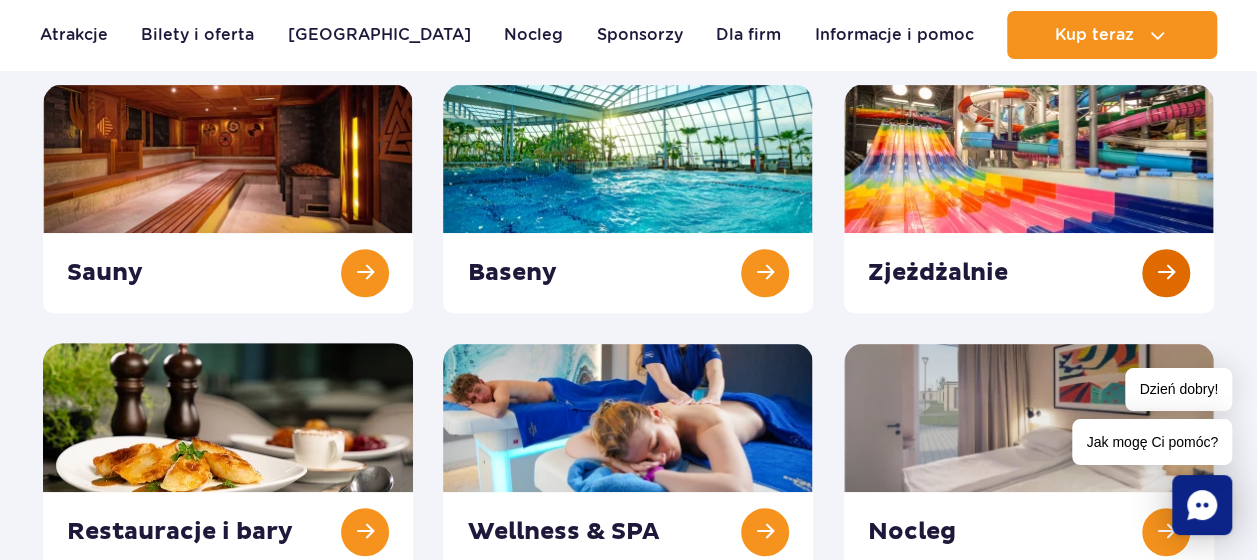 click at bounding box center [1029, 198] 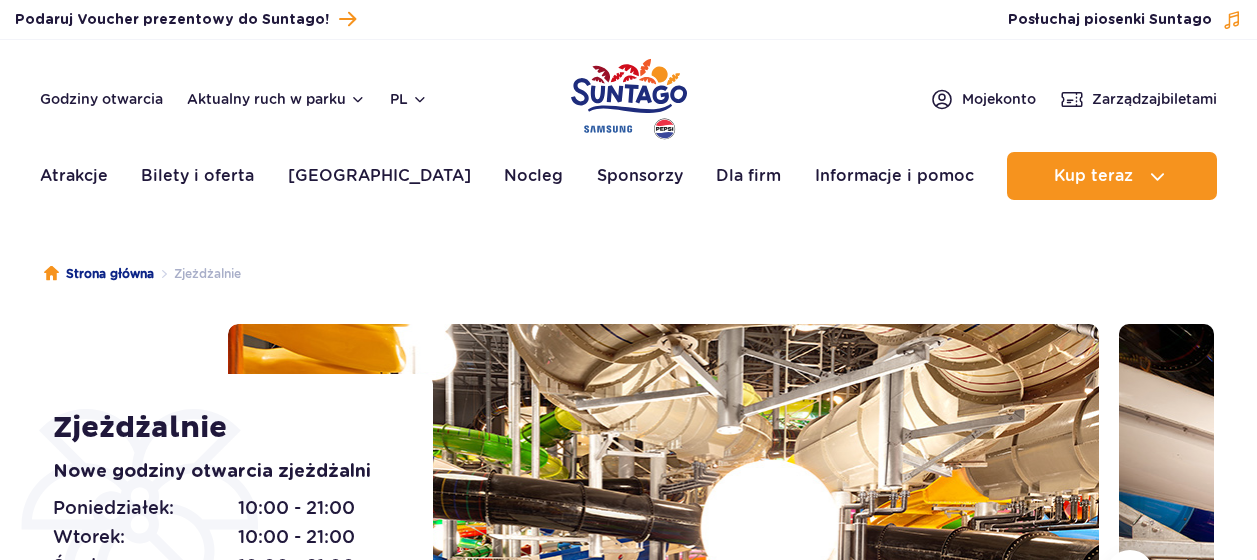 scroll, scrollTop: 0, scrollLeft: 0, axis: both 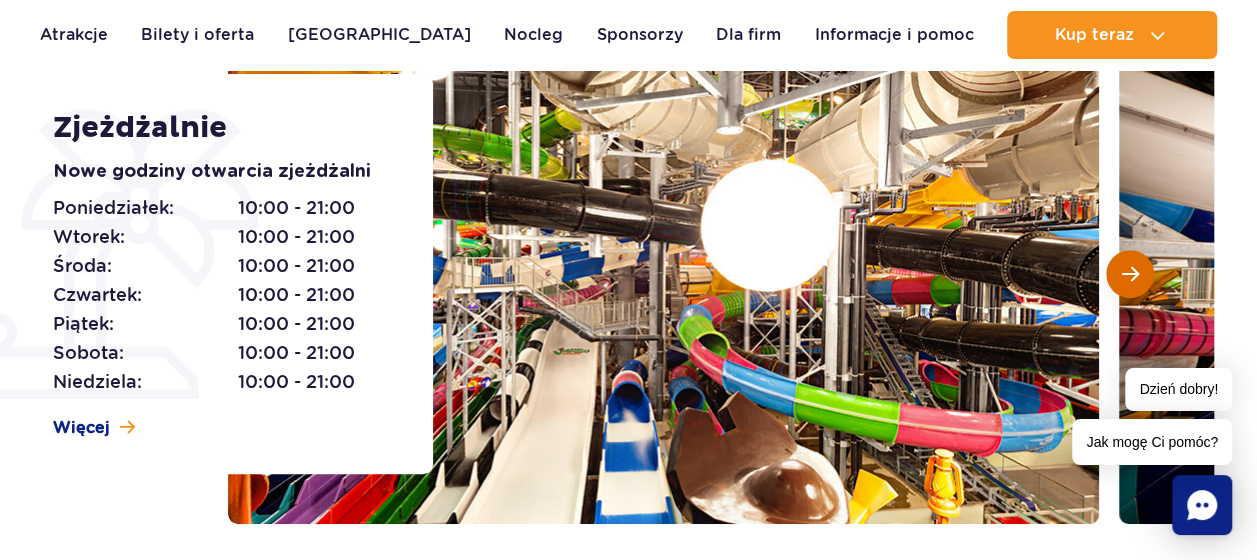 click at bounding box center [1130, 274] 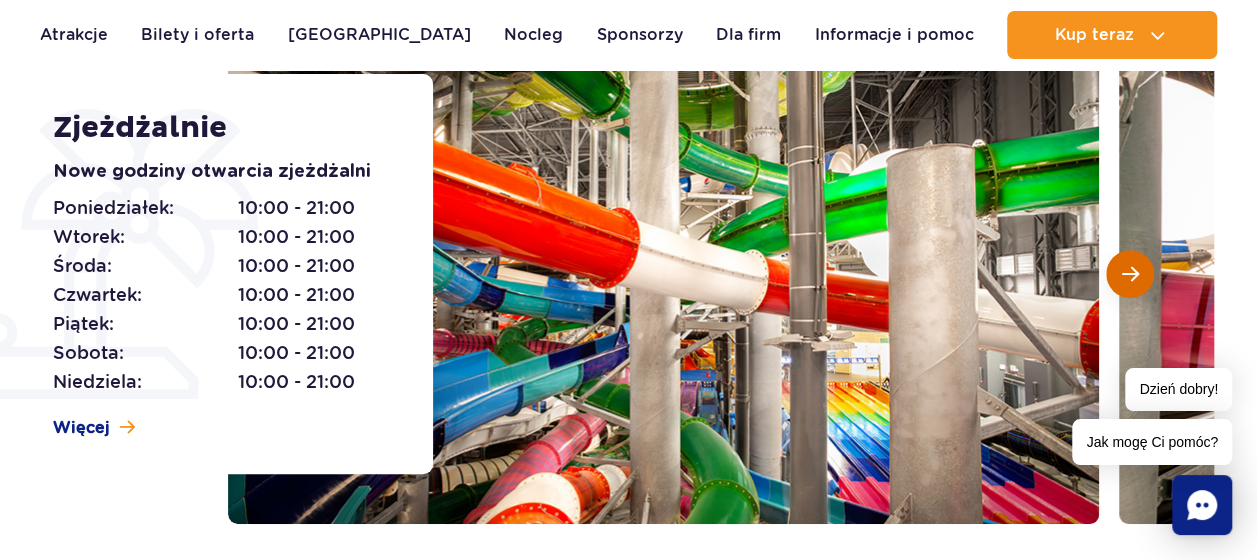 click at bounding box center (1130, 274) 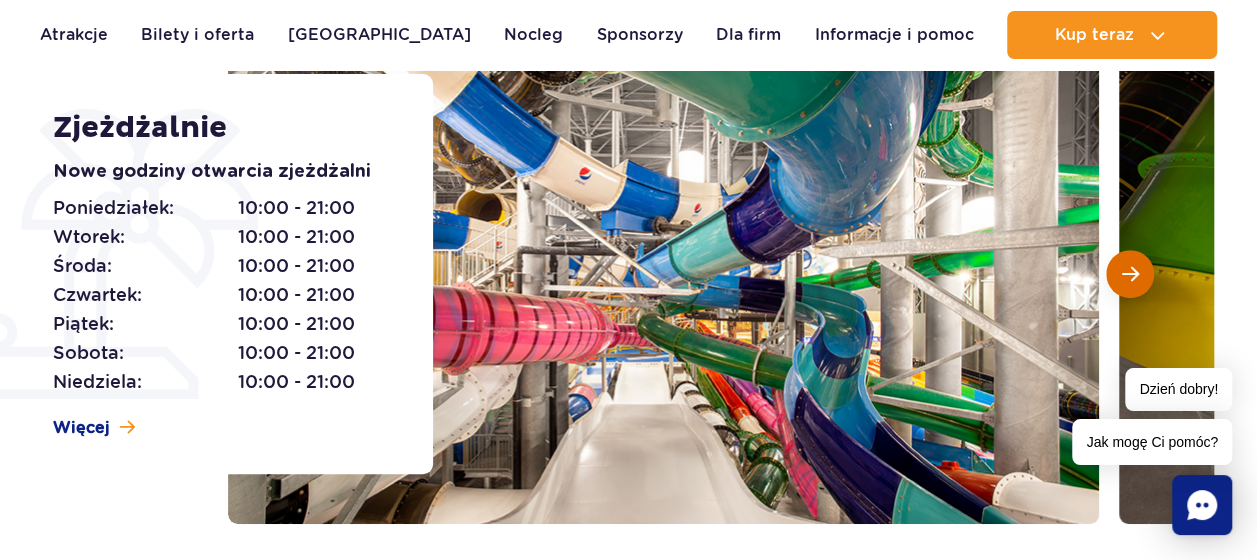click at bounding box center [1130, 274] 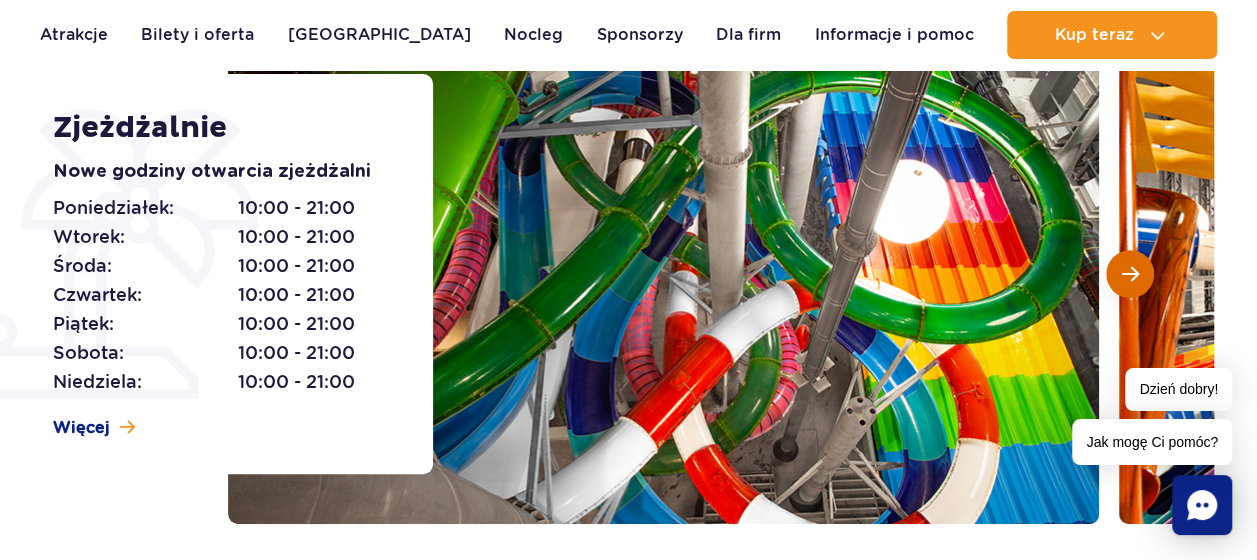 click at bounding box center [1130, 274] 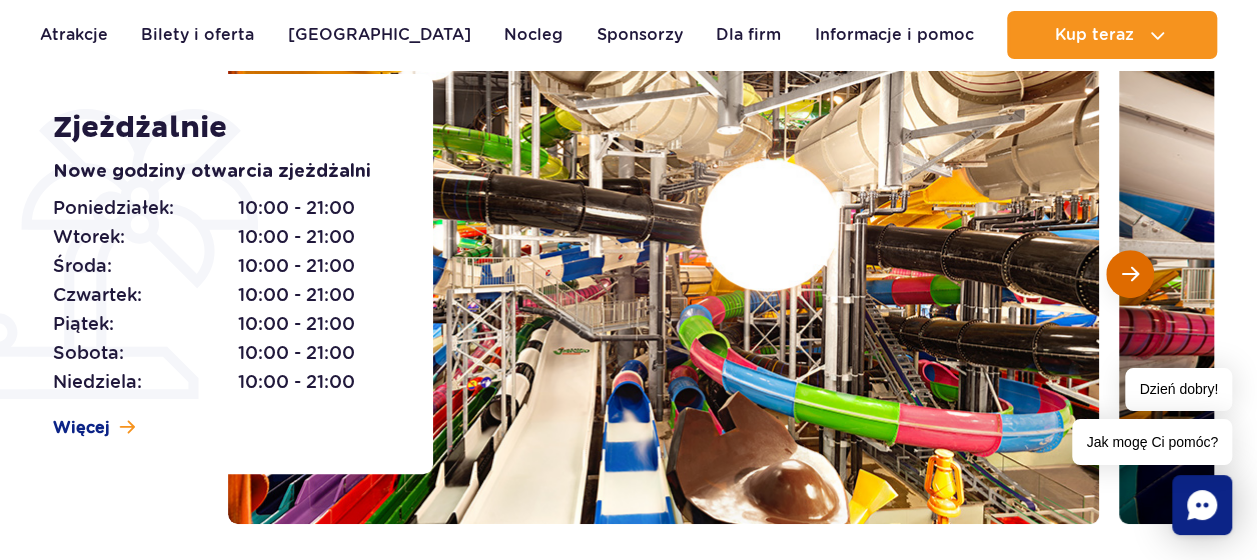 click at bounding box center (1130, 274) 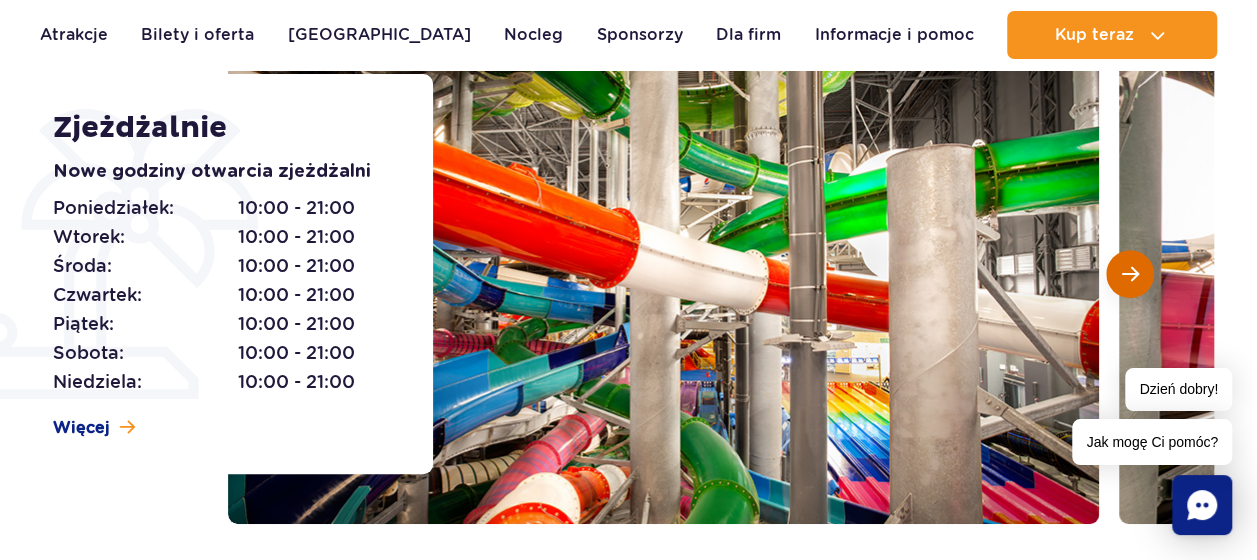 click at bounding box center (1130, 274) 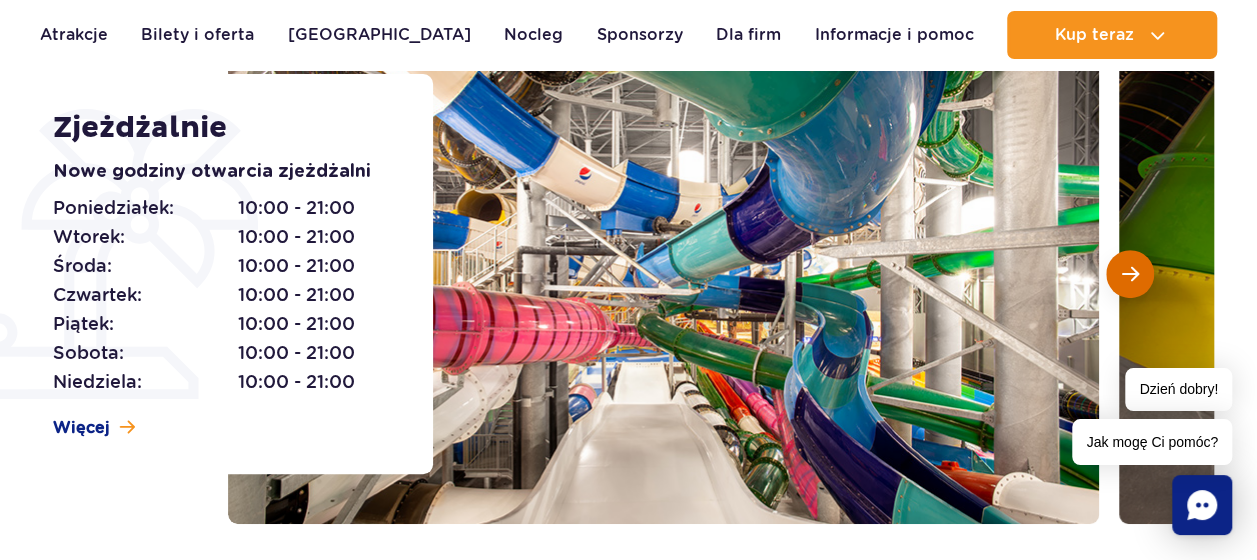 click at bounding box center (1130, 274) 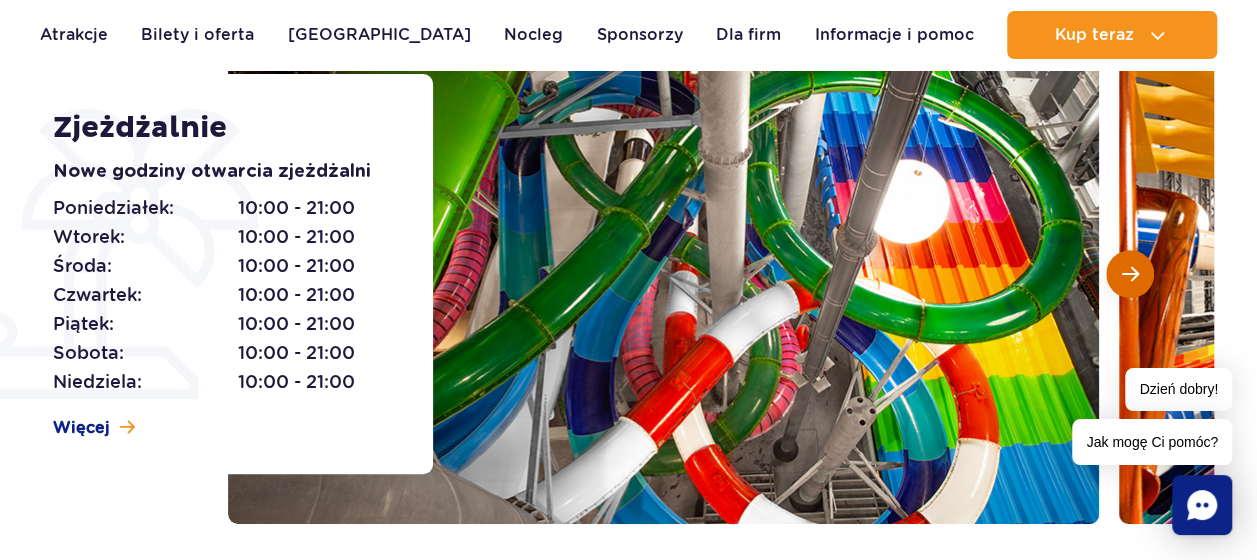 click at bounding box center (1130, 274) 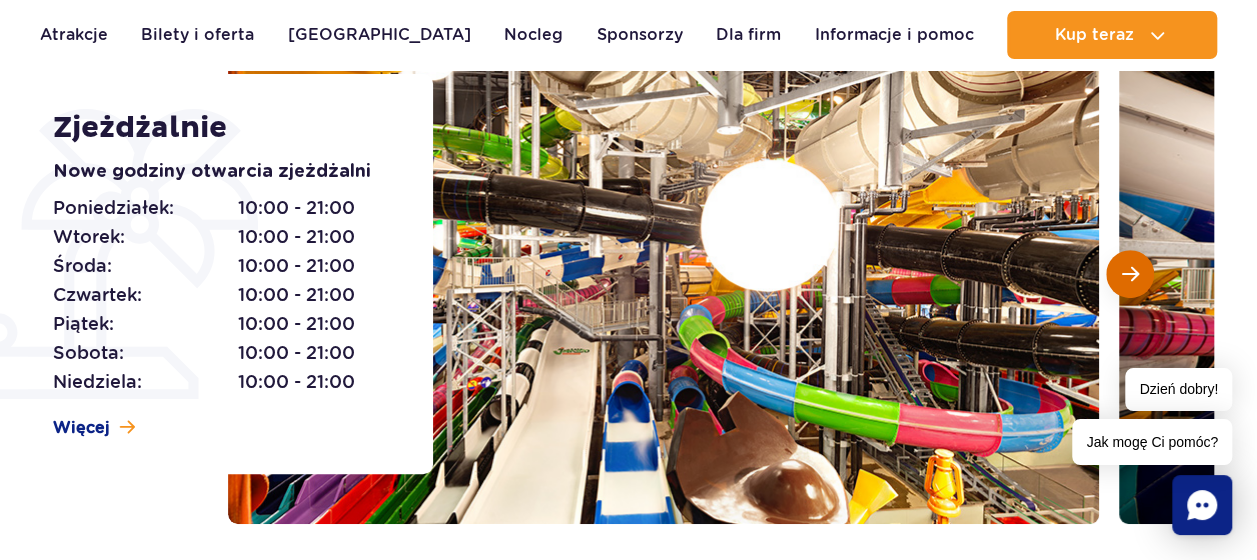 click at bounding box center (1130, 274) 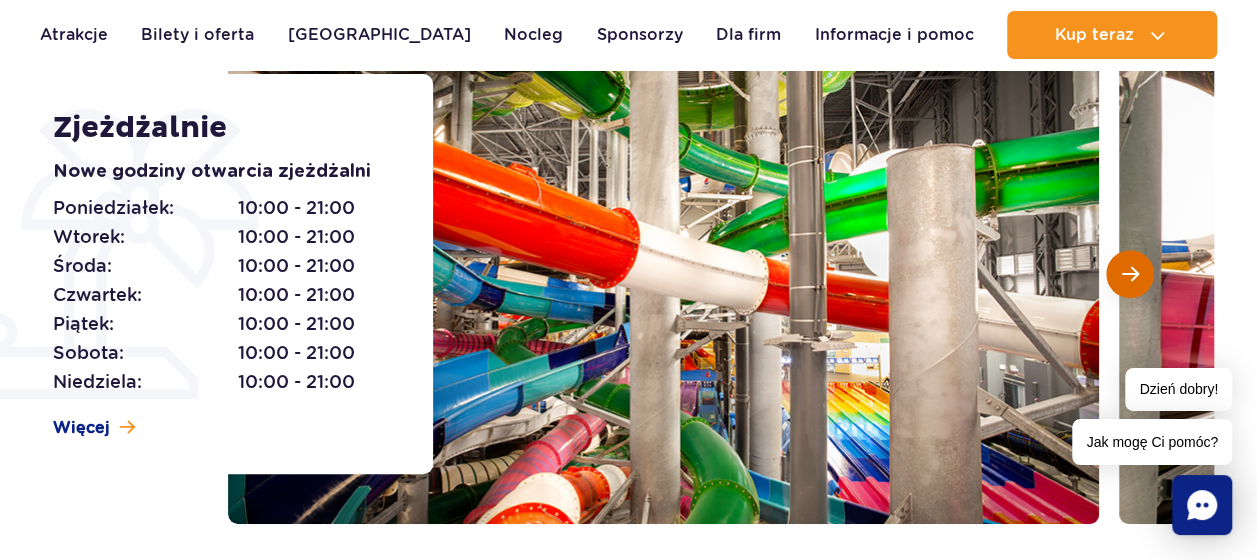 click at bounding box center [1130, 274] 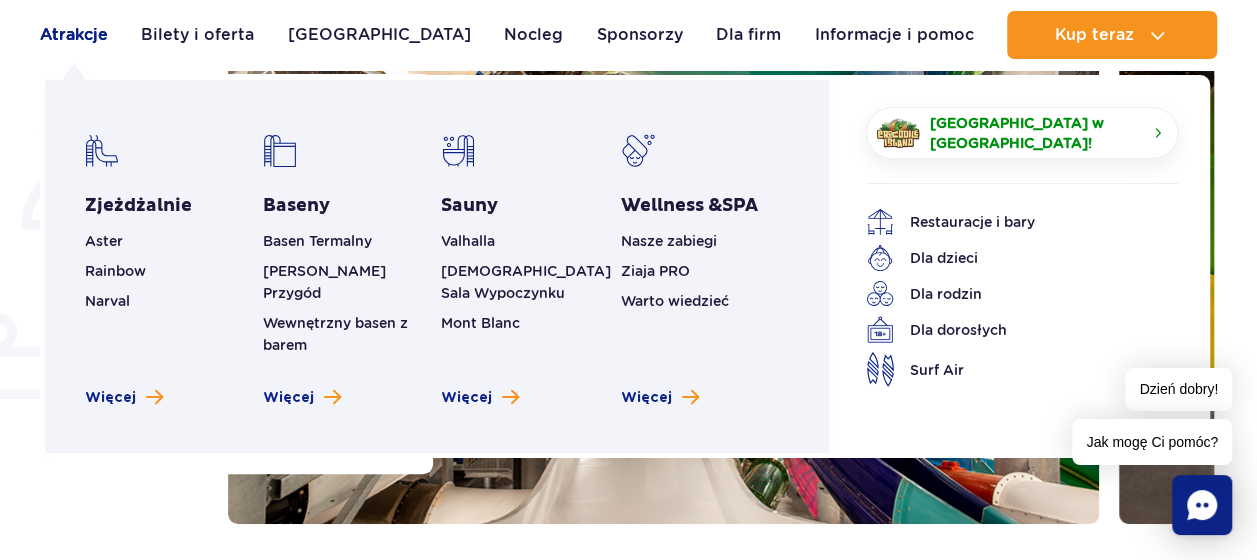 click on "Atrakcje" at bounding box center [74, 35] 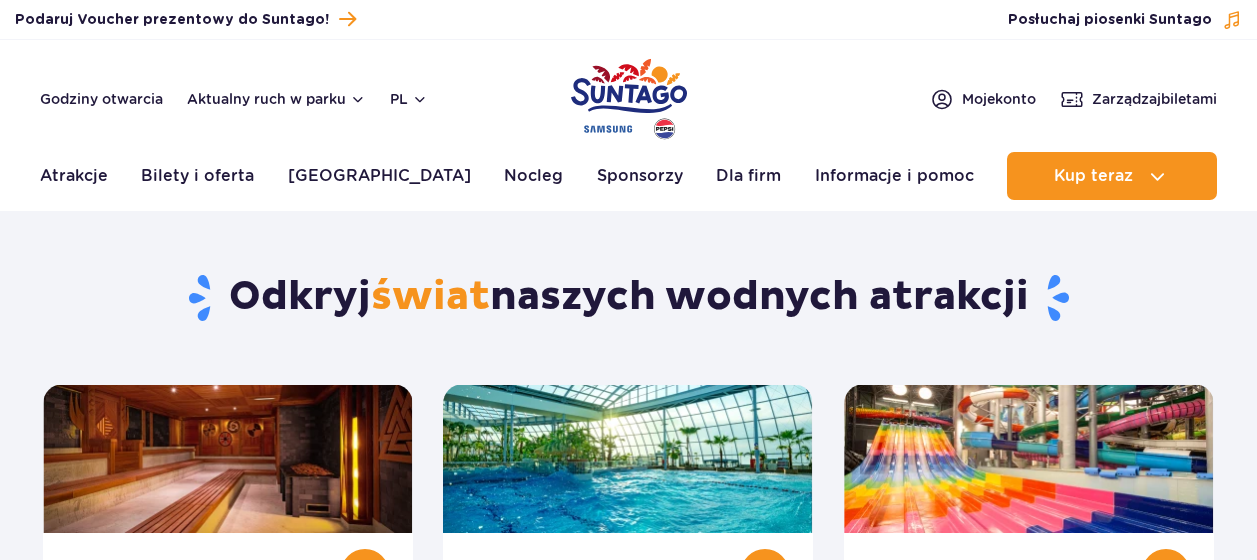 scroll, scrollTop: 0, scrollLeft: 0, axis: both 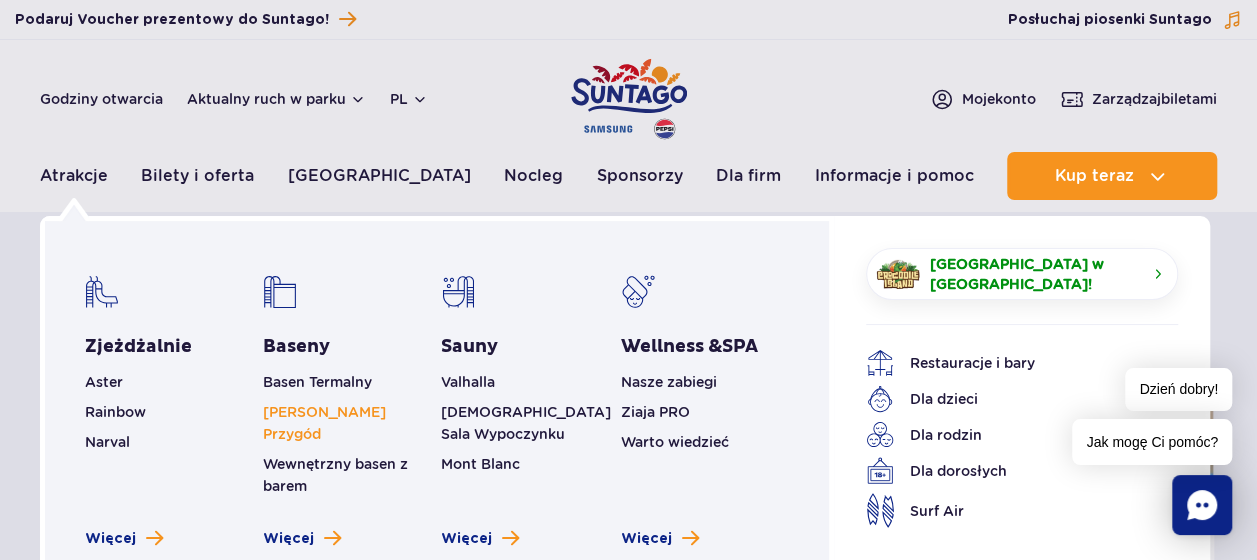 click on "[PERSON_NAME] Przygód" at bounding box center (324, 423) 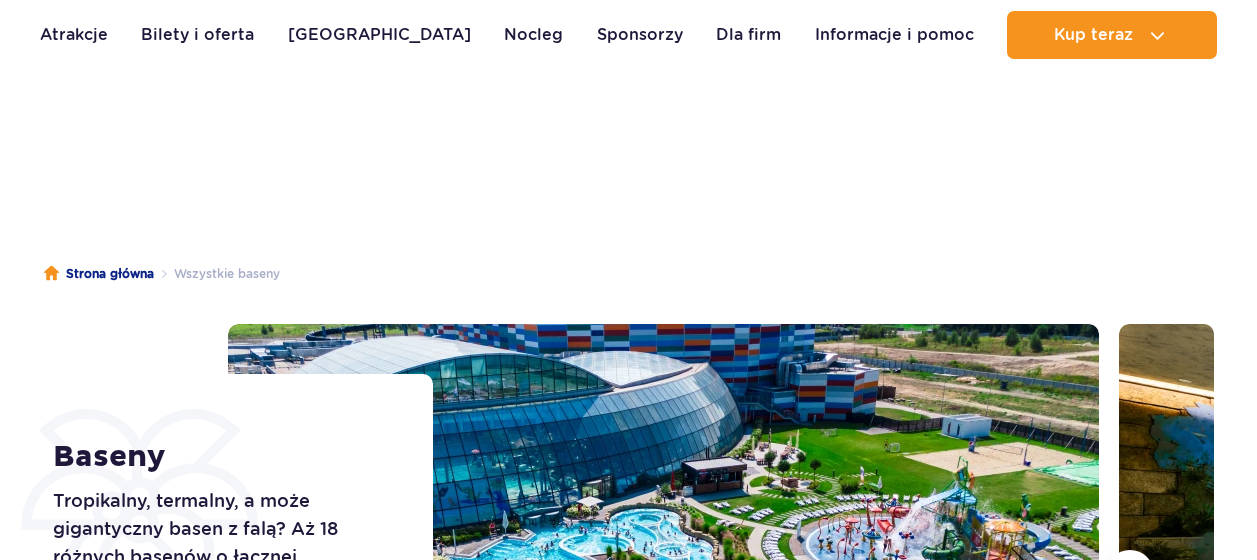 scroll, scrollTop: 1335, scrollLeft: 0, axis: vertical 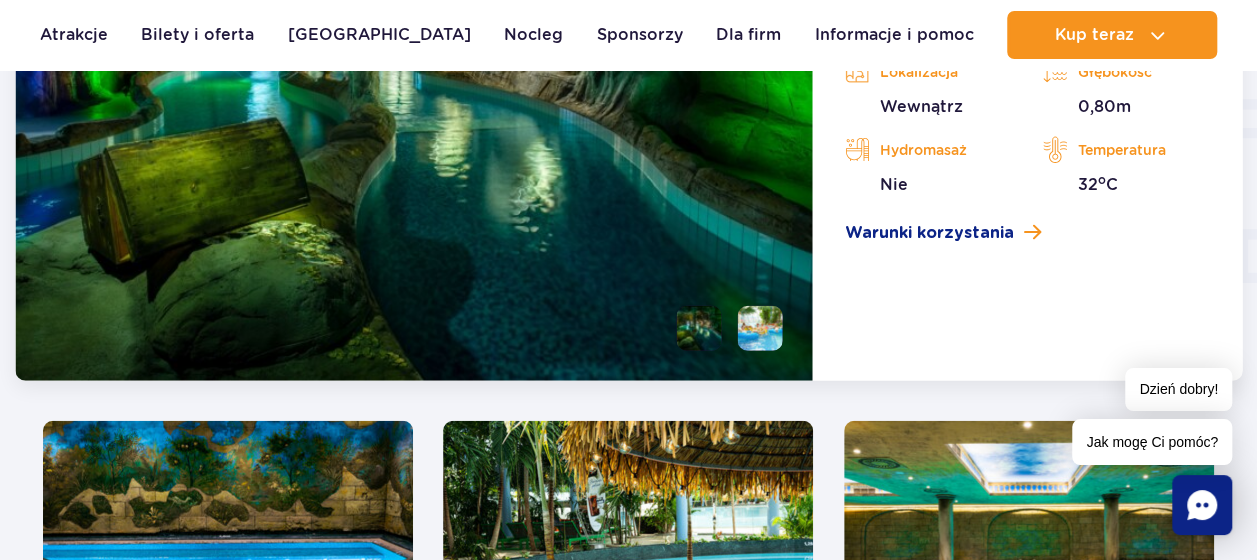 drag, startPoint x: 433, startPoint y: 344, endPoint x: 384, endPoint y: 351, distance: 49.497475 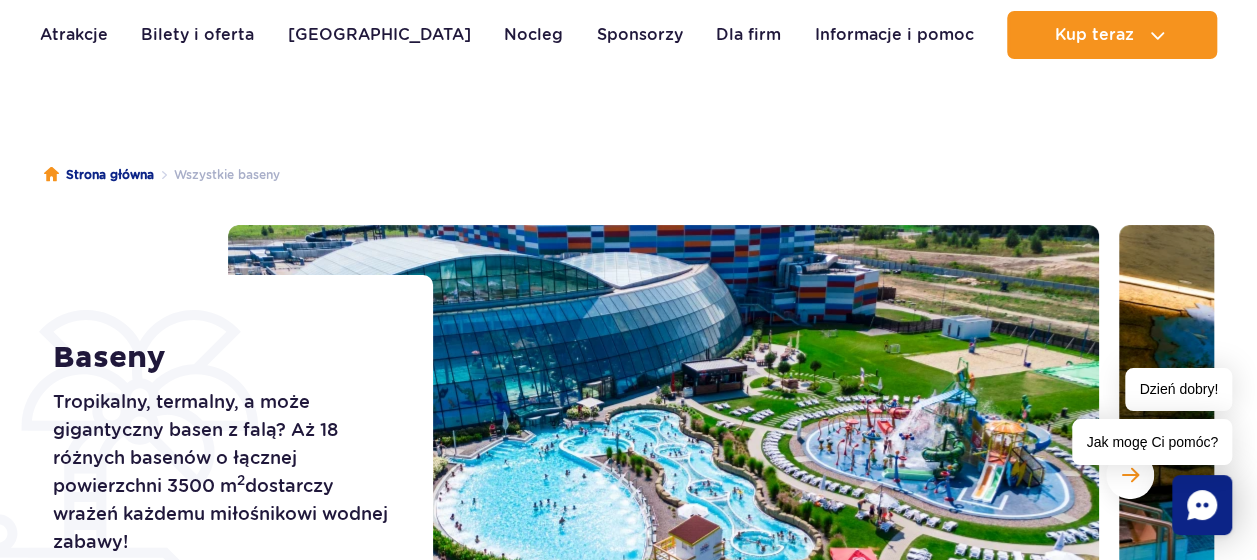scroll, scrollTop: 0, scrollLeft: 0, axis: both 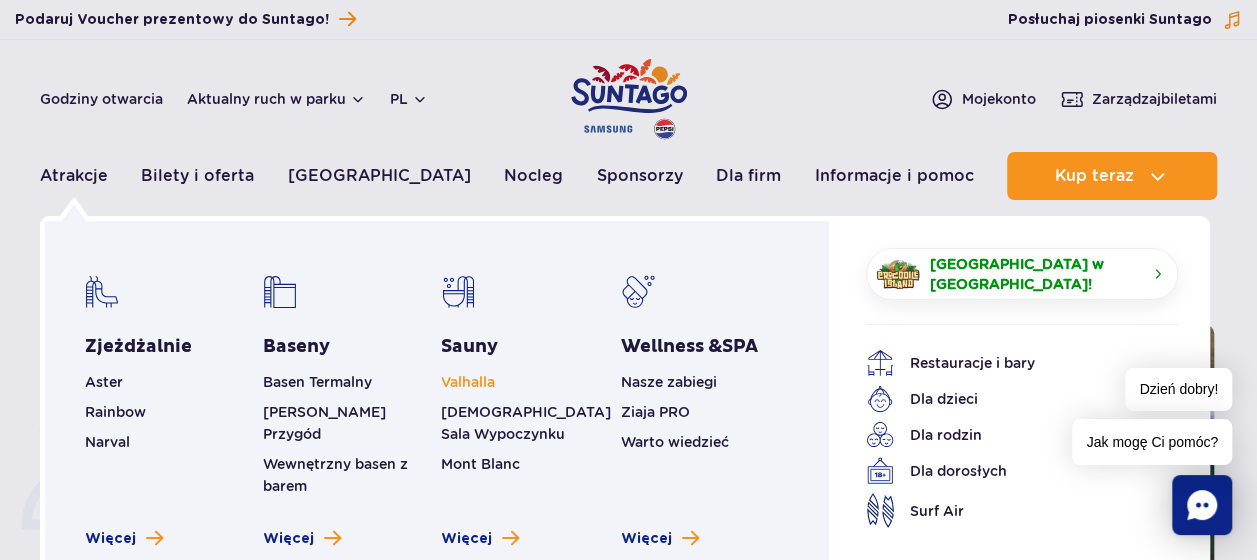click on "Valhalla" at bounding box center [468, 382] 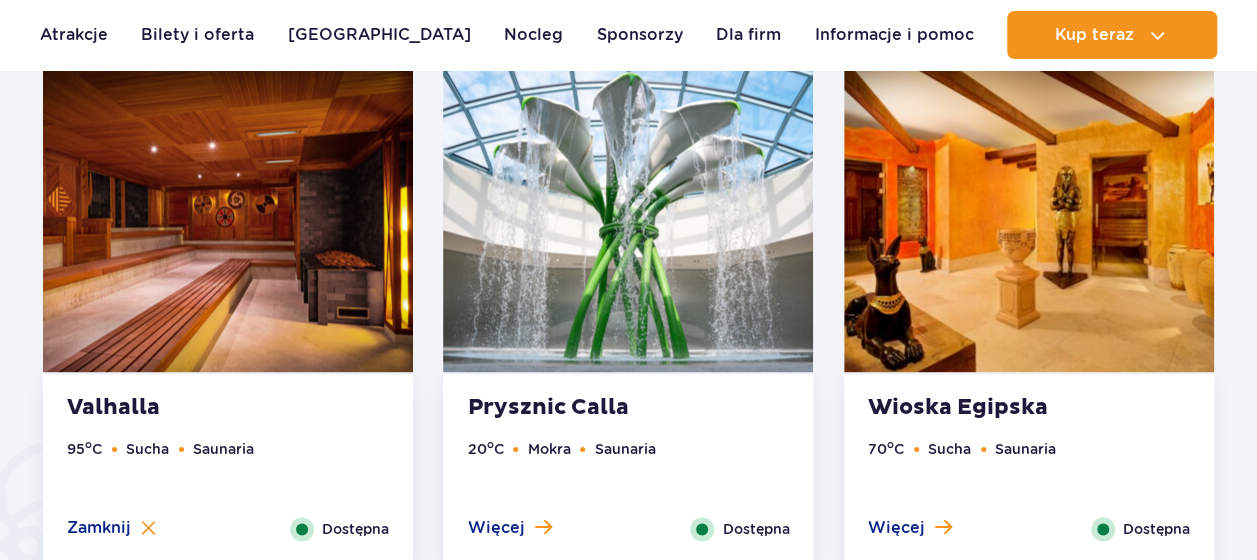 scroll, scrollTop: 0, scrollLeft: 0, axis: both 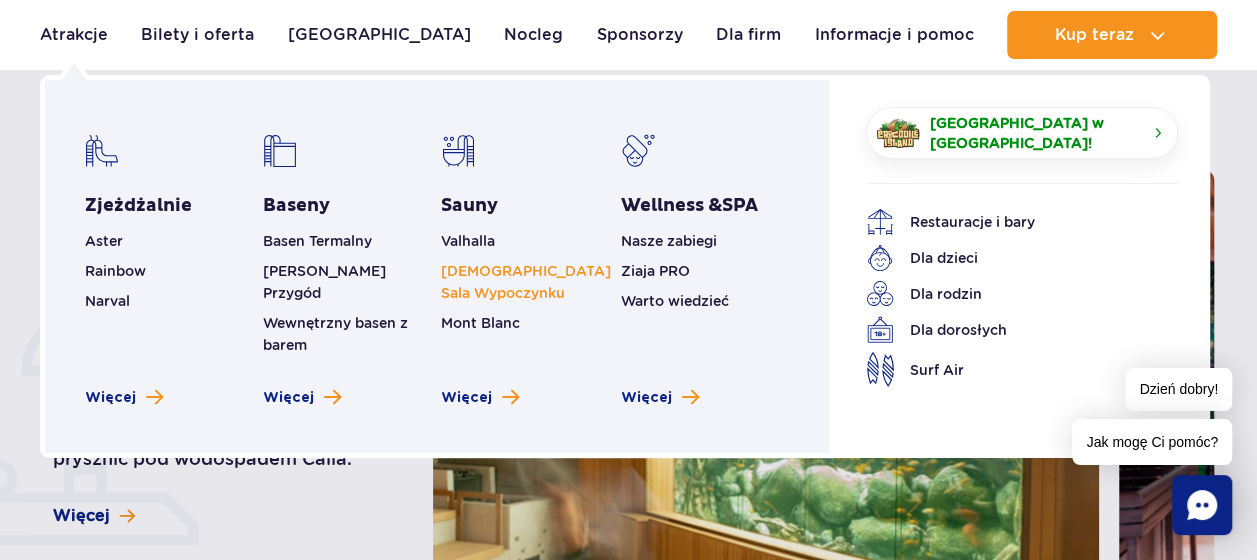 click on "[DEMOGRAPHIC_DATA] Sala Wypoczynku" at bounding box center [526, 282] 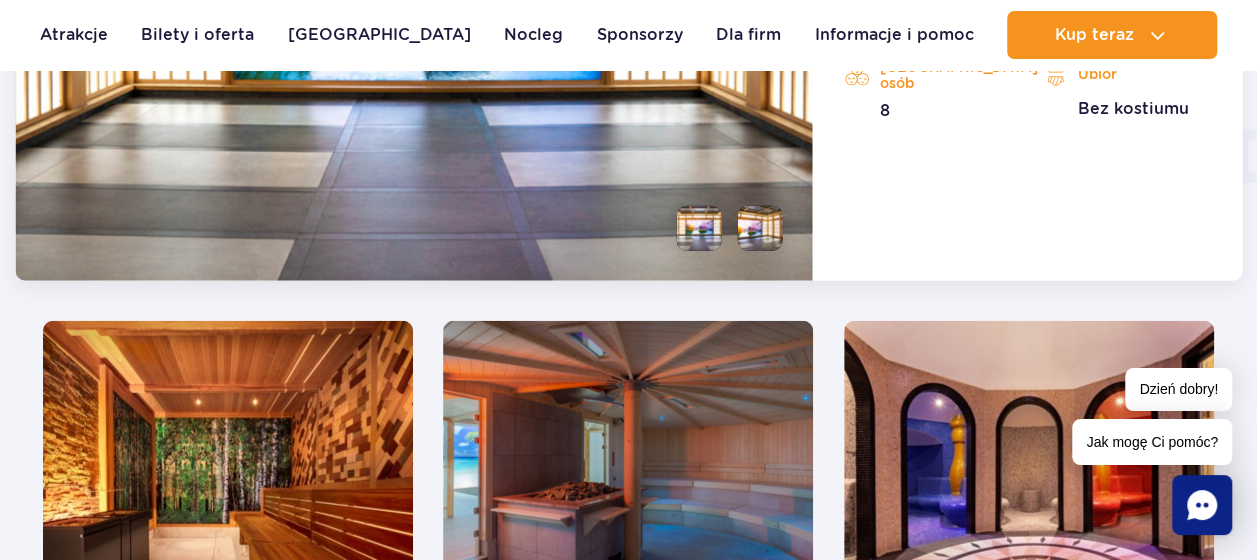 scroll, scrollTop: 2804, scrollLeft: 0, axis: vertical 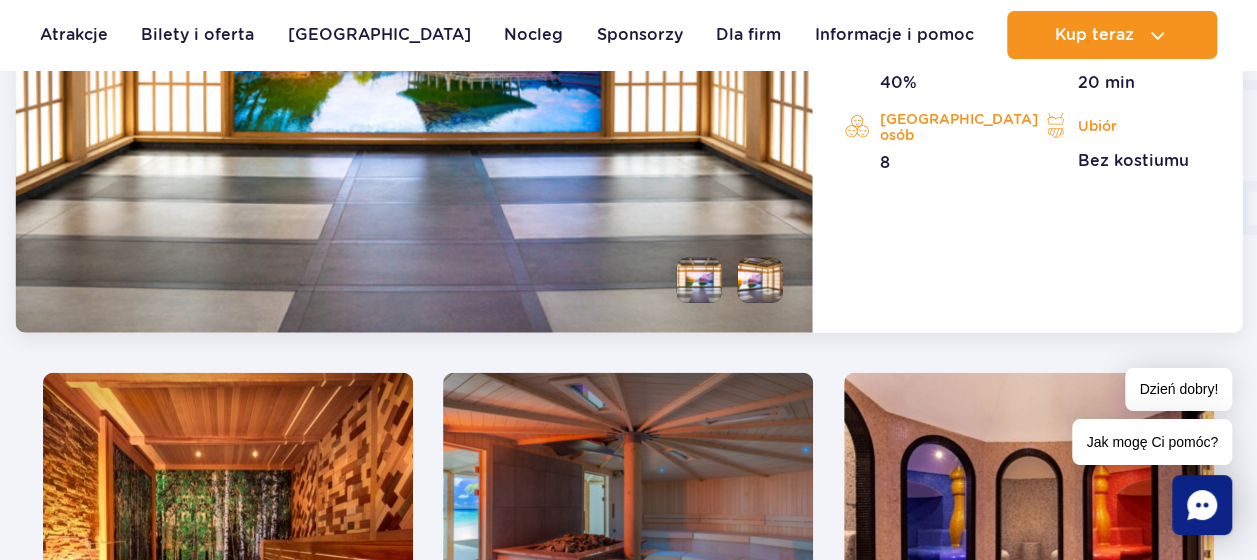click at bounding box center [760, 280] 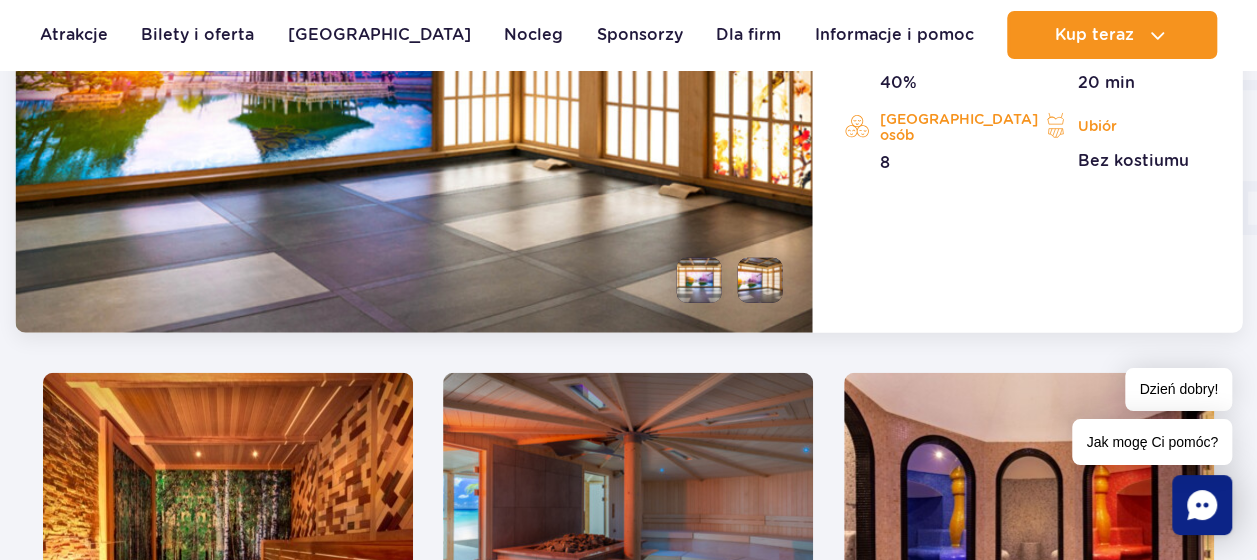 click at bounding box center [699, 280] 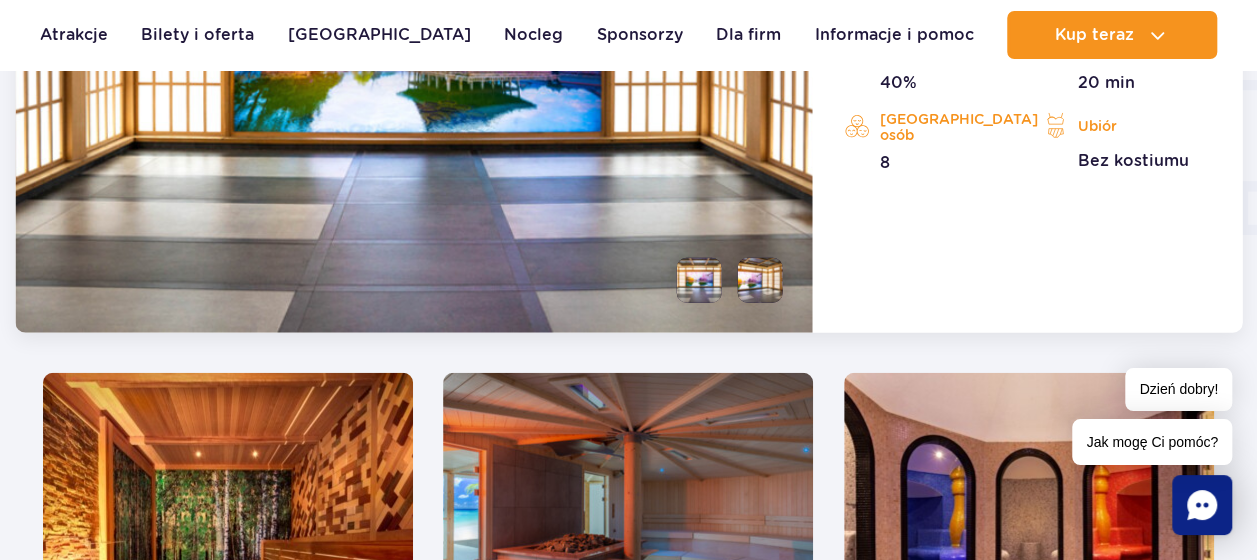 click at bounding box center (760, 280) 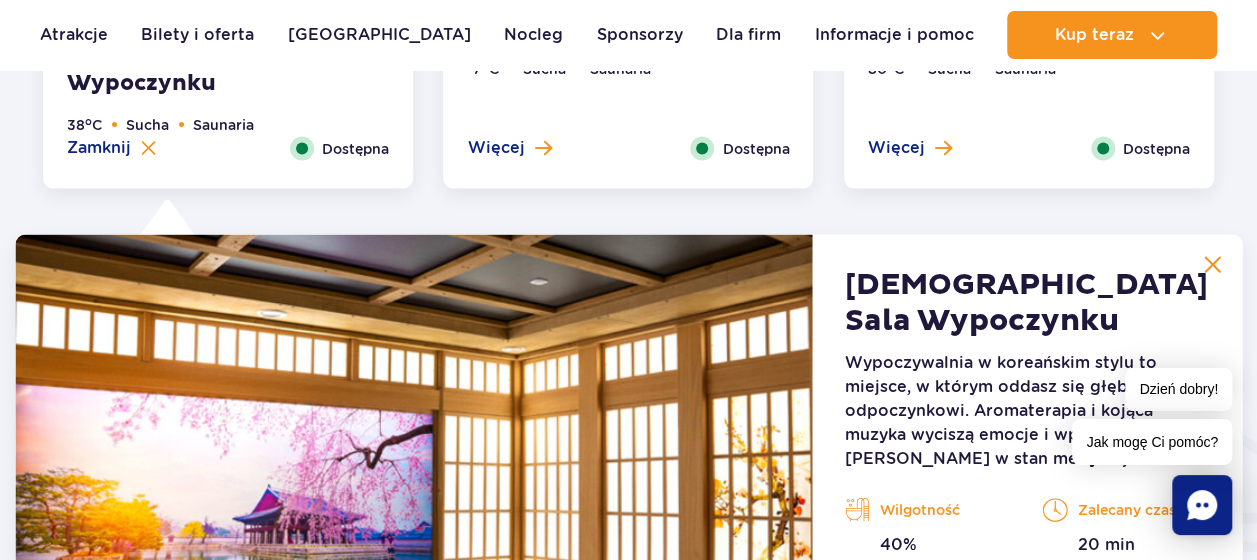 scroll, scrollTop: 1752, scrollLeft: 0, axis: vertical 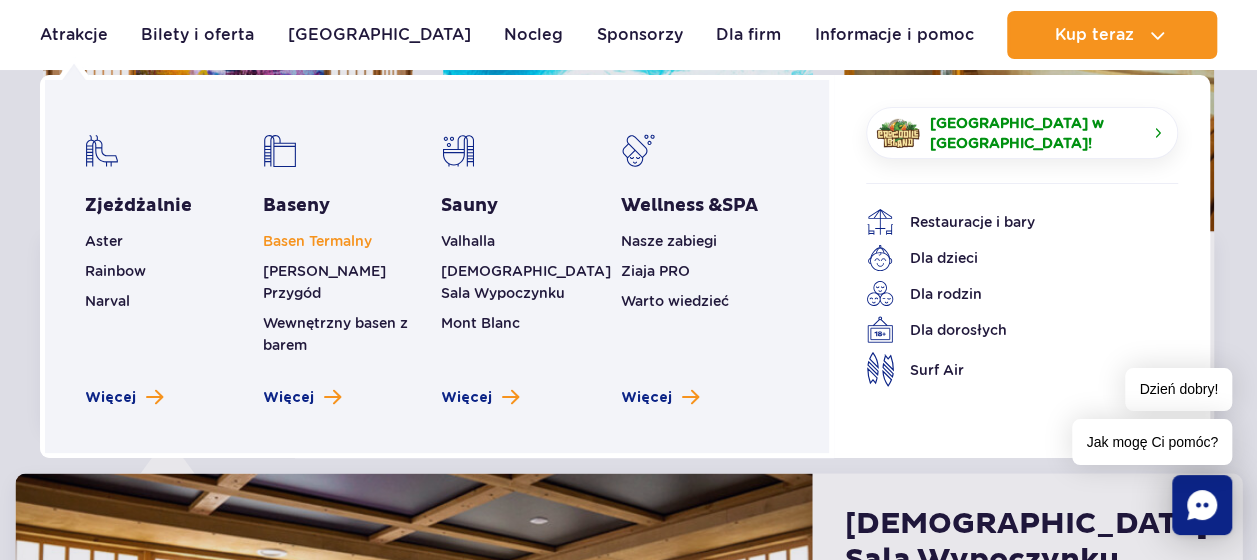 click on "Basen Termalny" at bounding box center [317, 241] 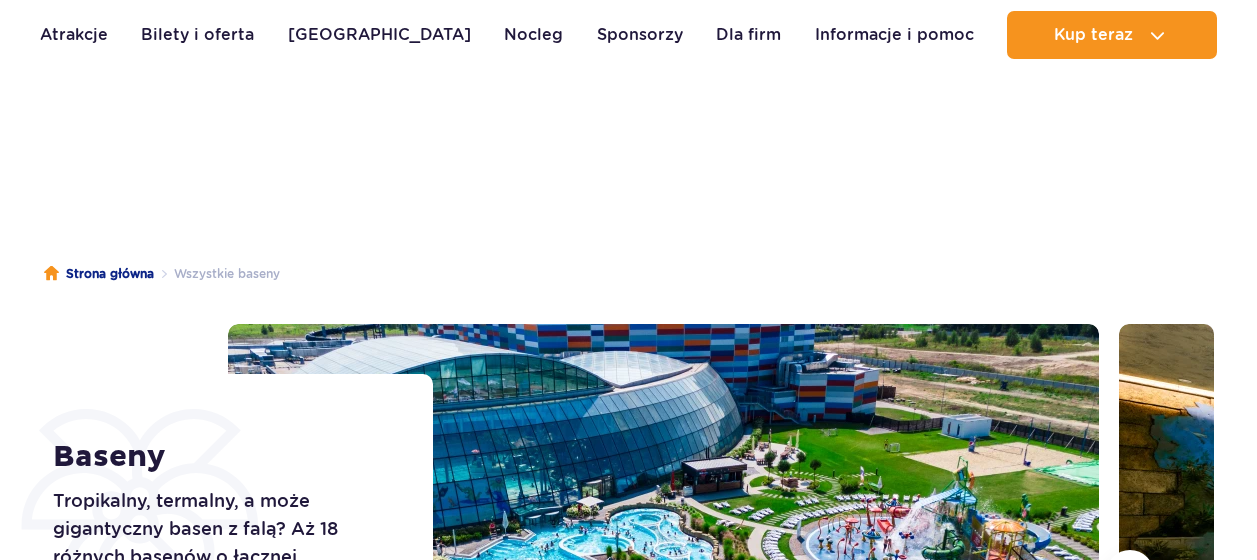 scroll, scrollTop: 982, scrollLeft: 0, axis: vertical 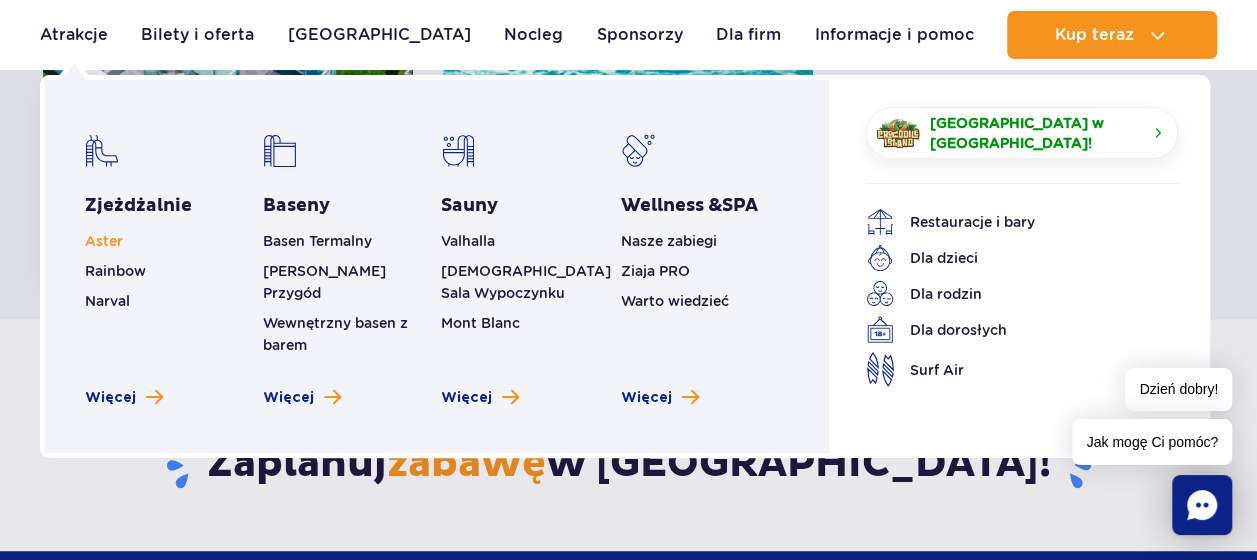 click on "Aster" at bounding box center [104, 241] 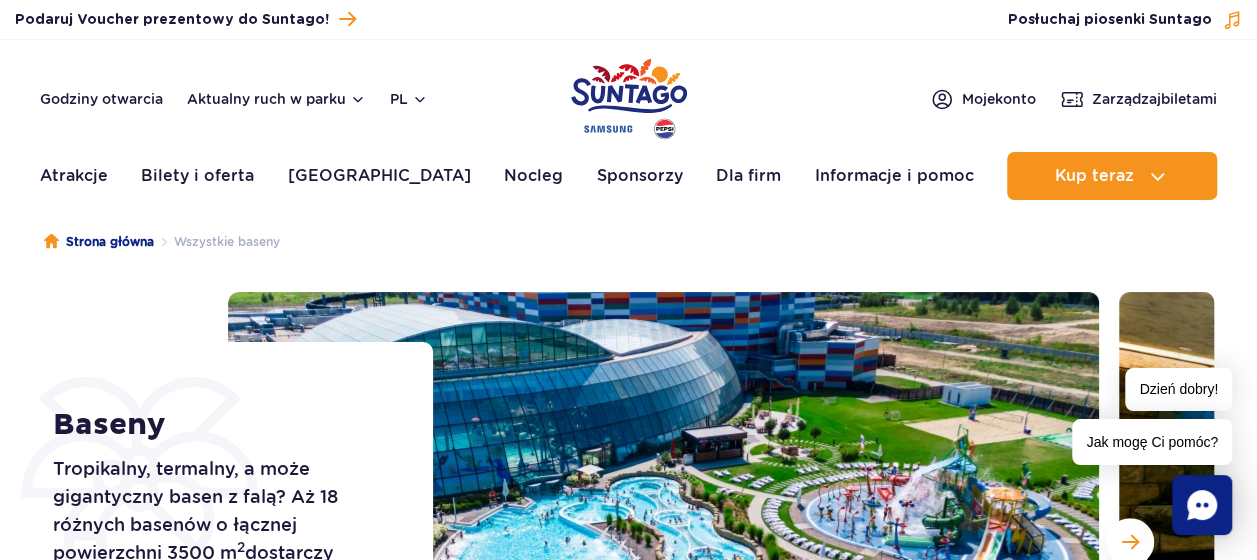 scroll, scrollTop: 0, scrollLeft: 0, axis: both 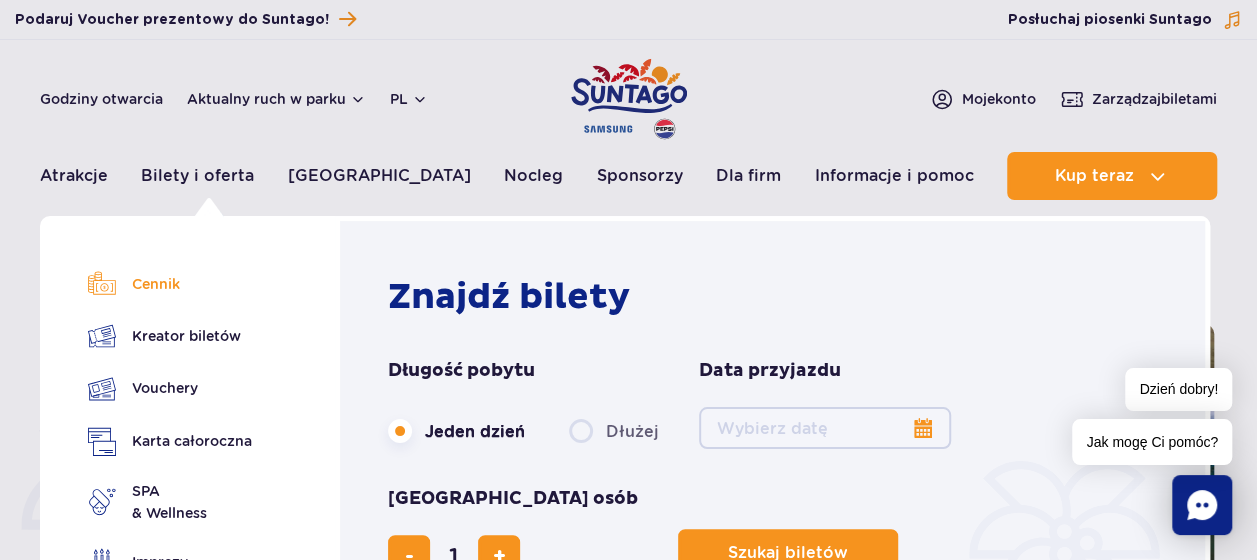 click on "Cennik" at bounding box center (170, 284) 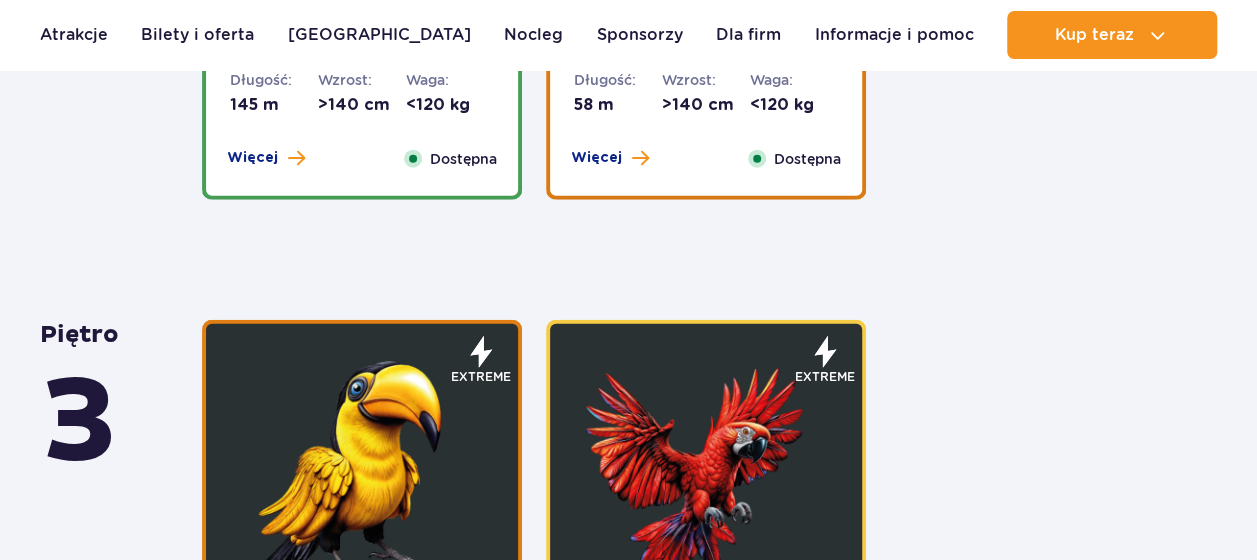 scroll, scrollTop: 3250, scrollLeft: 0, axis: vertical 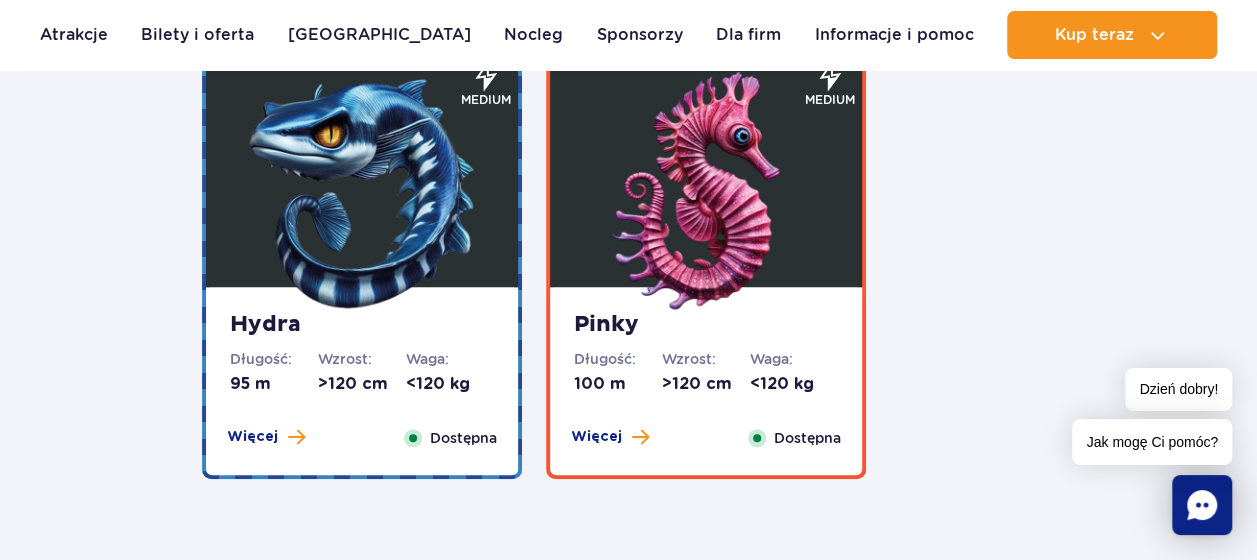 click at bounding box center (362, 192) 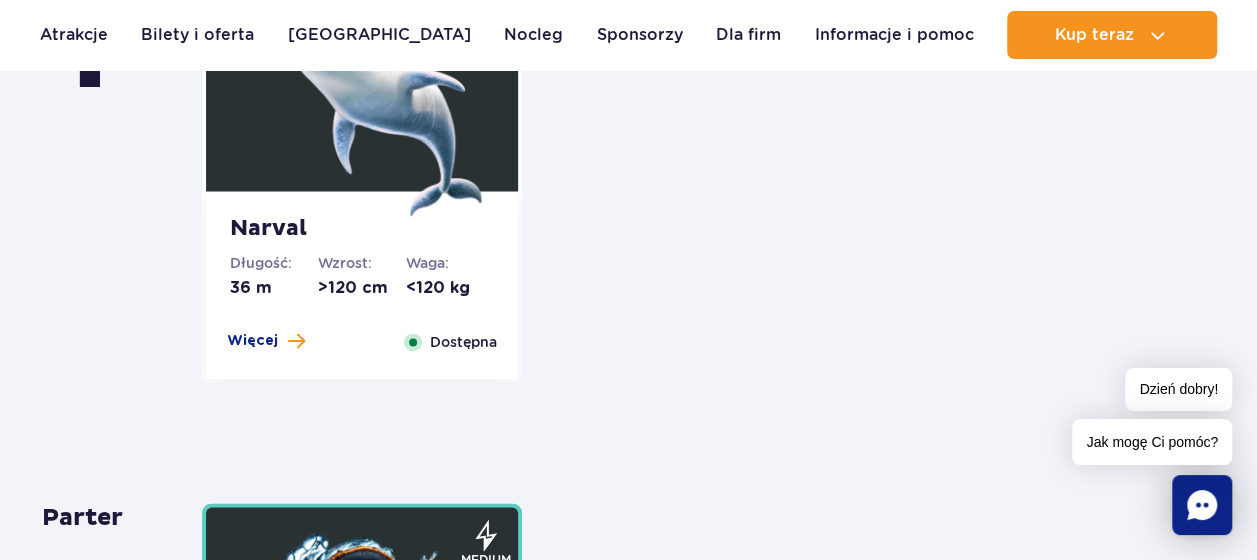 click at bounding box center [362, 96] 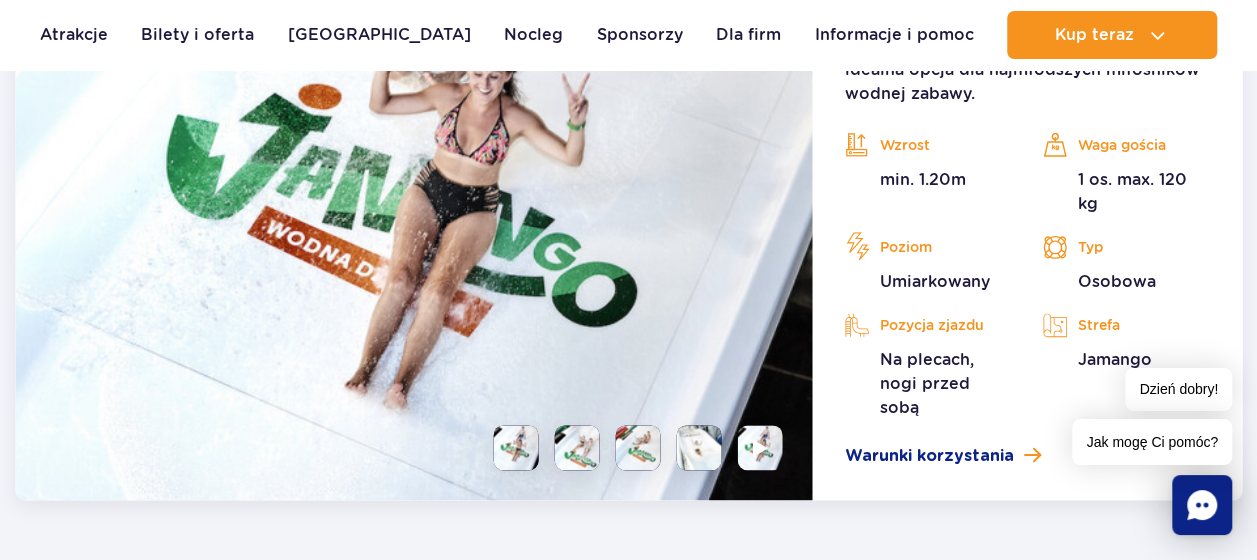 scroll, scrollTop: 4976, scrollLeft: 0, axis: vertical 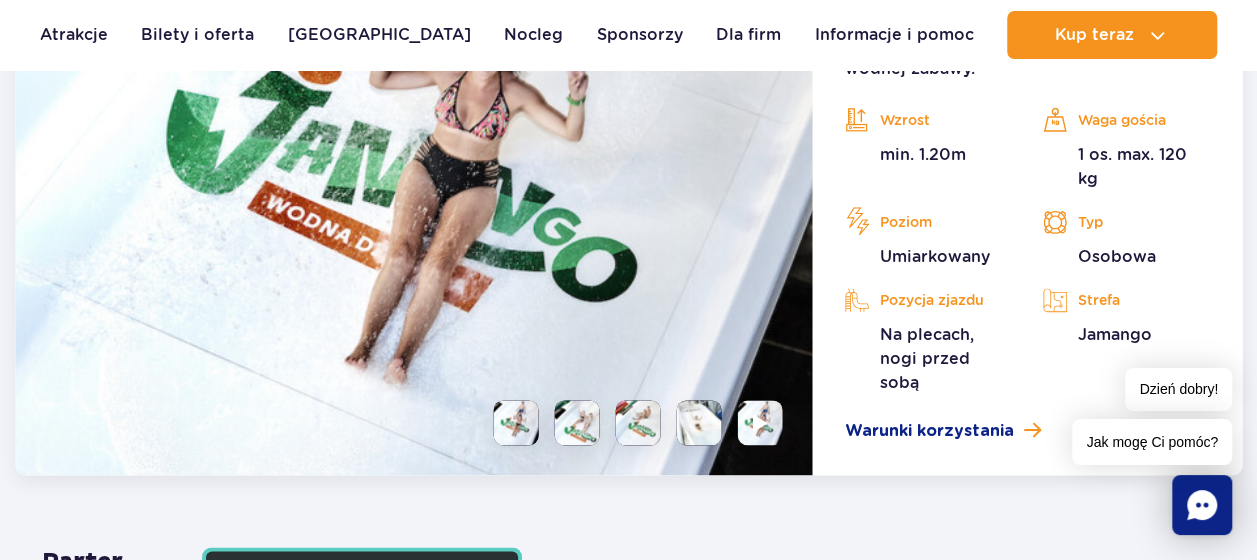 click at bounding box center [699, 422] 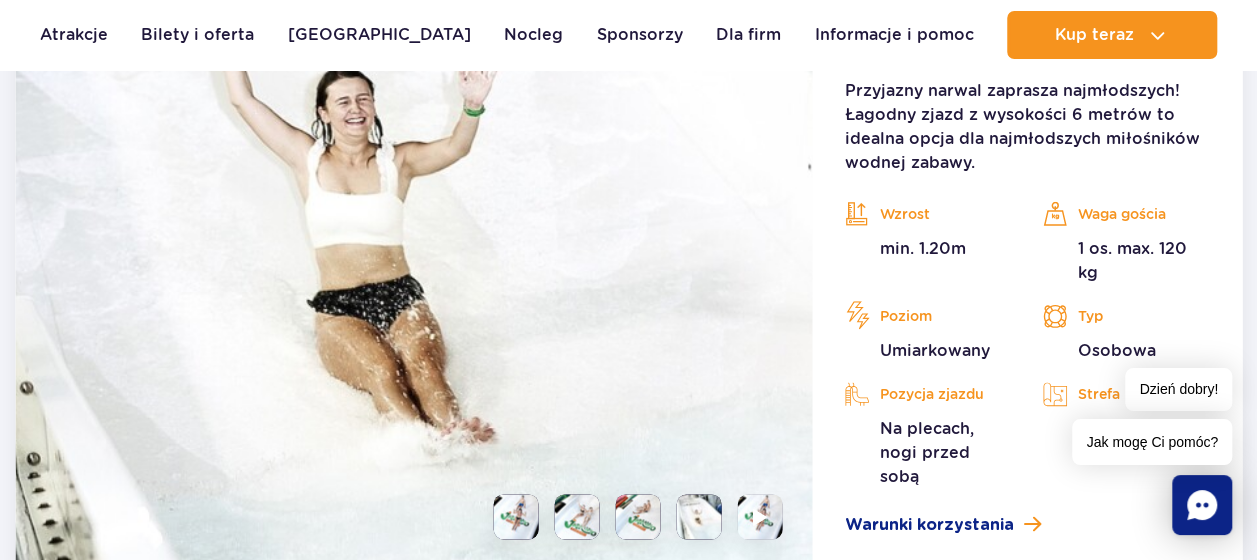 scroll, scrollTop: 4976, scrollLeft: 0, axis: vertical 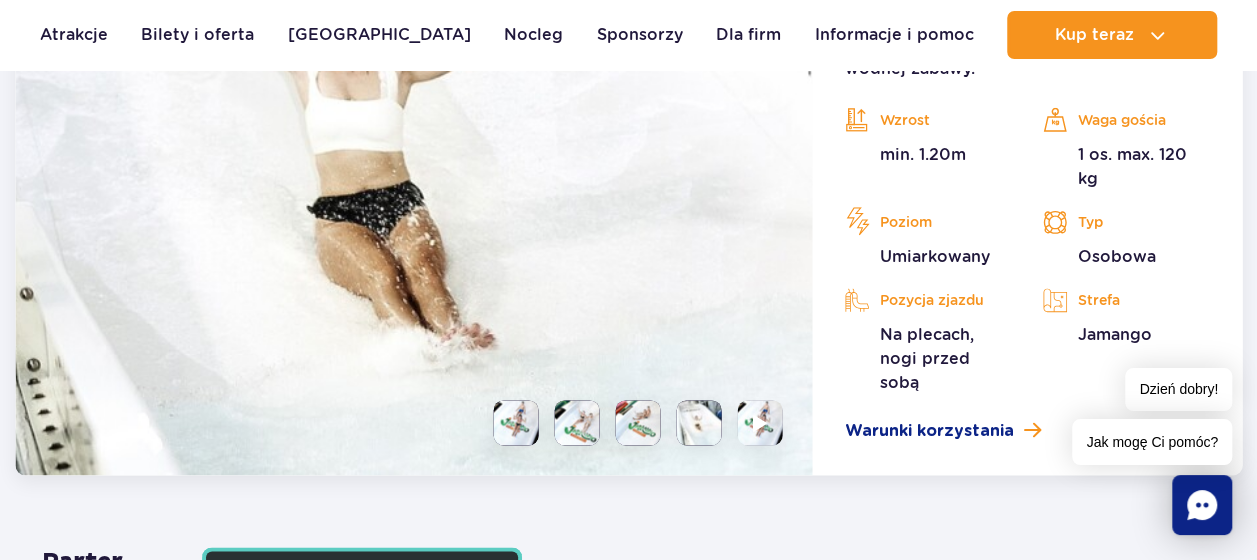 click at bounding box center [516, 422] 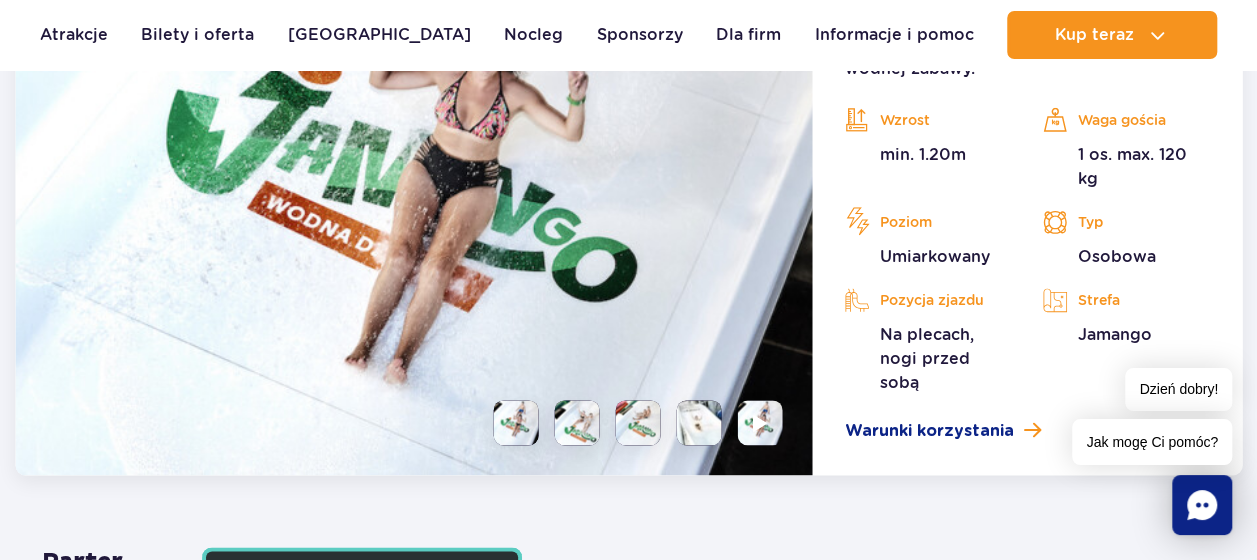 click at bounding box center [577, 422] 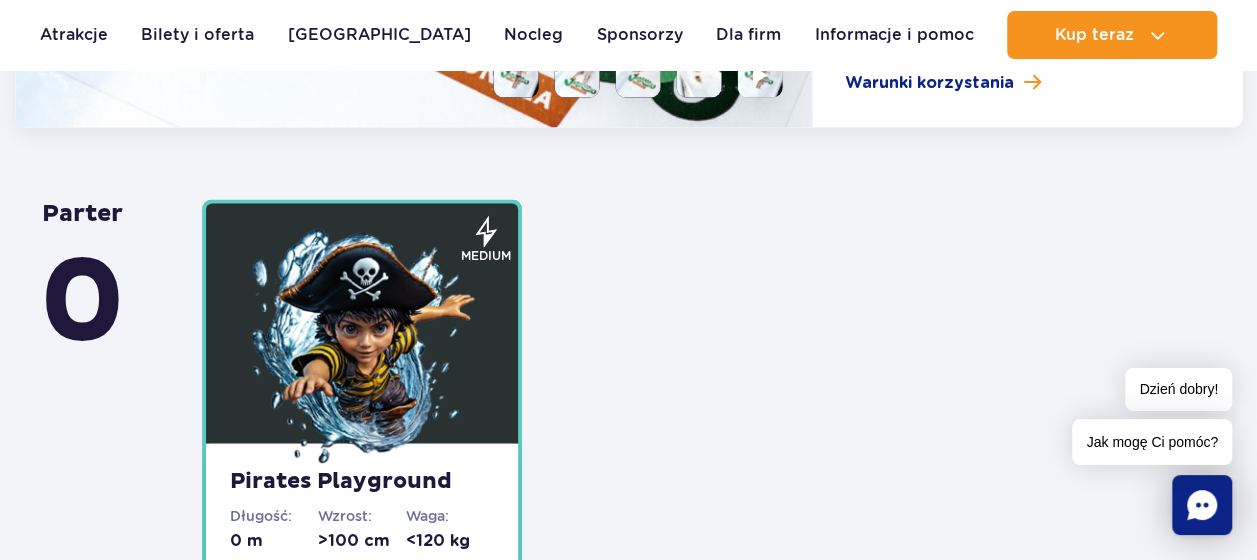 scroll, scrollTop: 5376, scrollLeft: 0, axis: vertical 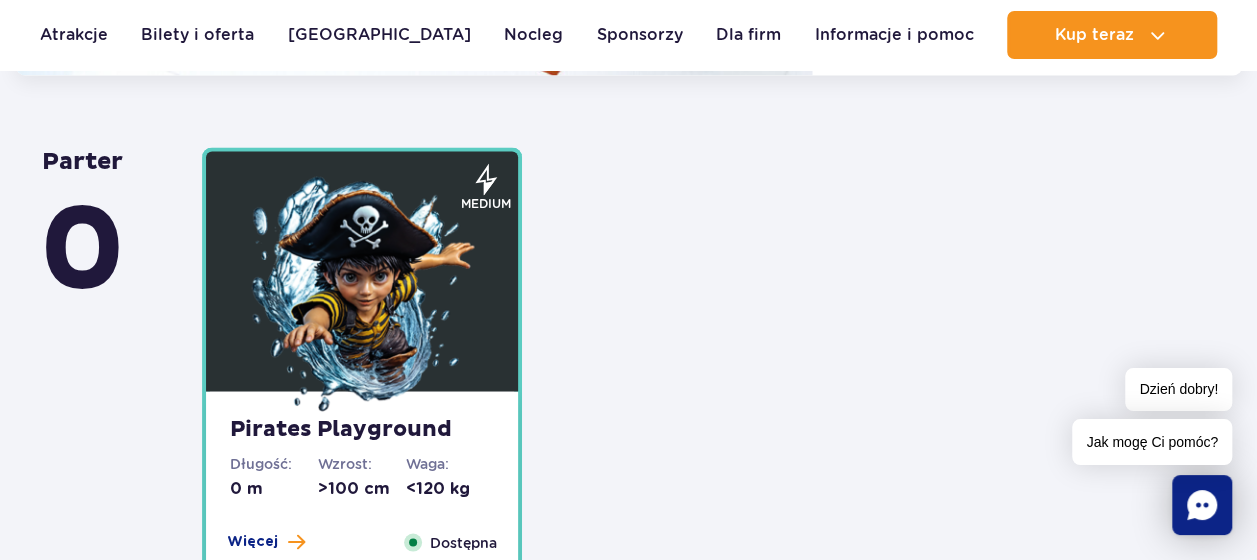 click at bounding box center (362, 296) 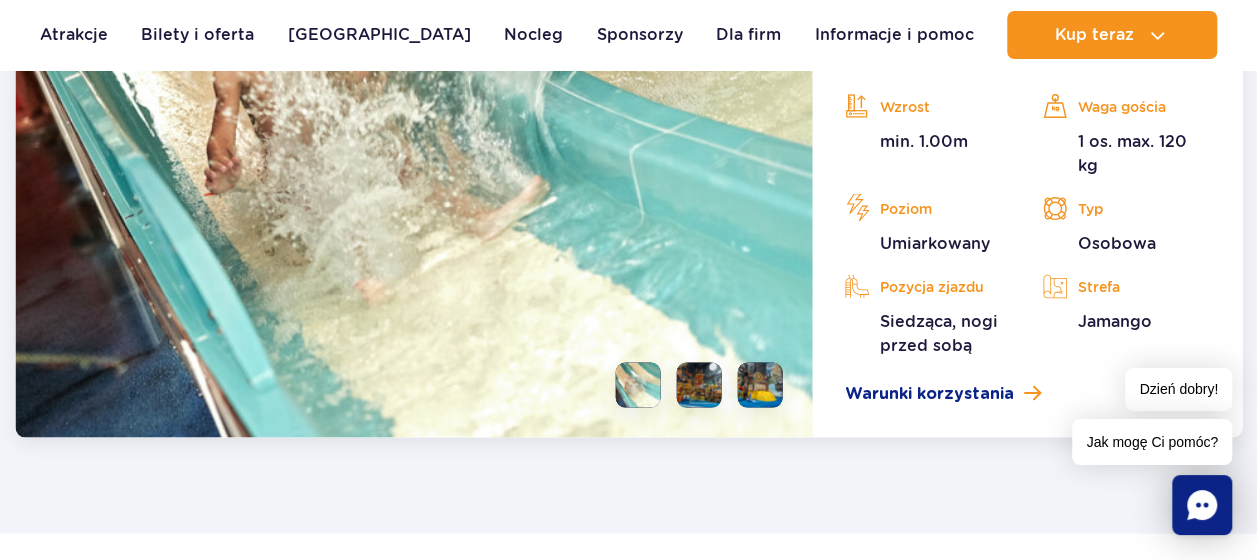 scroll, scrollTop: 5732, scrollLeft: 0, axis: vertical 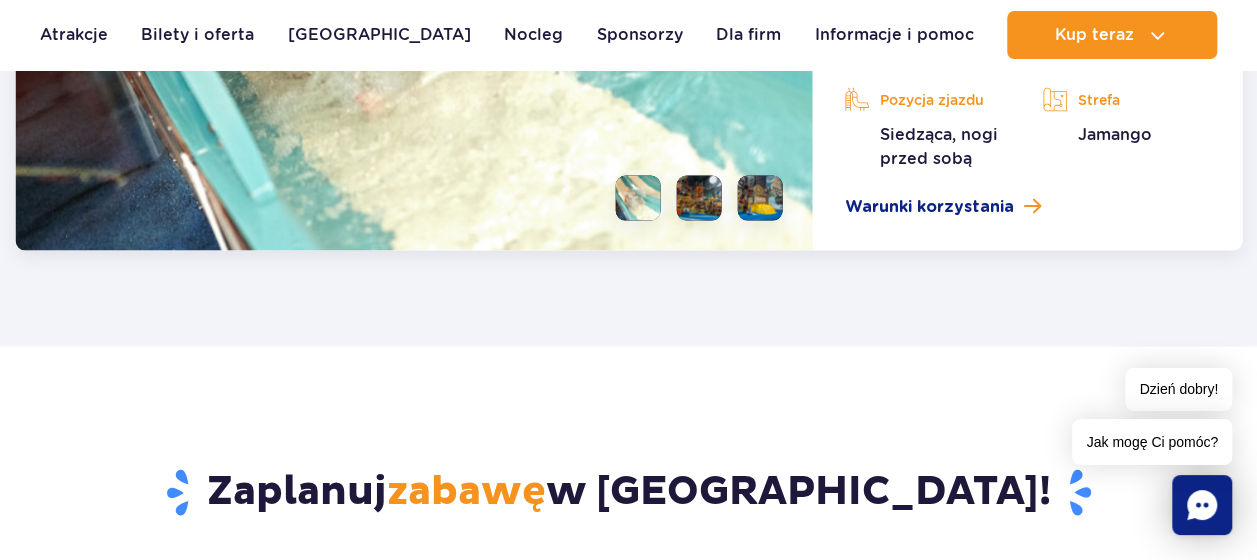 click at bounding box center [699, 198] 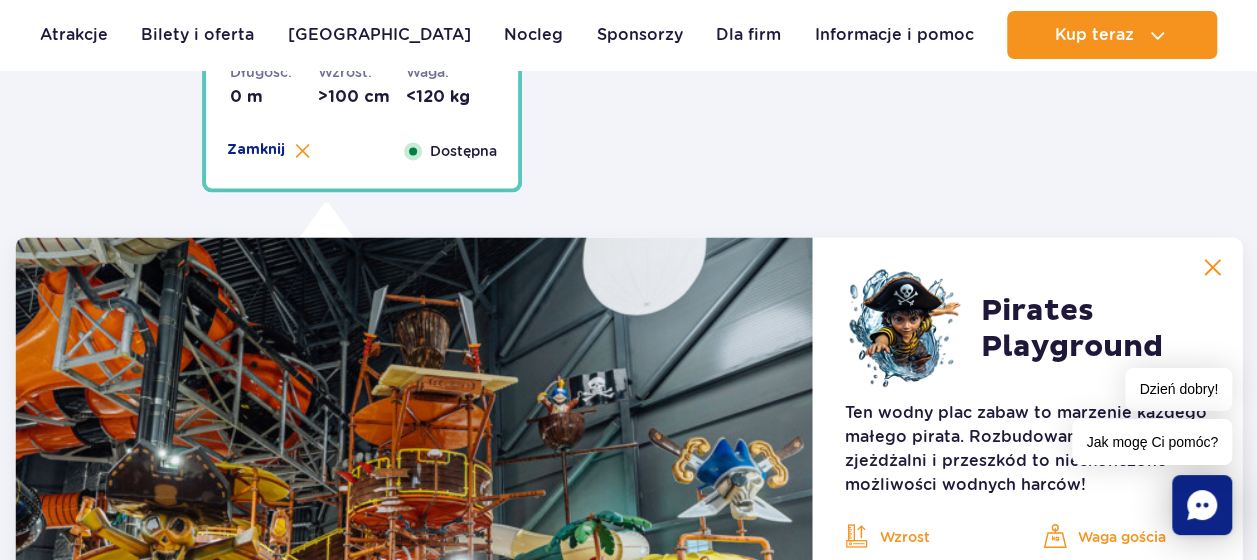scroll, scrollTop: 4298, scrollLeft: 0, axis: vertical 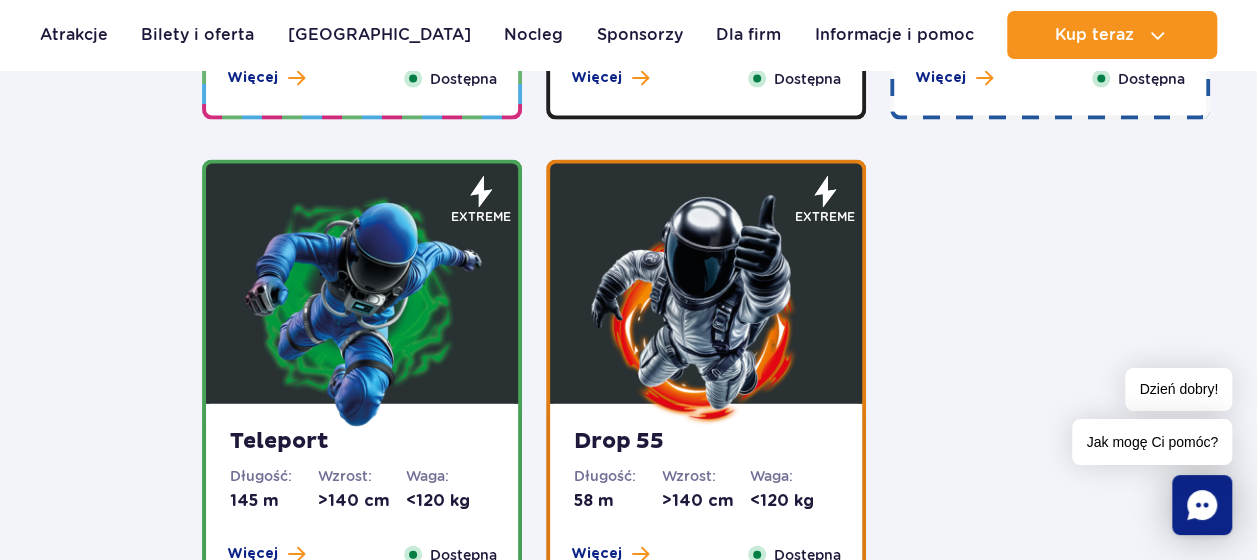 click at bounding box center [362, 309] 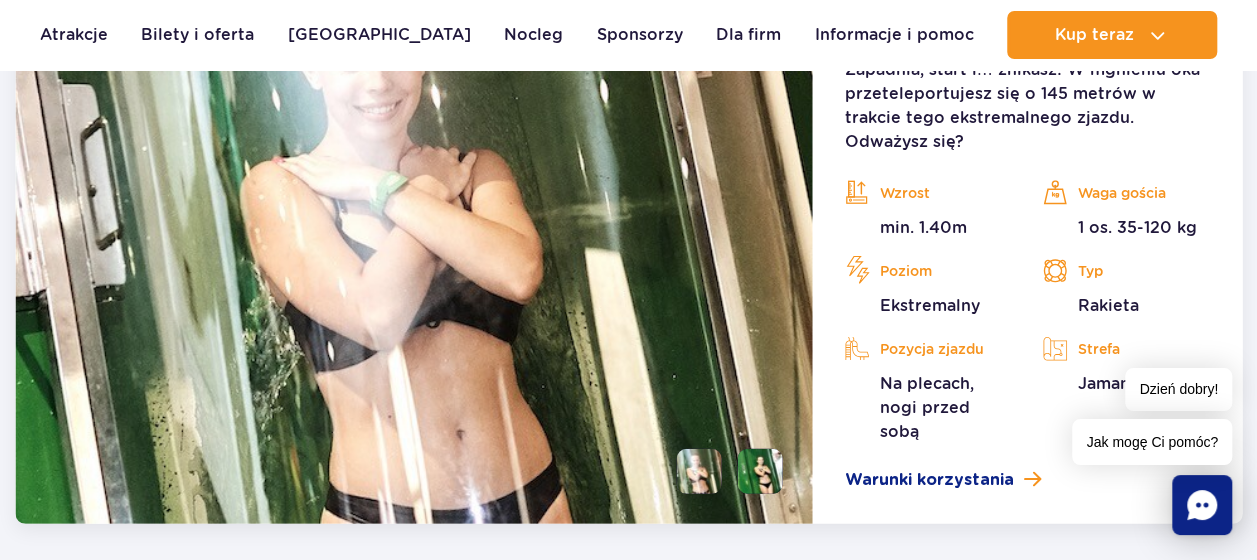 scroll, scrollTop: 2532, scrollLeft: 0, axis: vertical 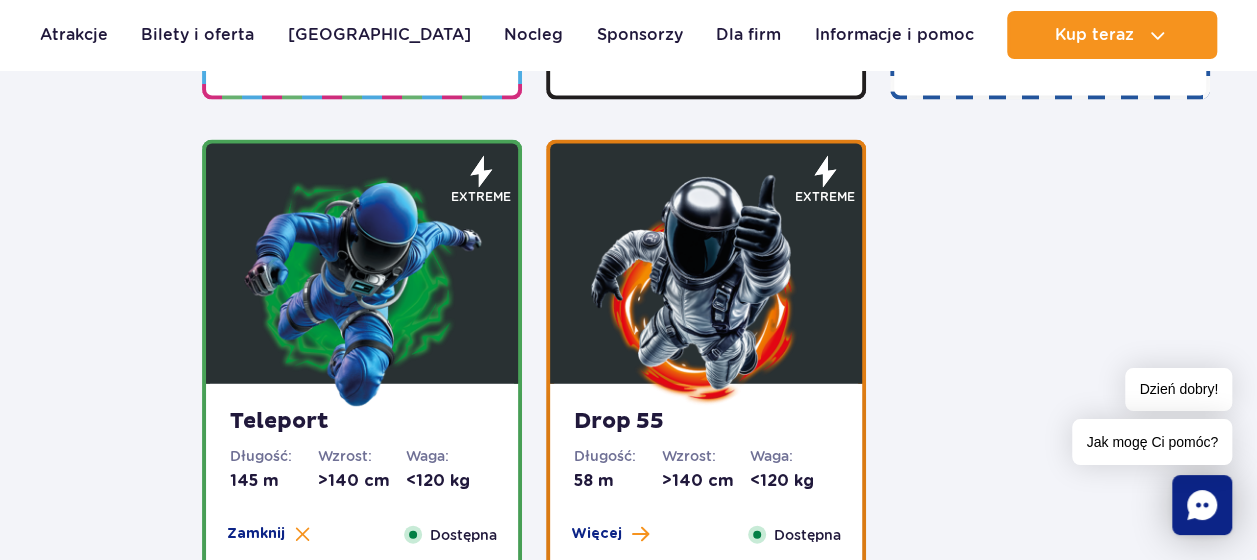 click at bounding box center (706, 289) 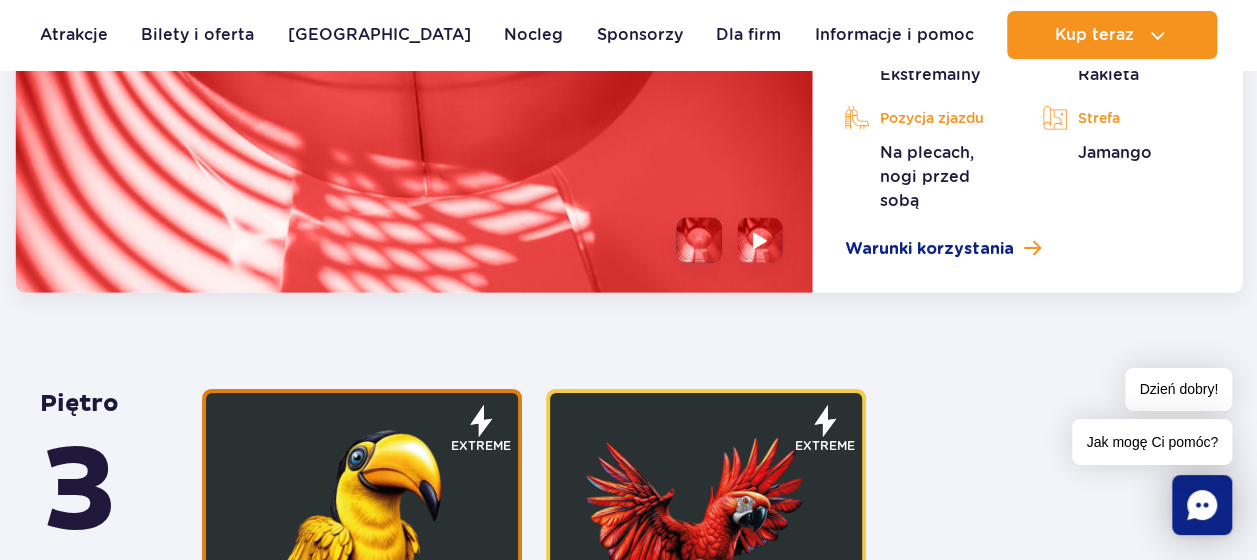 scroll, scrollTop: 3032, scrollLeft: 0, axis: vertical 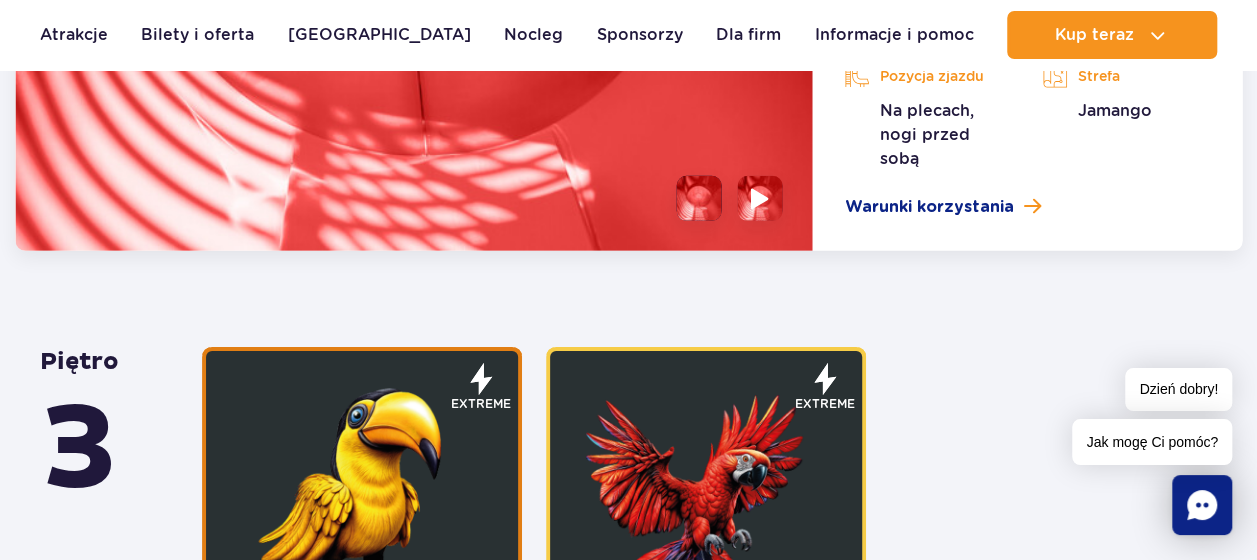 click at bounding box center (760, 198) 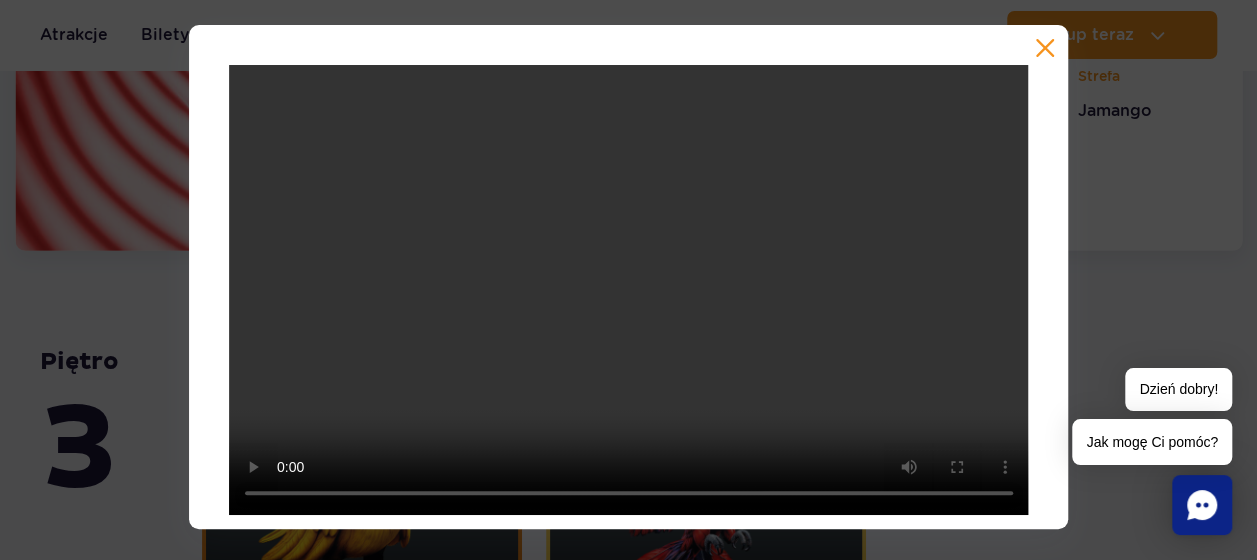 click at bounding box center [1045, 48] 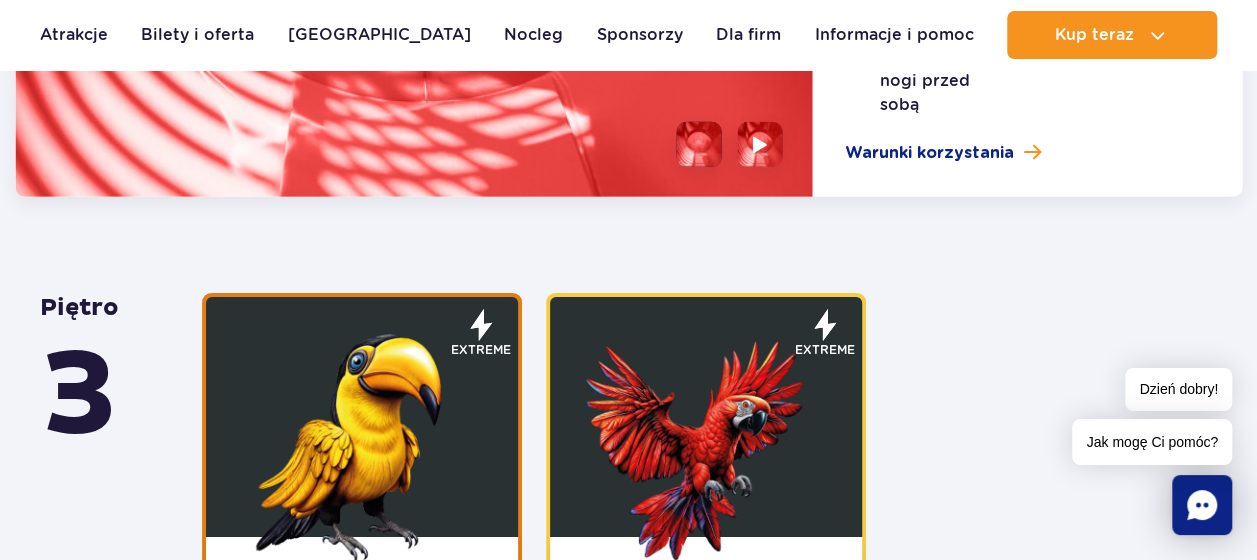 scroll, scrollTop: 3132, scrollLeft: 0, axis: vertical 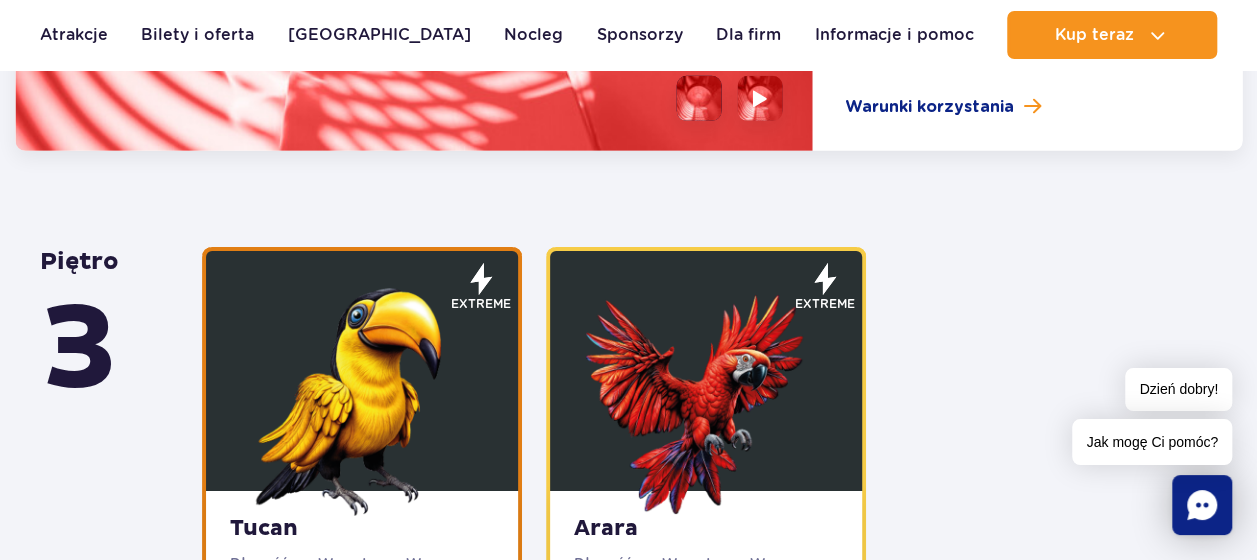 click at bounding box center [362, 396] 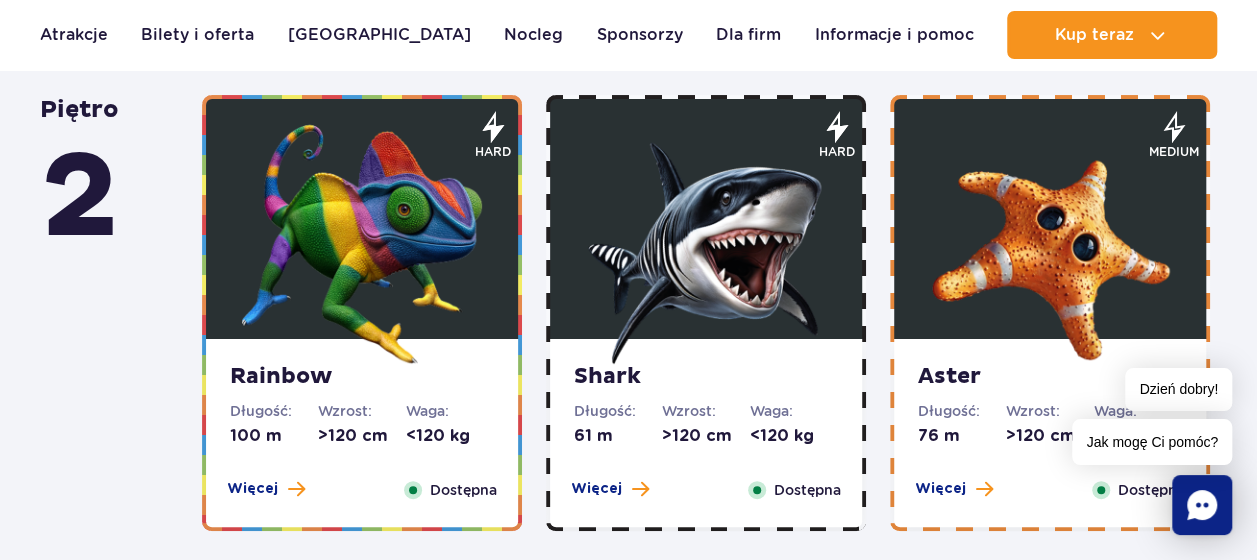 click at bounding box center (706, 244) 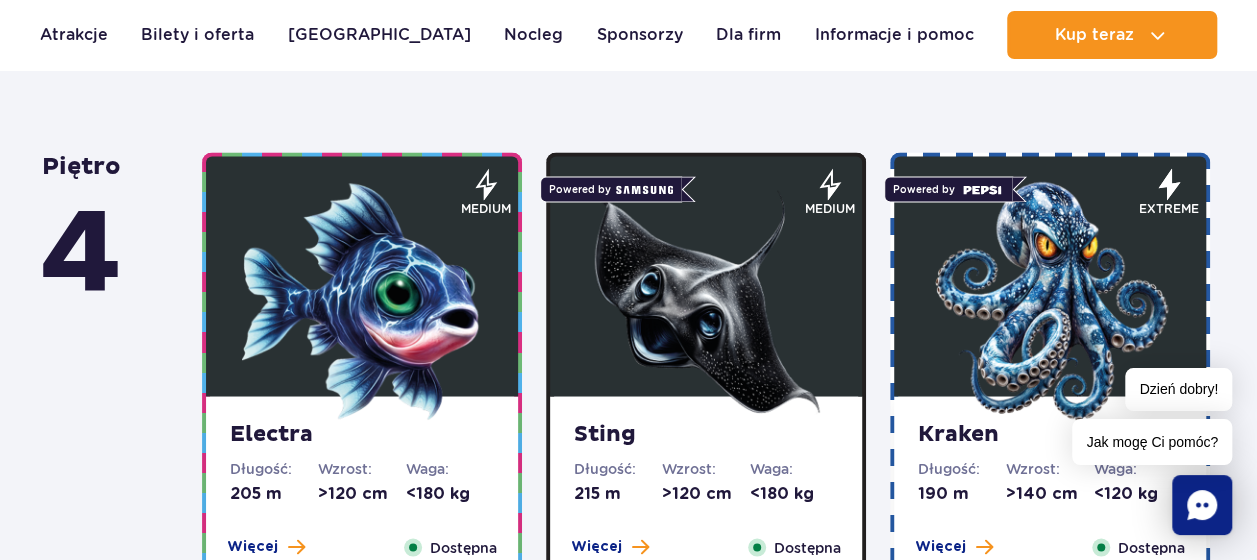 scroll, scrollTop: 1444, scrollLeft: 0, axis: vertical 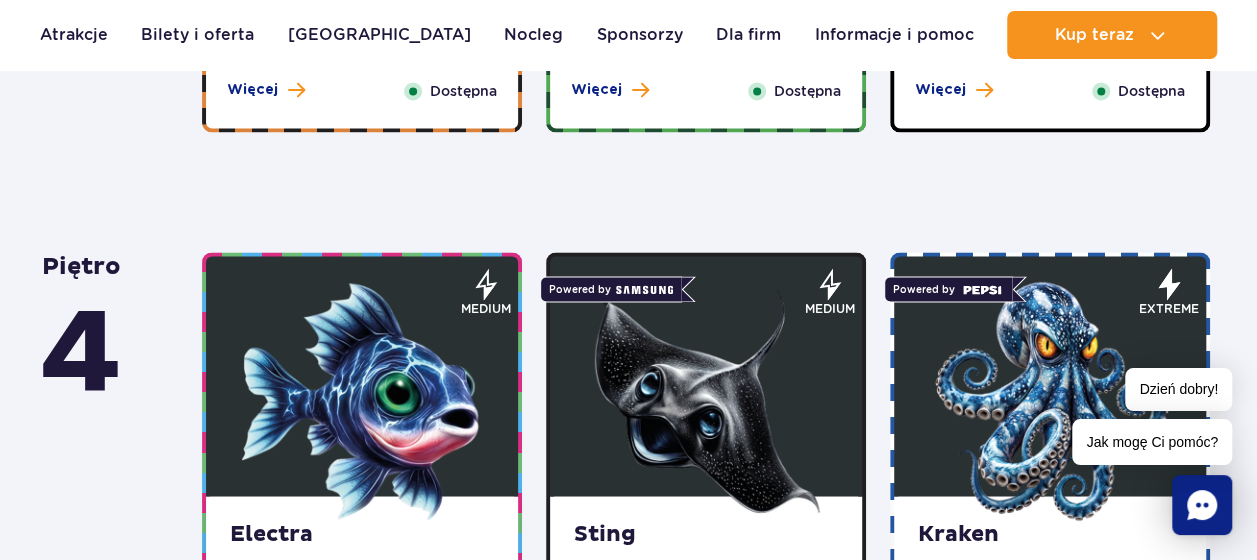 click at bounding box center [1050, 401] 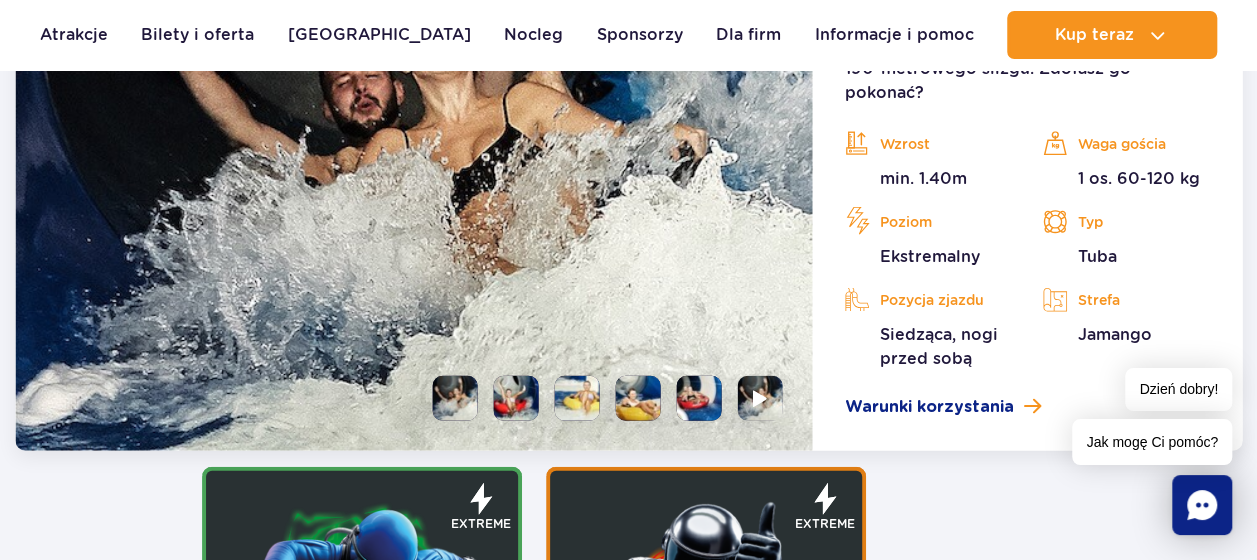 scroll, scrollTop: 2456, scrollLeft: 0, axis: vertical 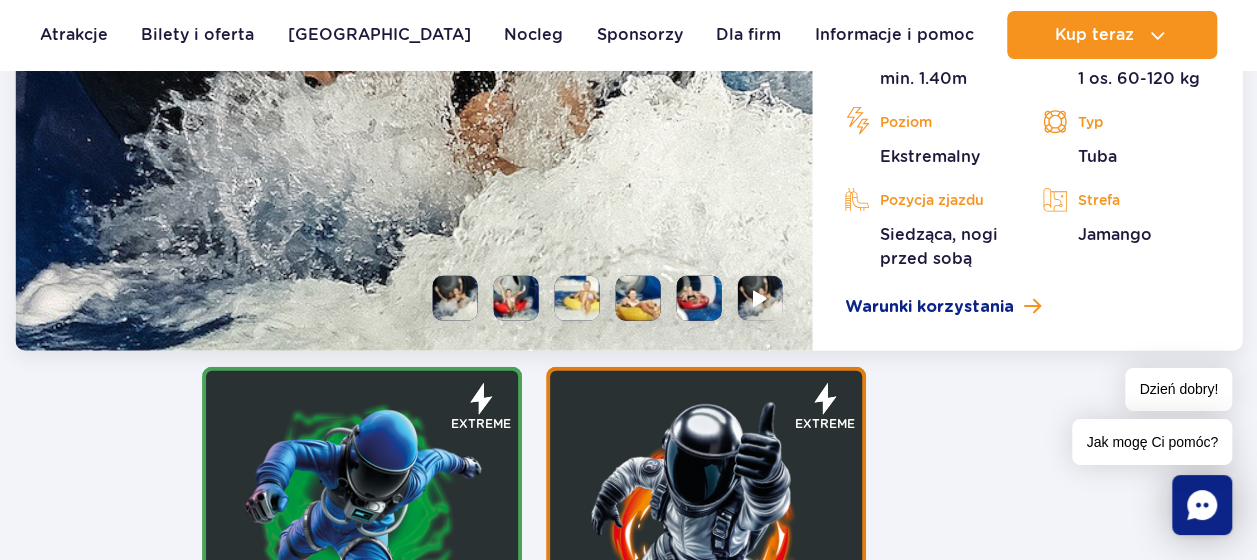 click at bounding box center (577, 298) 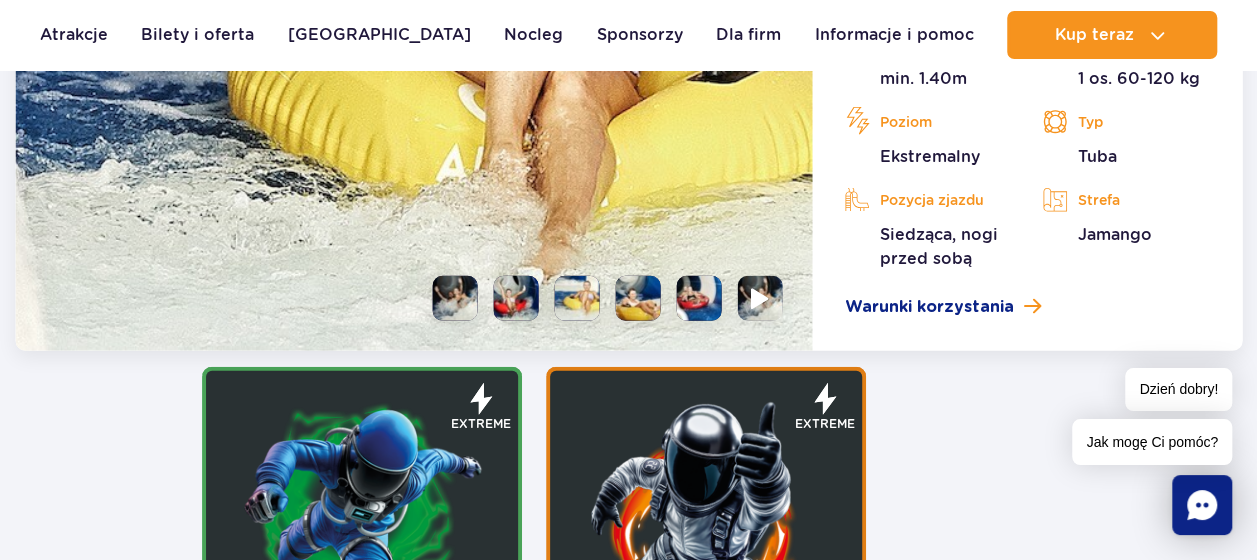 click at bounding box center [760, 298] 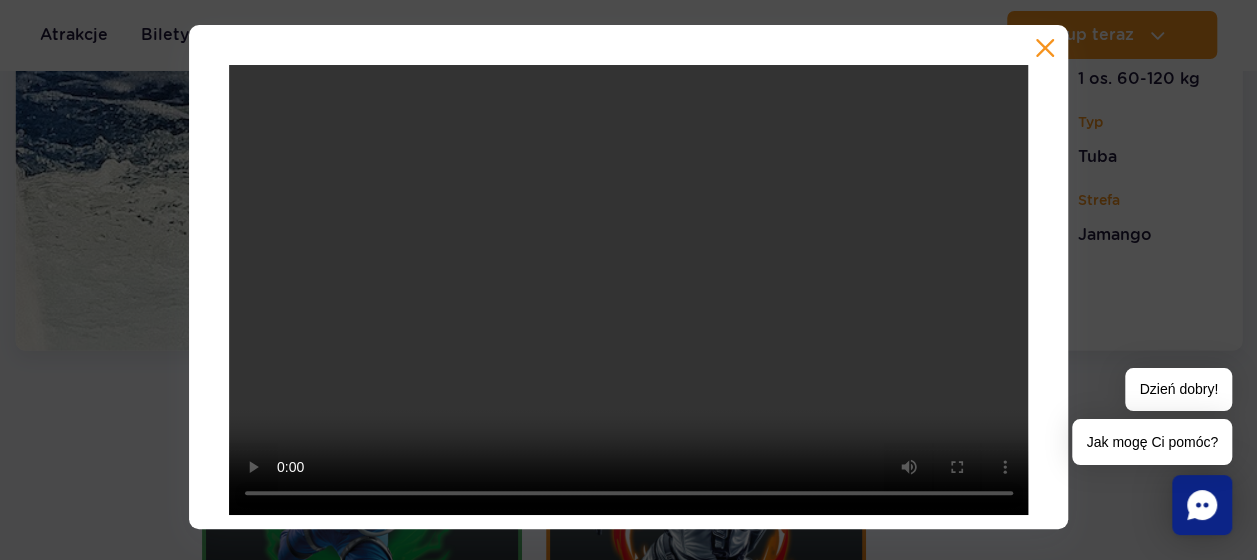 click at bounding box center (1045, 48) 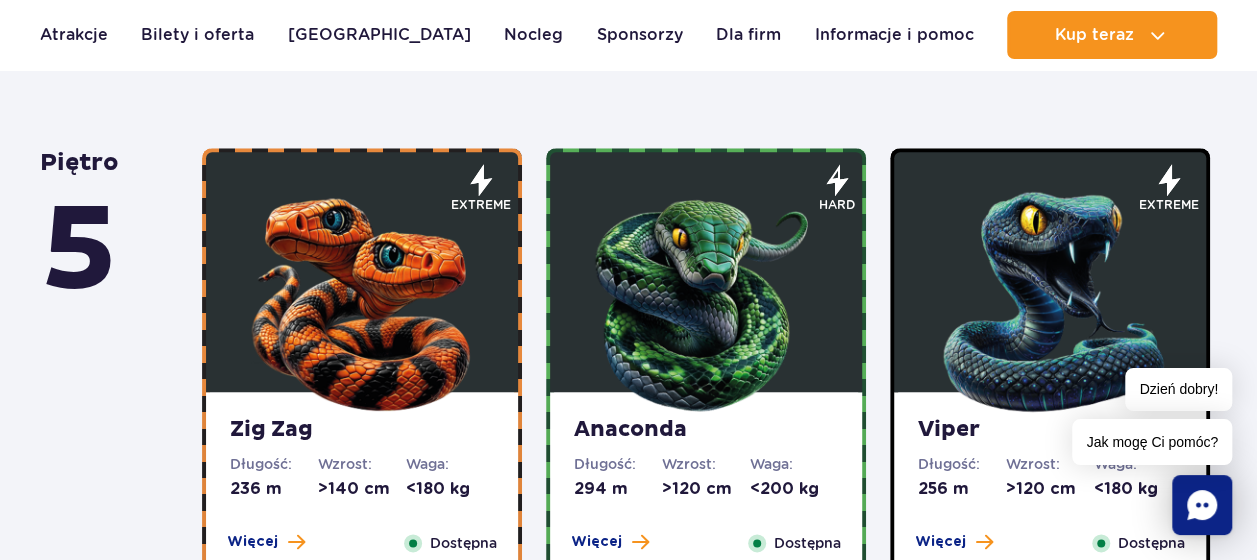 scroll, scrollTop: 956, scrollLeft: 0, axis: vertical 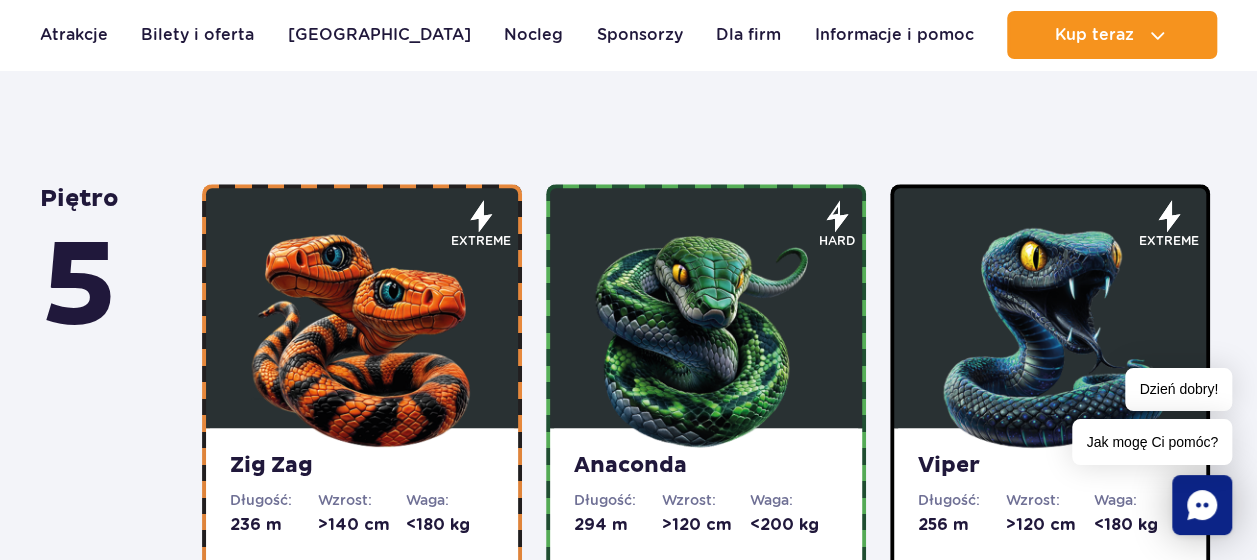 click at bounding box center [706, 333] 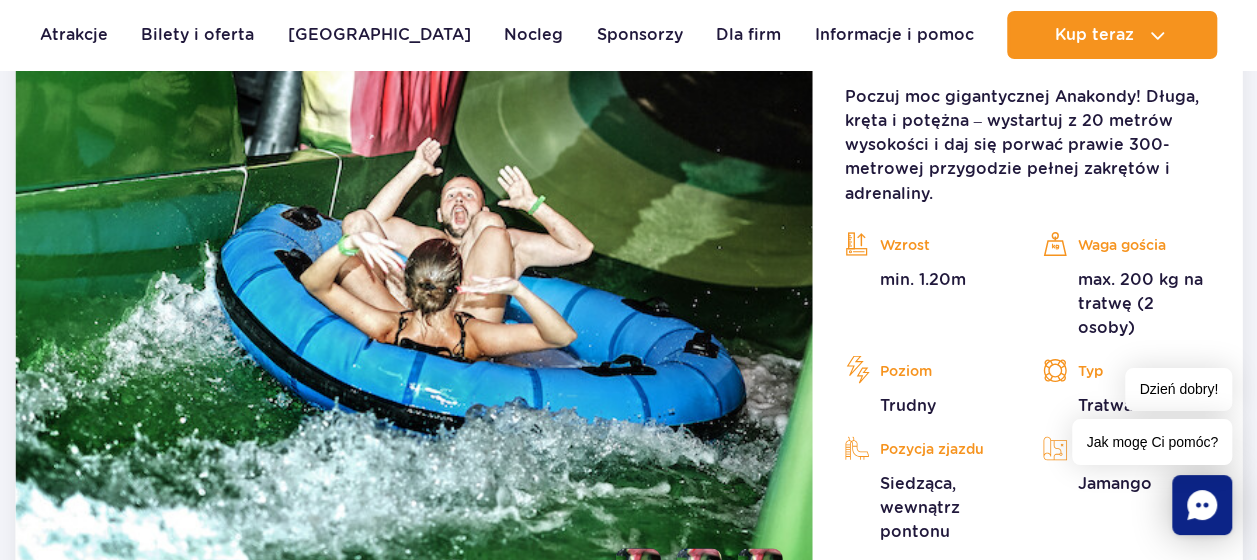 scroll, scrollTop: 1900, scrollLeft: 0, axis: vertical 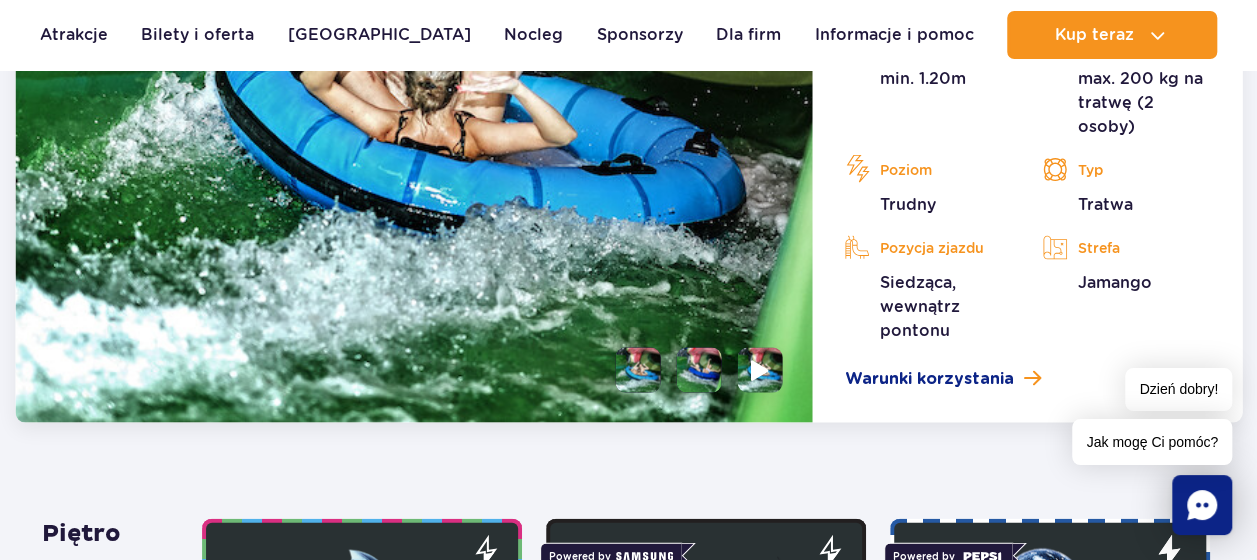 click at bounding box center [760, 370] 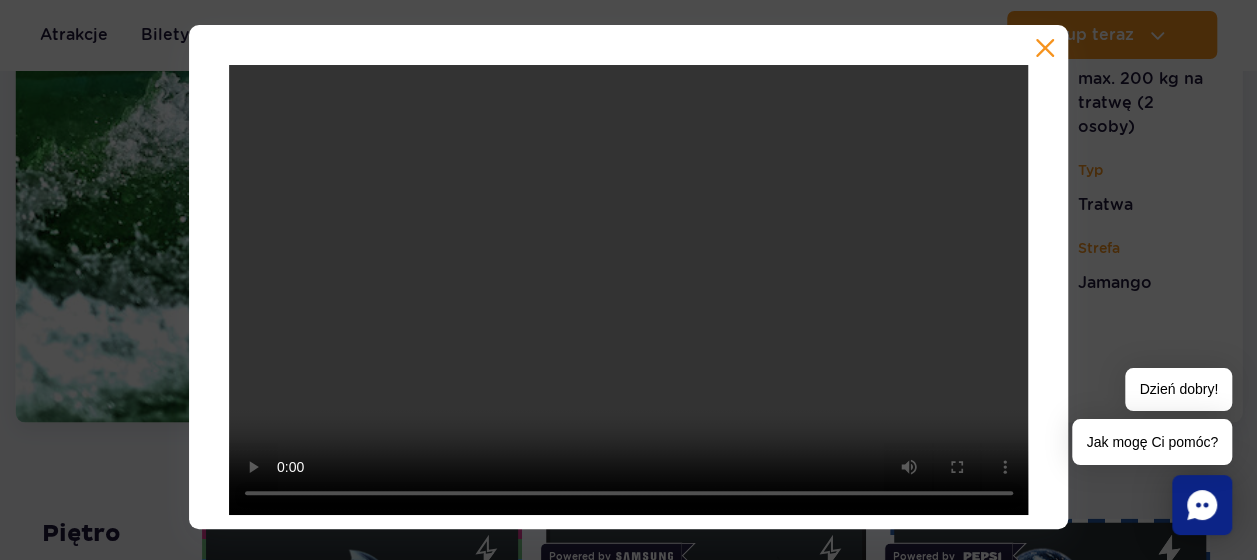 click at bounding box center (1045, 48) 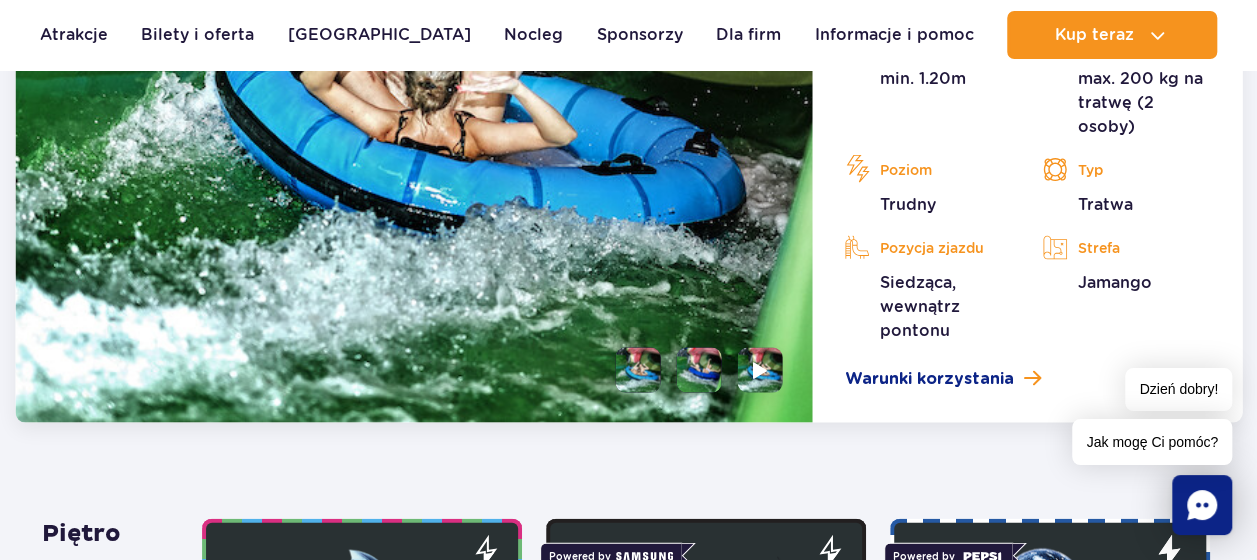 click at bounding box center (699, 370) 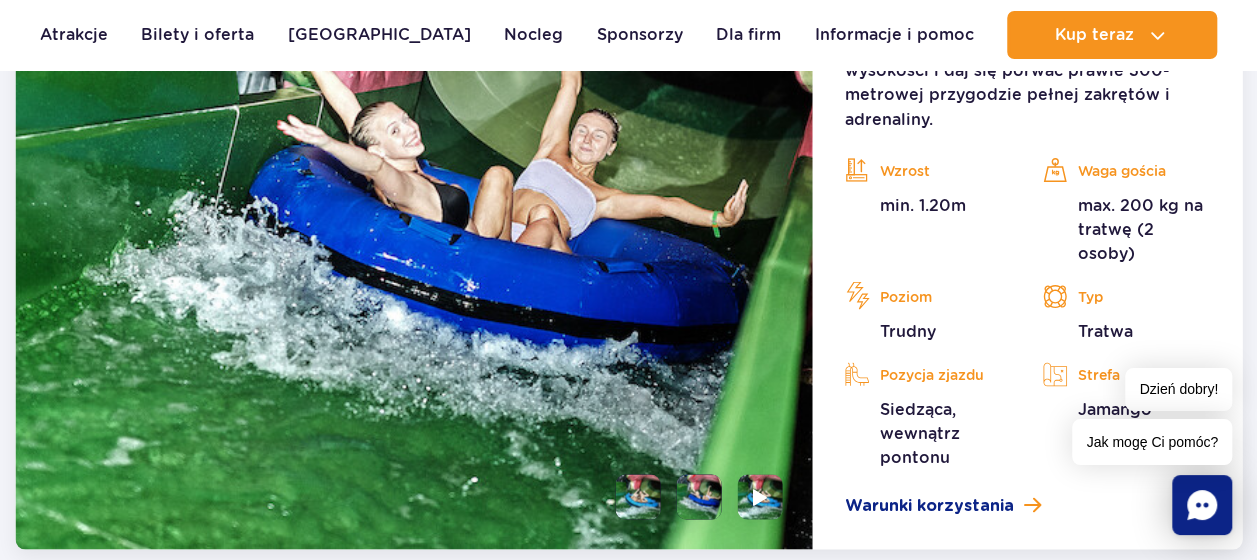 scroll, scrollTop: 1900, scrollLeft: 0, axis: vertical 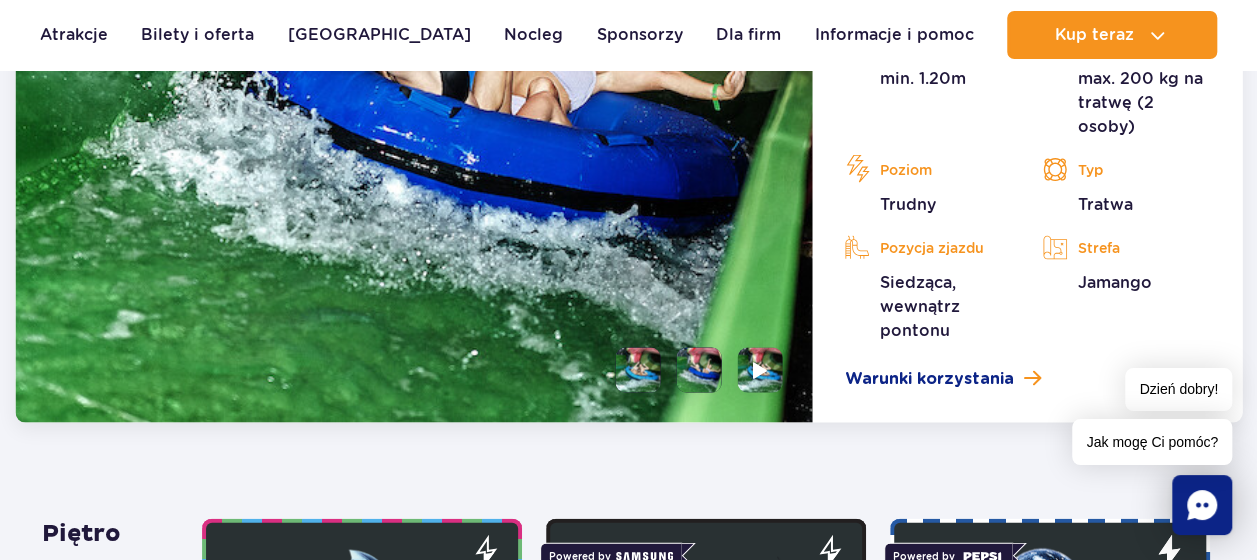 click at bounding box center [638, 370] 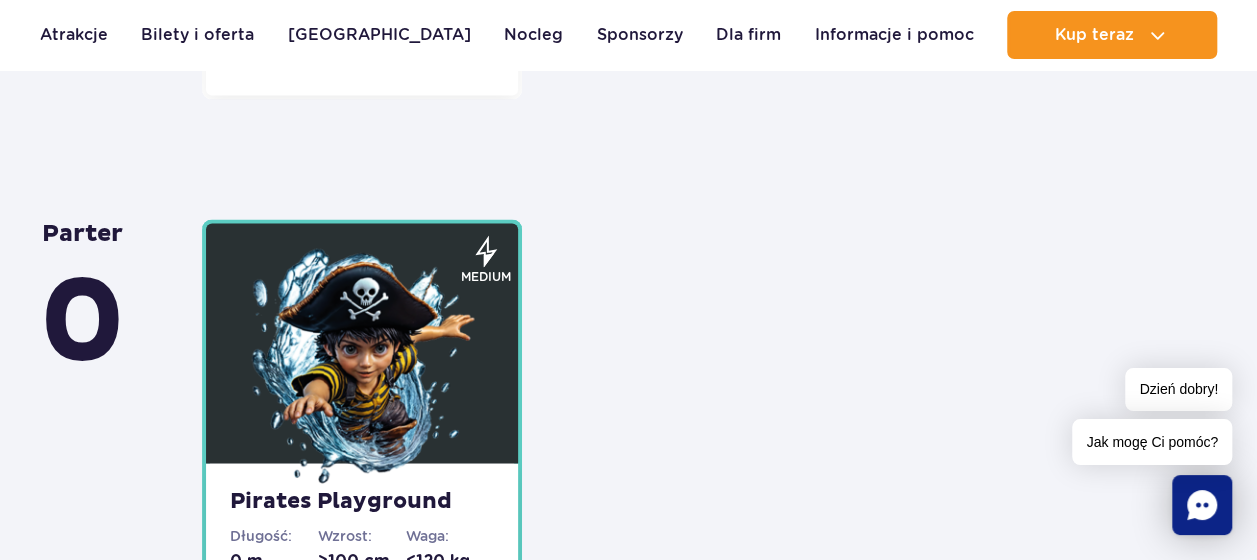 scroll, scrollTop: 5600, scrollLeft: 0, axis: vertical 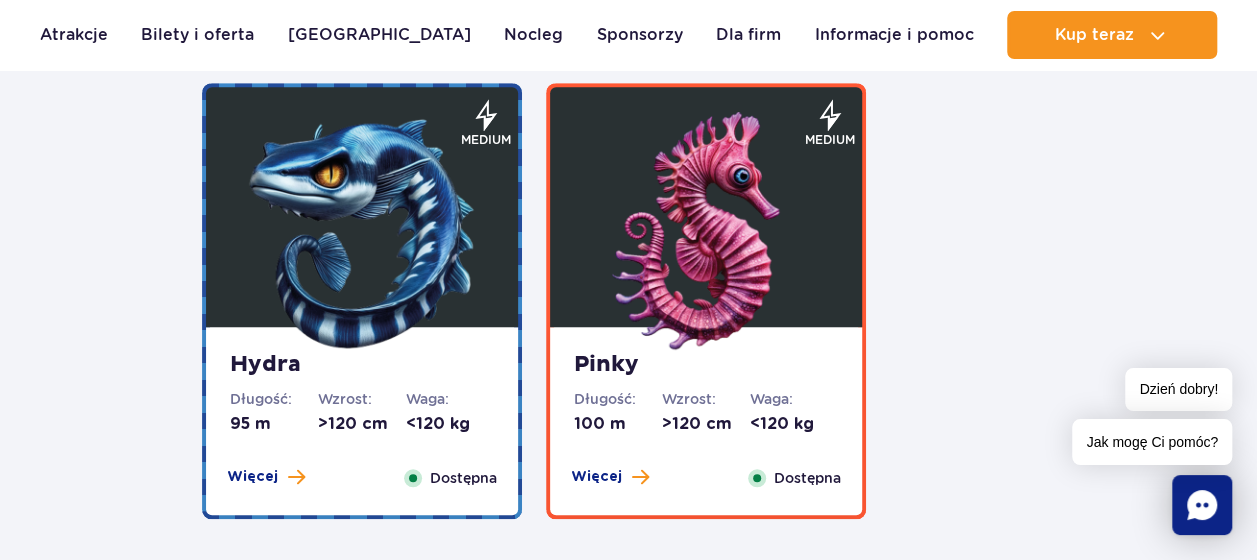 click at bounding box center (362, 232) 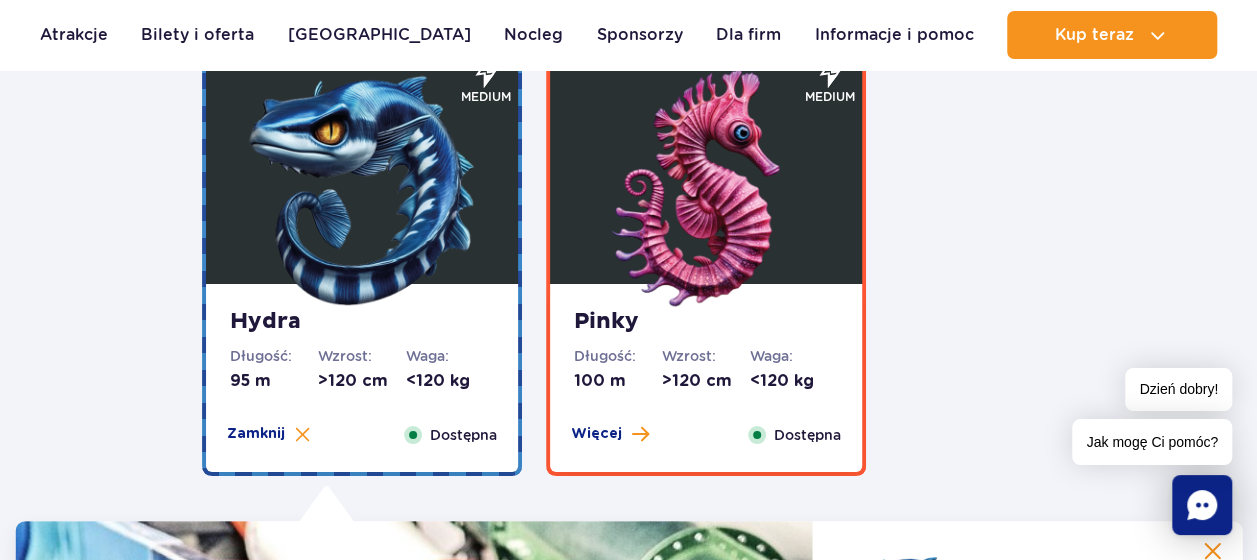 click at bounding box center (706, 189) 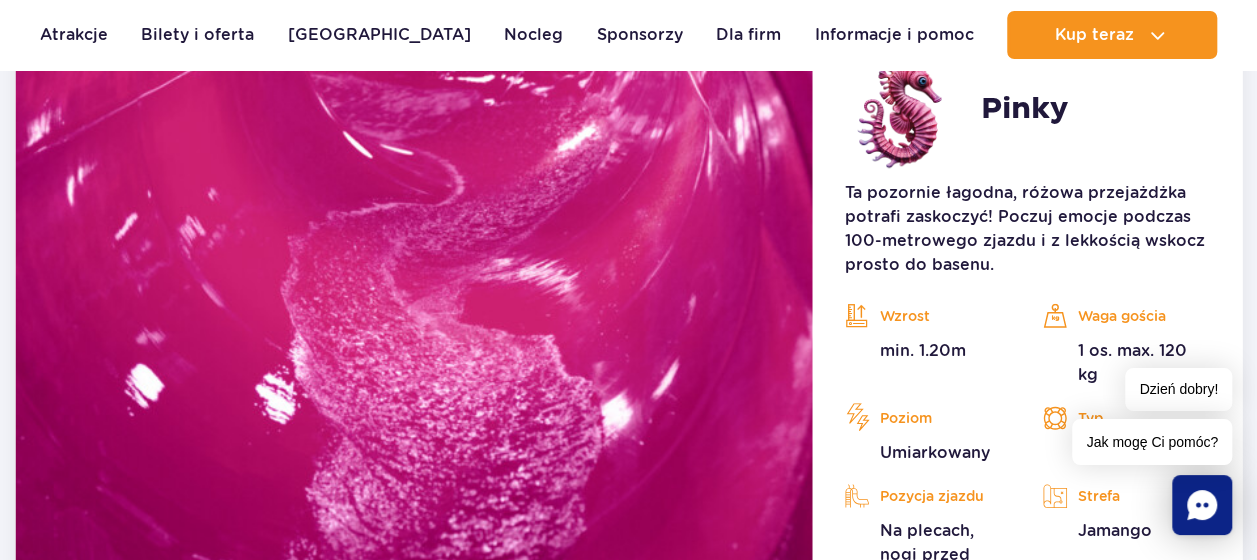 scroll, scrollTop: 4320, scrollLeft: 0, axis: vertical 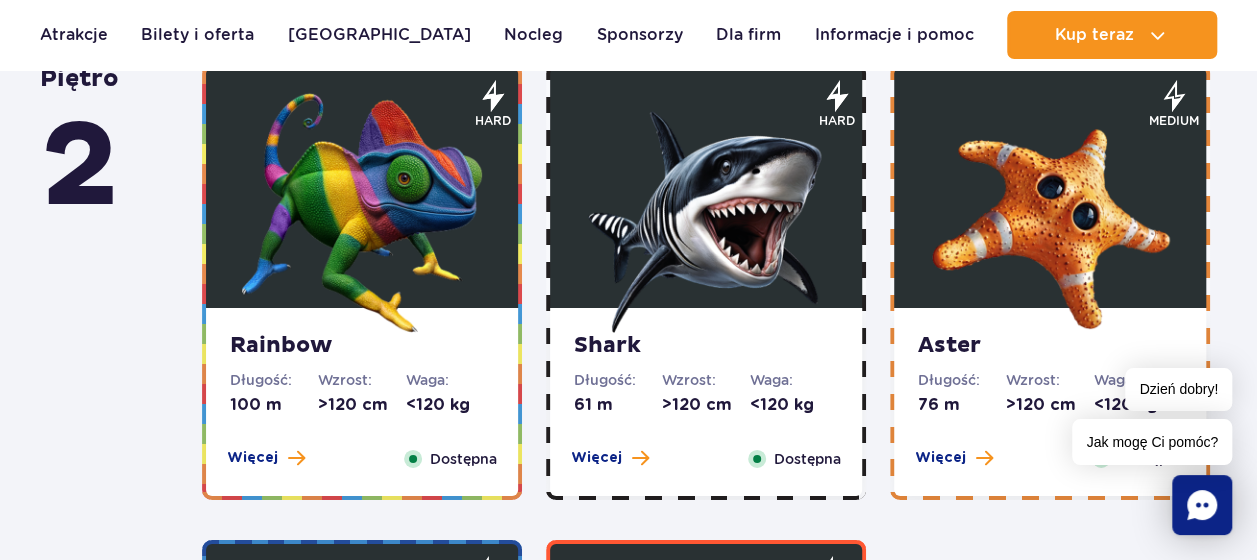 click at bounding box center (706, 213) 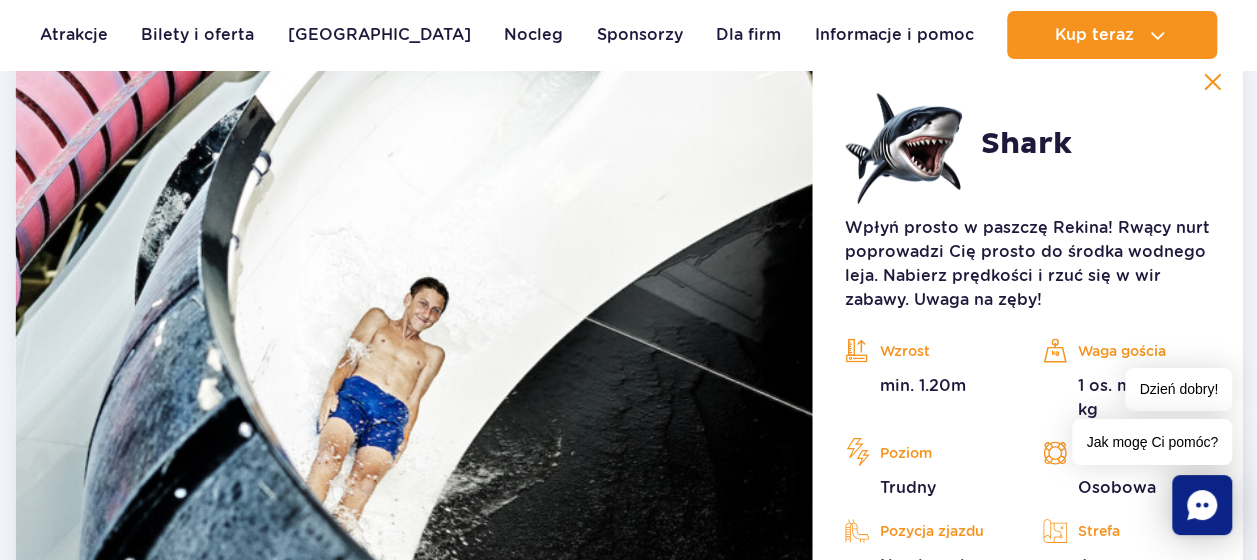 scroll, scrollTop: 3744, scrollLeft: 0, axis: vertical 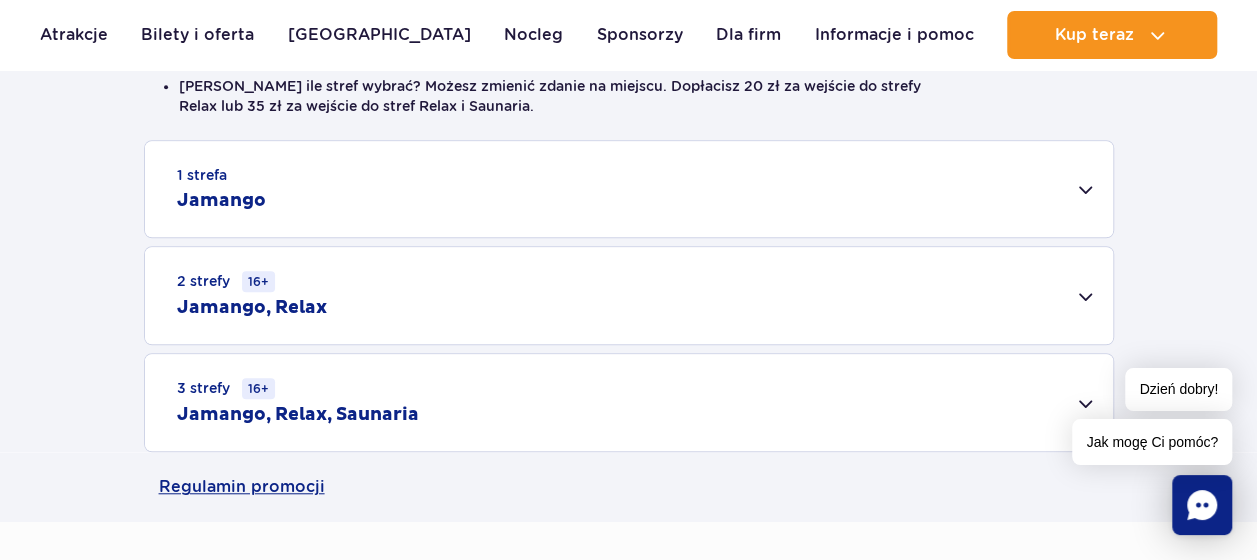 click on "3 strefy  16+
Jamango, Relax, Saunaria" at bounding box center [629, 402] 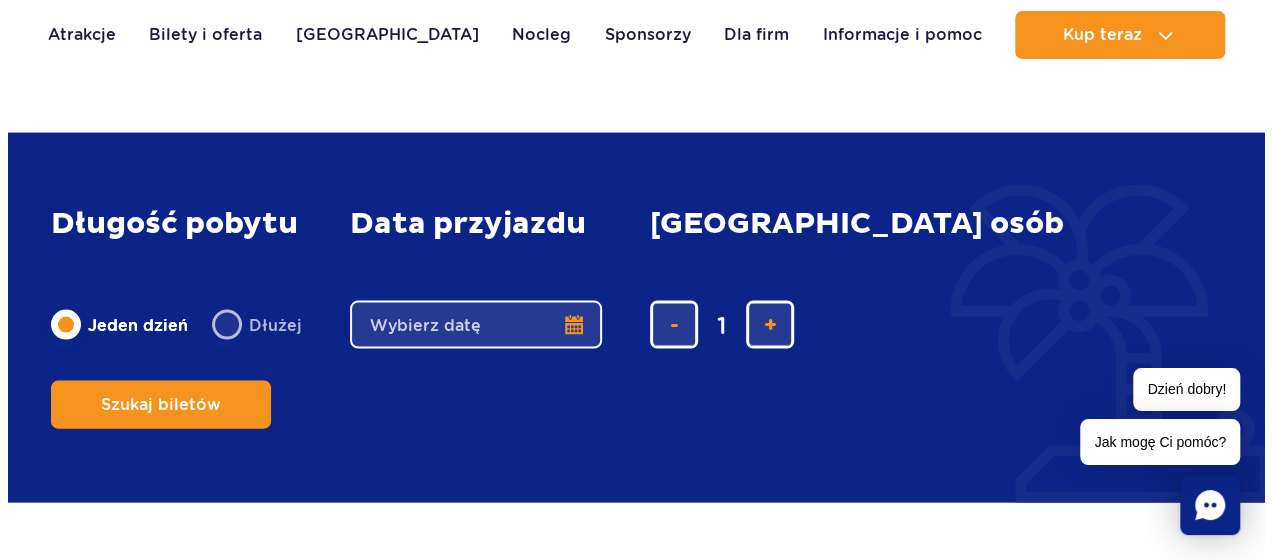 scroll, scrollTop: 2000, scrollLeft: 0, axis: vertical 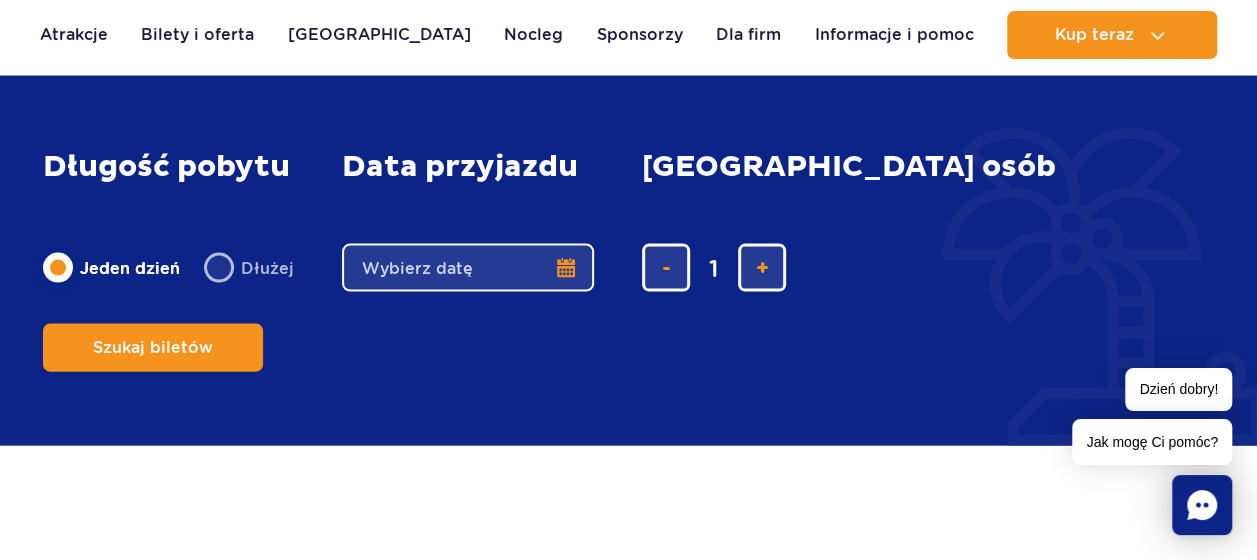 click on "Date from" at bounding box center [468, 268] 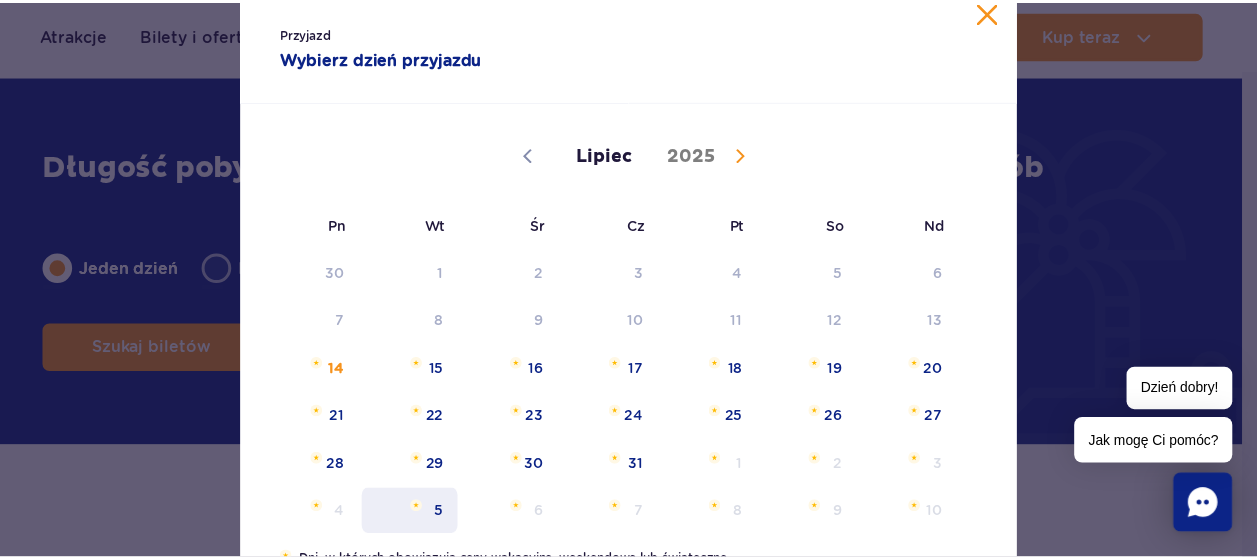 scroll, scrollTop: 100, scrollLeft: 0, axis: vertical 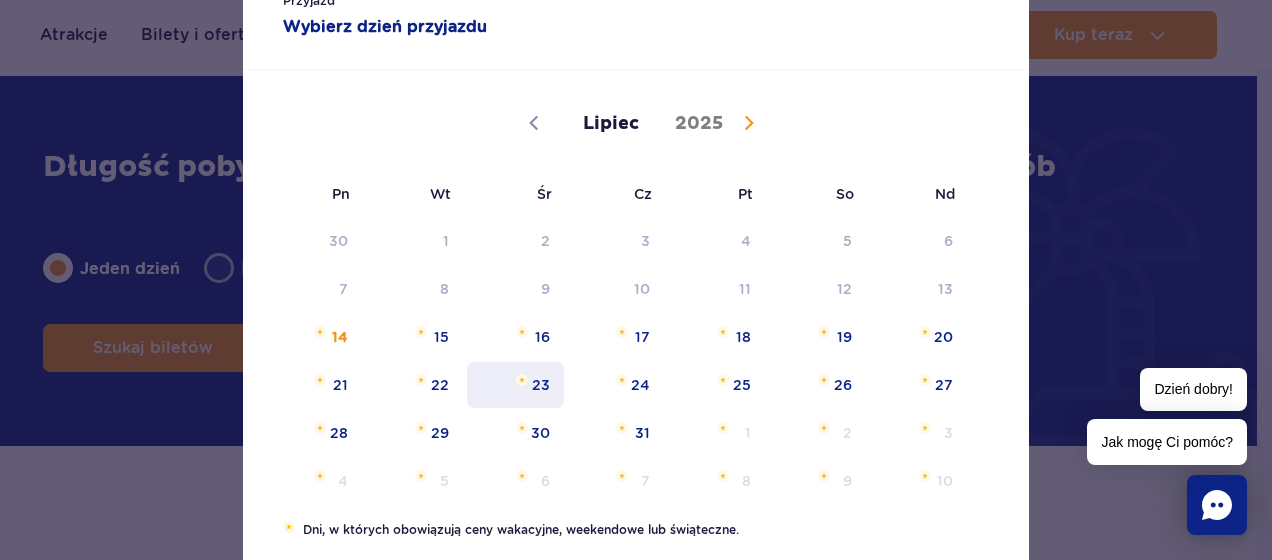 click on "23" at bounding box center [515, 385] 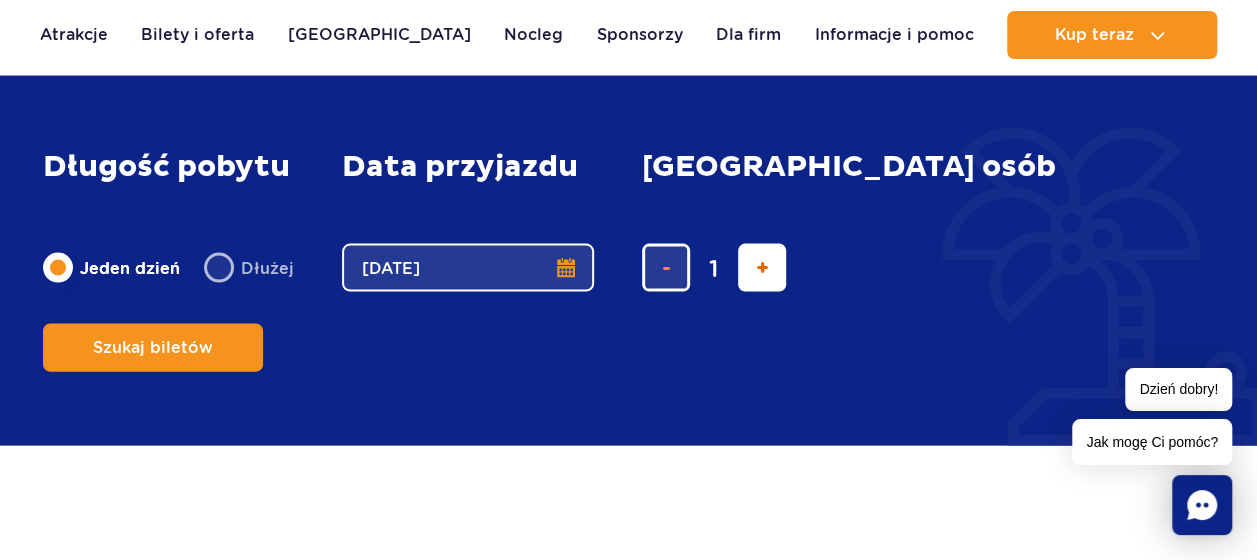 click at bounding box center [762, 268] 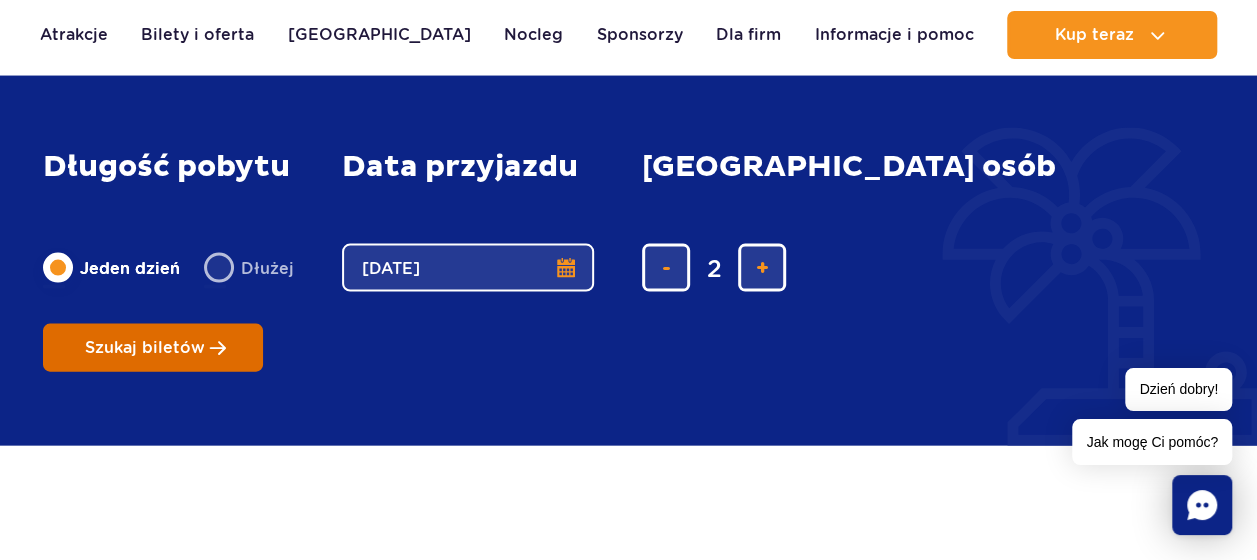 click on "Szukaj biletów" at bounding box center [145, 348] 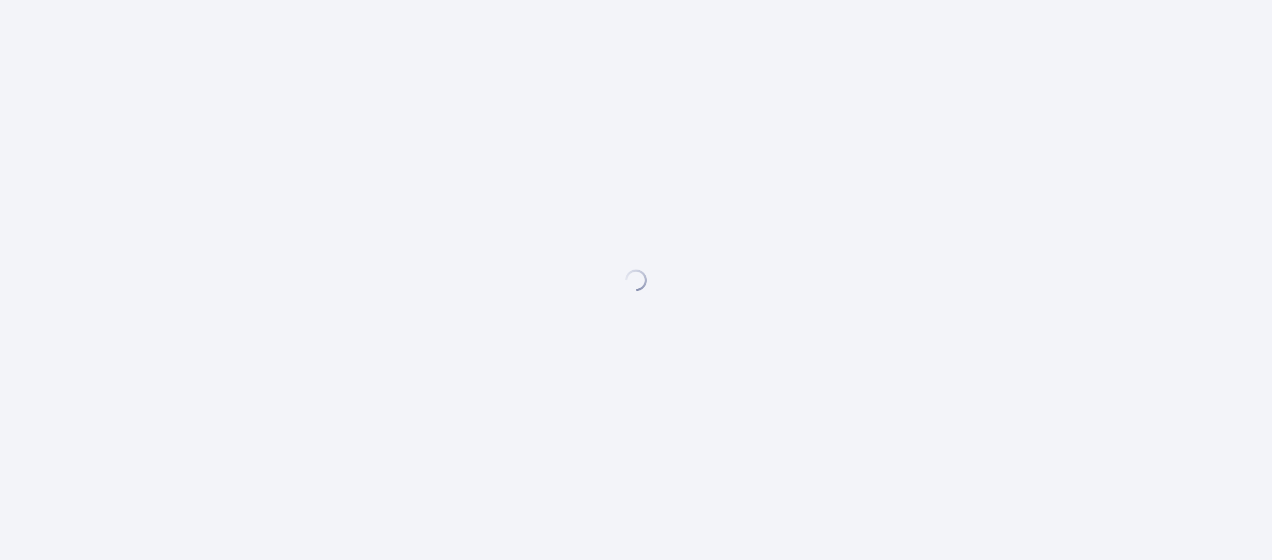 scroll, scrollTop: 0, scrollLeft: 0, axis: both 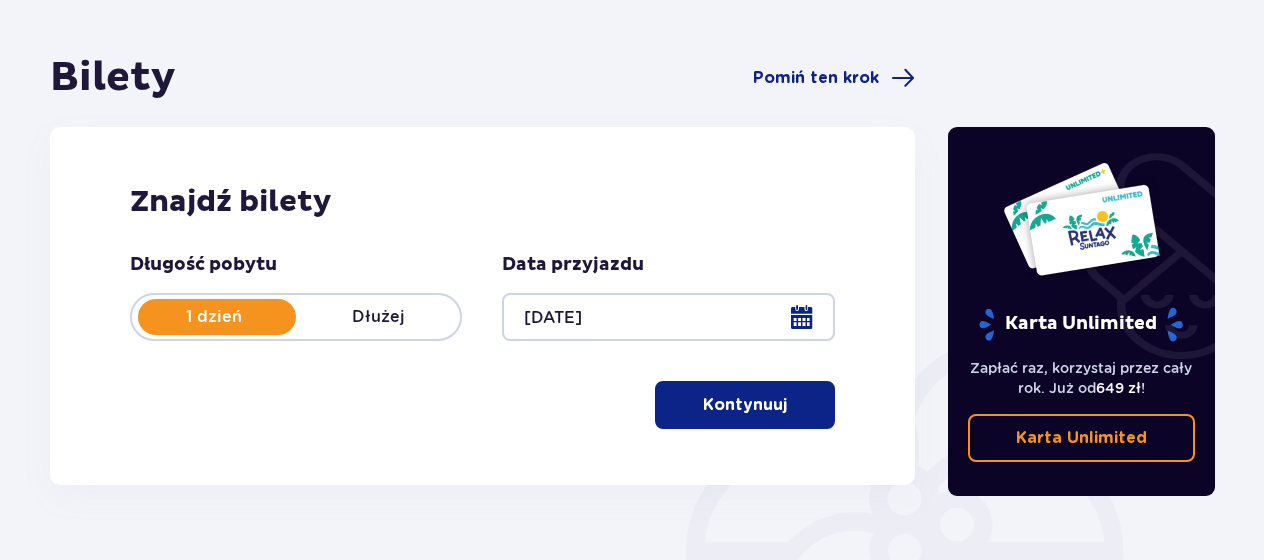 click on "Kontynuuj" at bounding box center [745, 405] 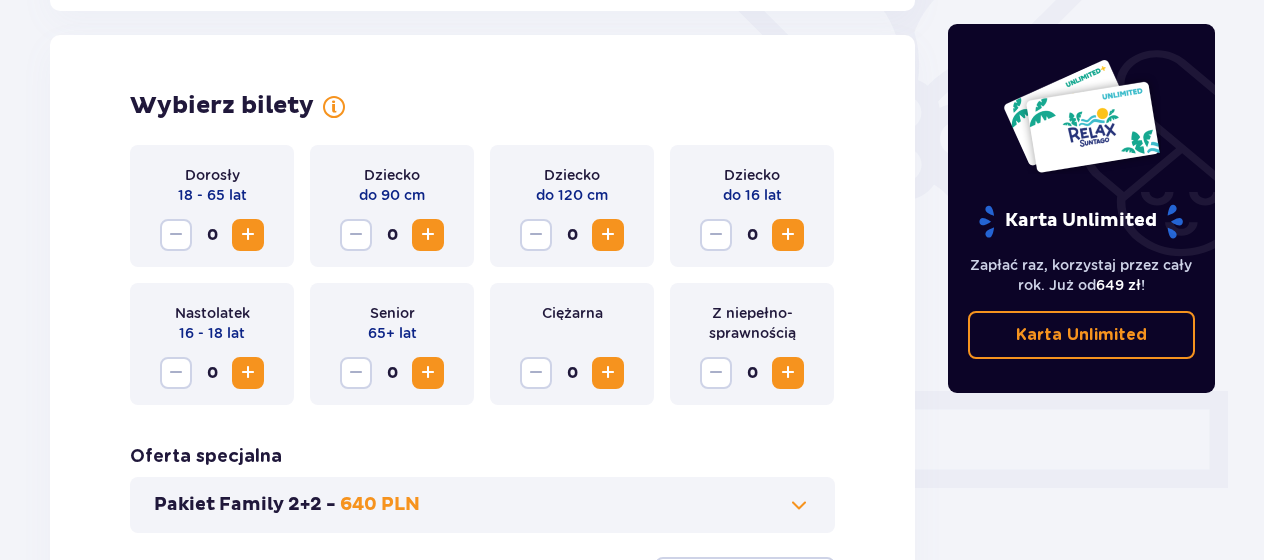 scroll, scrollTop: 556, scrollLeft: 0, axis: vertical 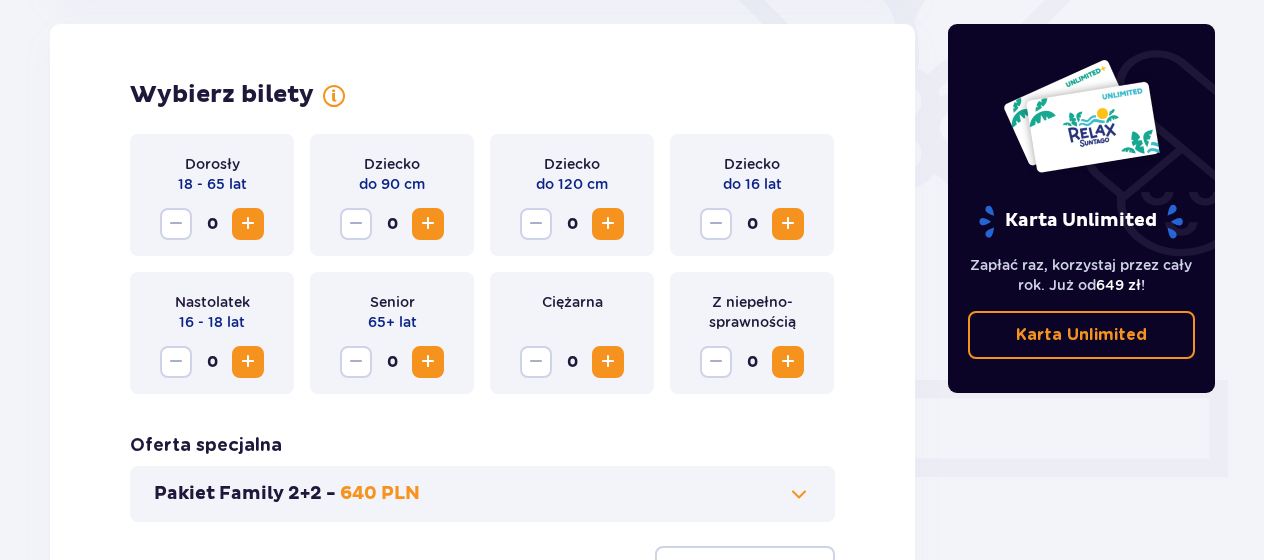 click at bounding box center (248, 224) 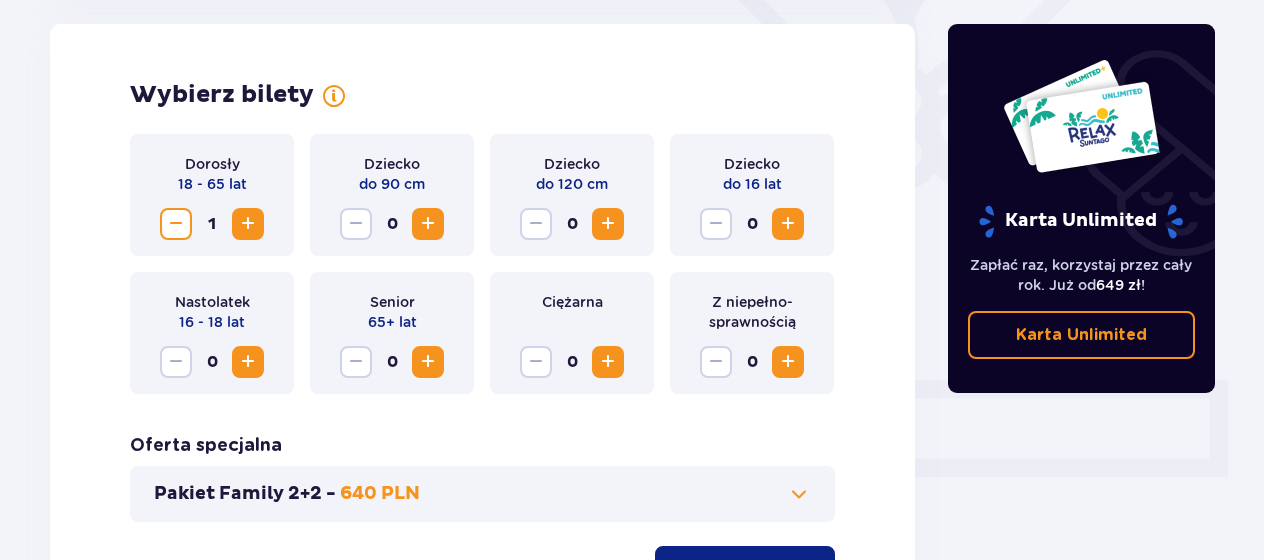click at bounding box center [248, 224] 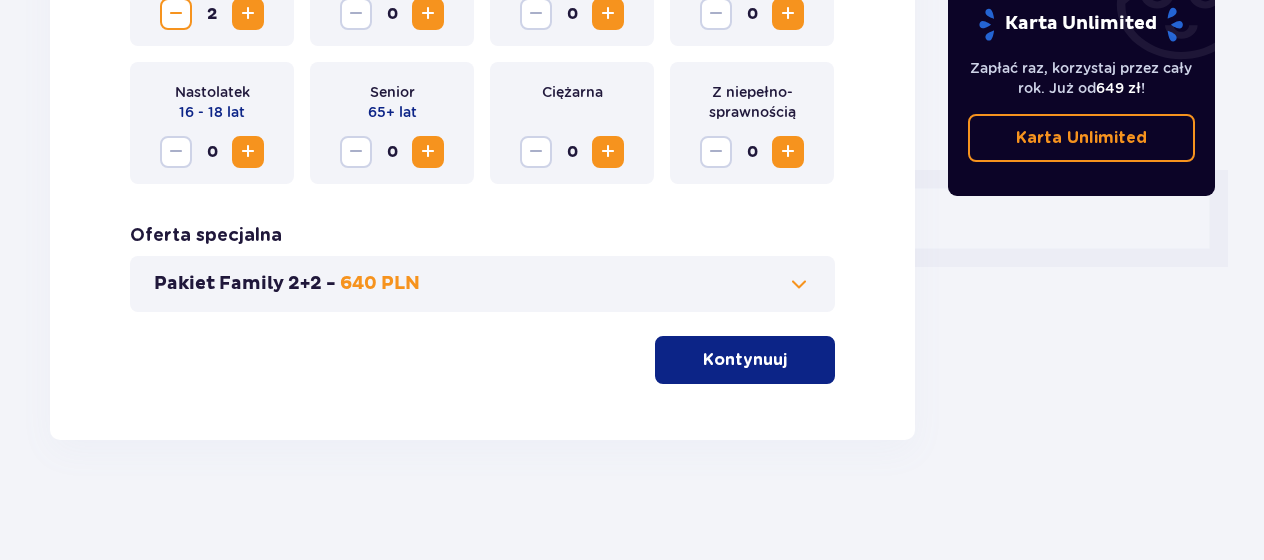 click on "Kontynuuj" at bounding box center [745, 360] 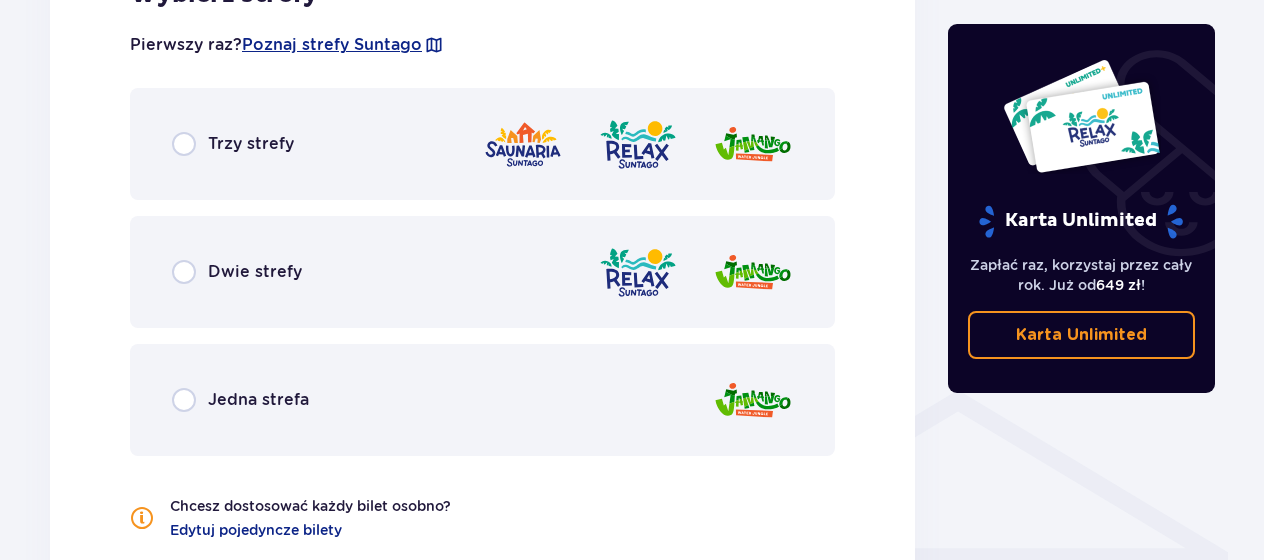 scroll, scrollTop: 1310, scrollLeft: 0, axis: vertical 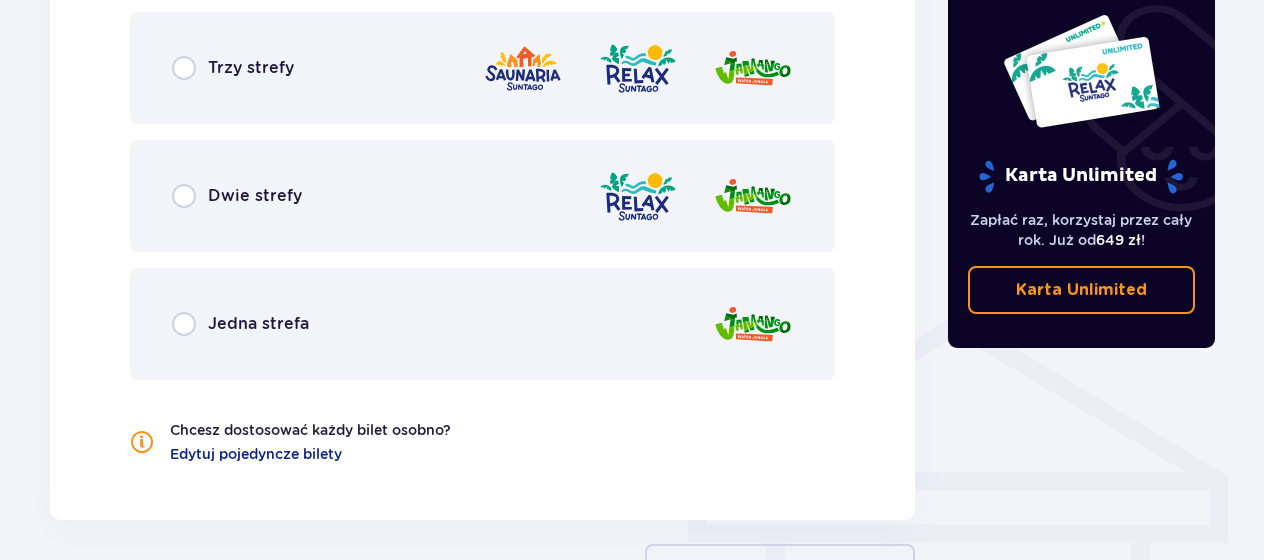 click on "Trzy strefy" at bounding box center (482, 68) 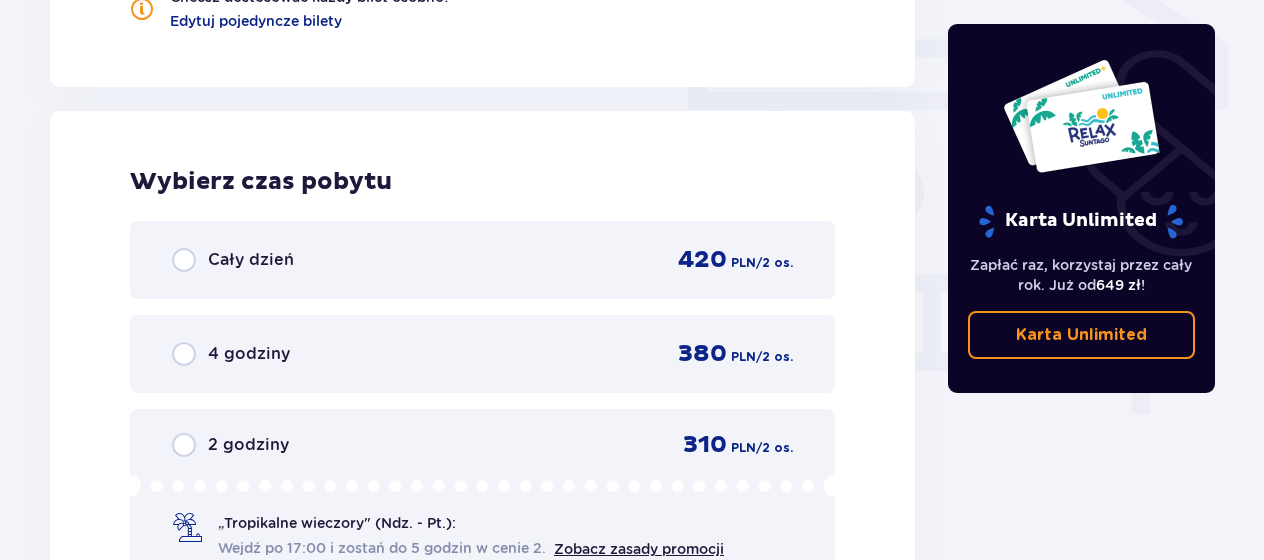 scroll, scrollTop: 1806, scrollLeft: 0, axis: vertical 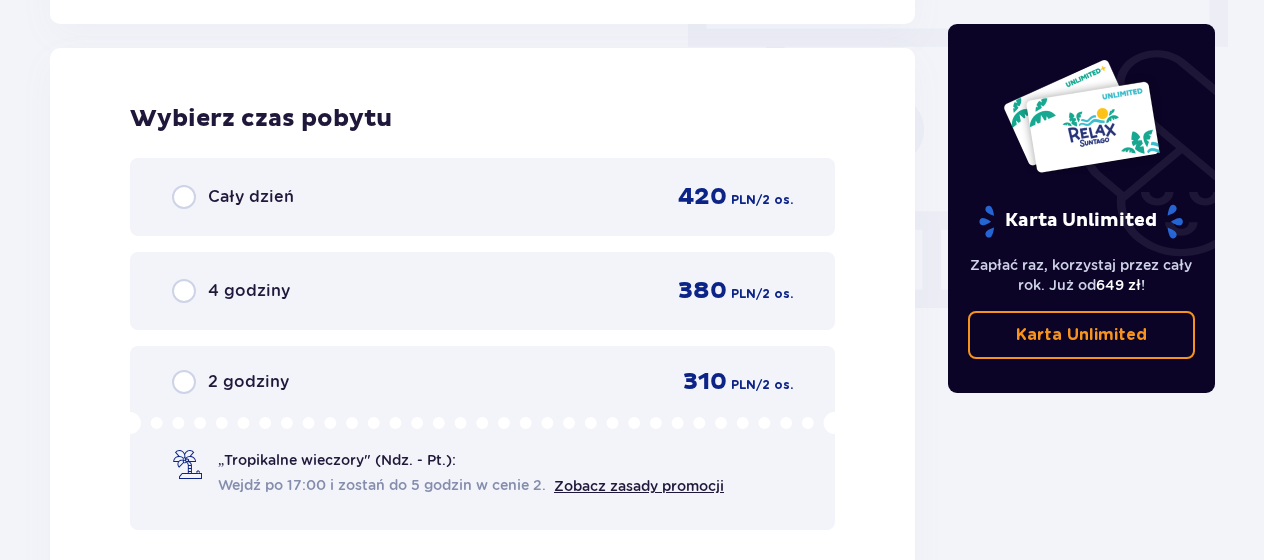 click on "Cały dzień 420 PLN / 2 os." at bounding box center [482, 197] 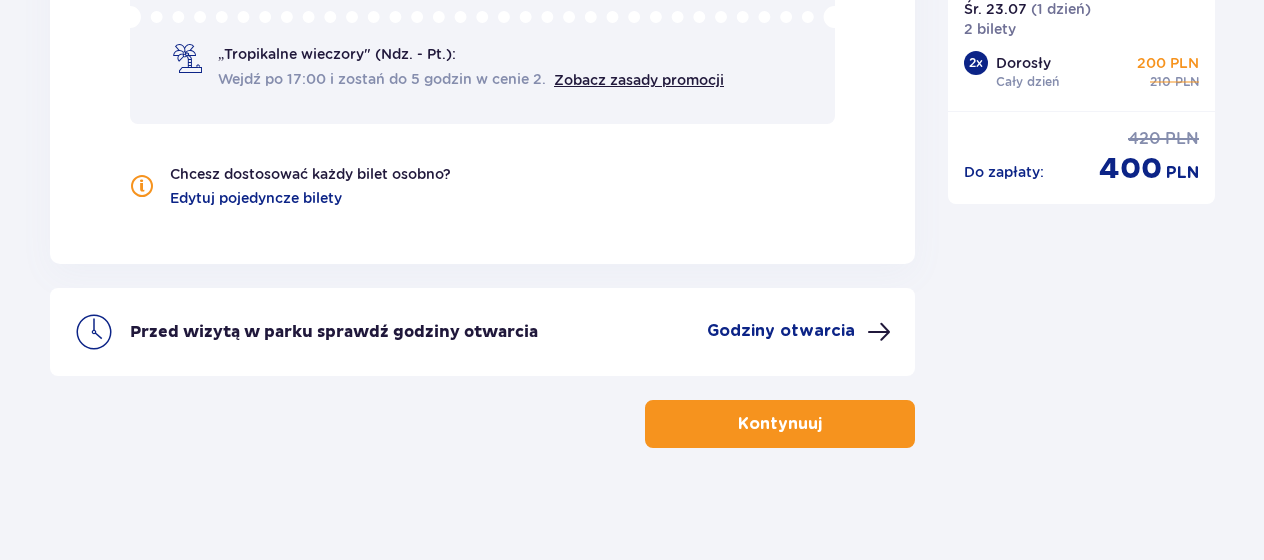 scroll, scrollTop: 2220, scrollLeft: 0, axis: vertical 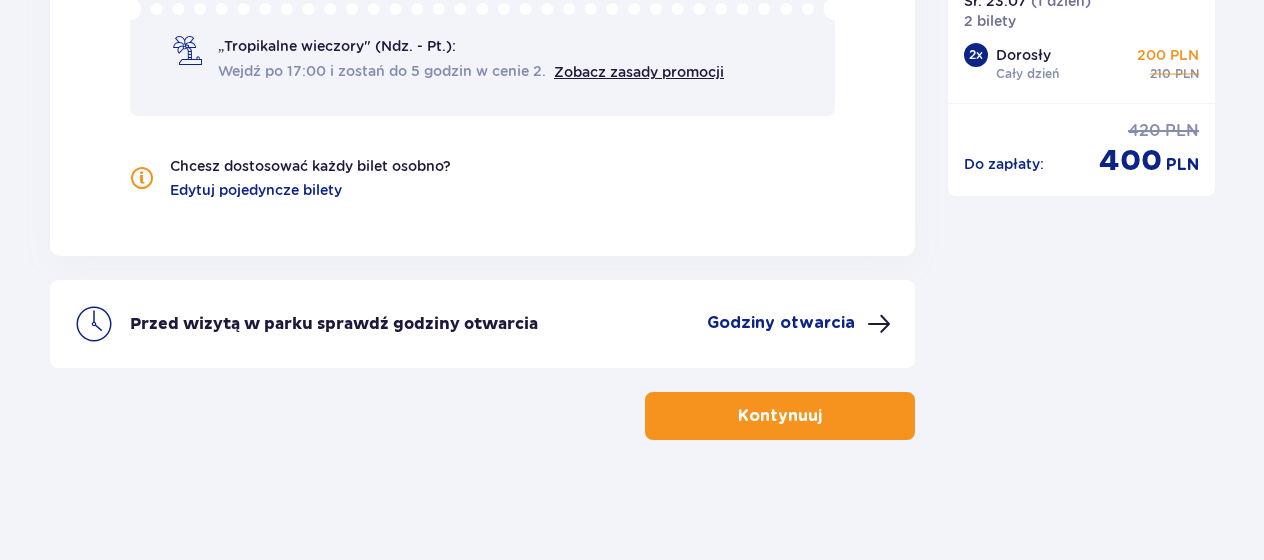 click on "Przed wizytą w parku sprawdź godziny otwarcia Godziny otwarcia" at bounding box center [510, 324] 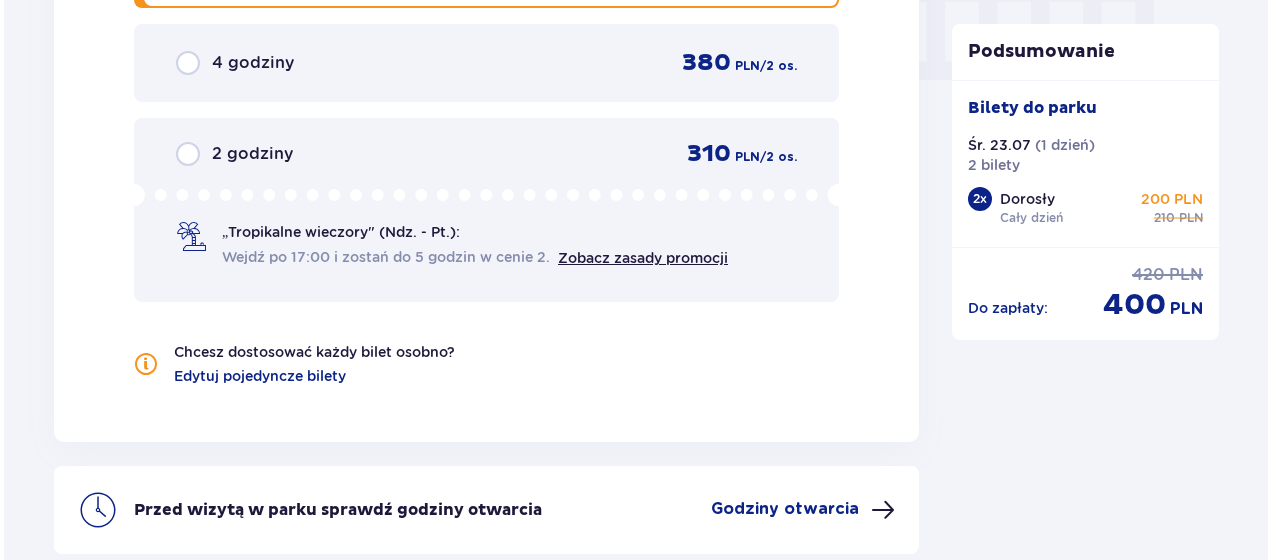 scroll, scrollTop: 2220, scrollLeft: 0, axis: vertical 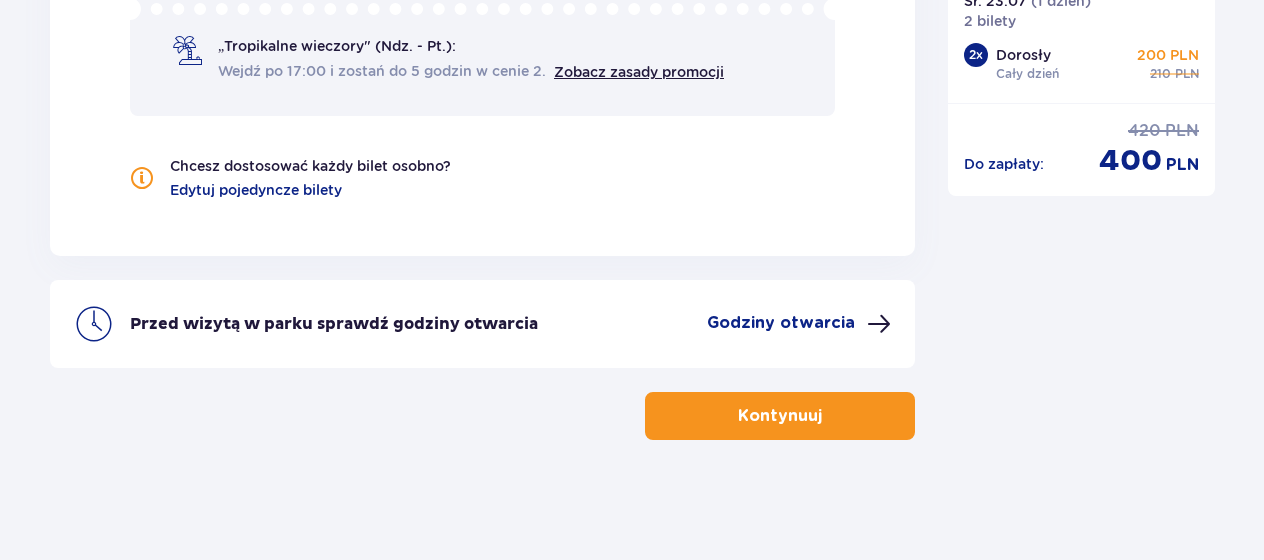 click on "Godziny otwarcia" at bounding box center [799, 324] 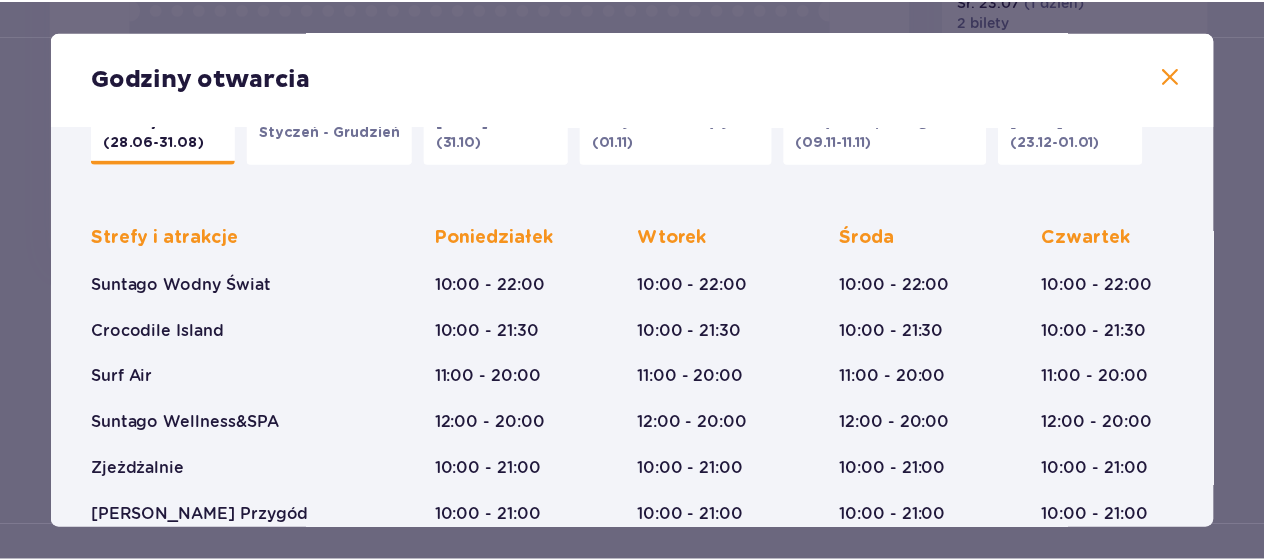 scroll, scrollTop: 100, scrollLeft: 0, axis: vertical 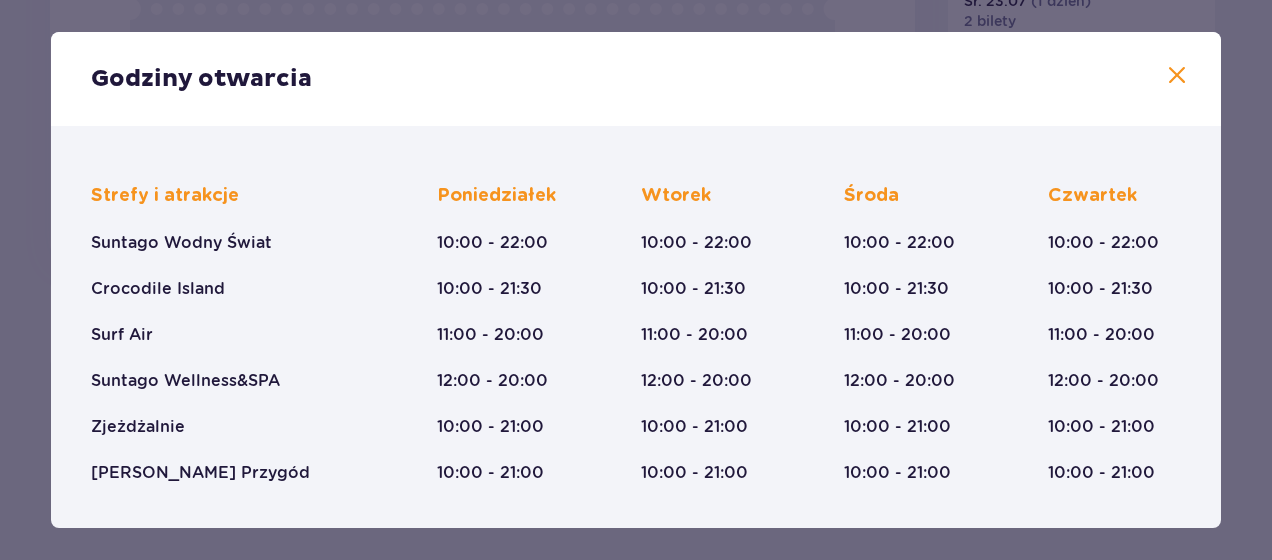 click at bounding box center (1177, 76) 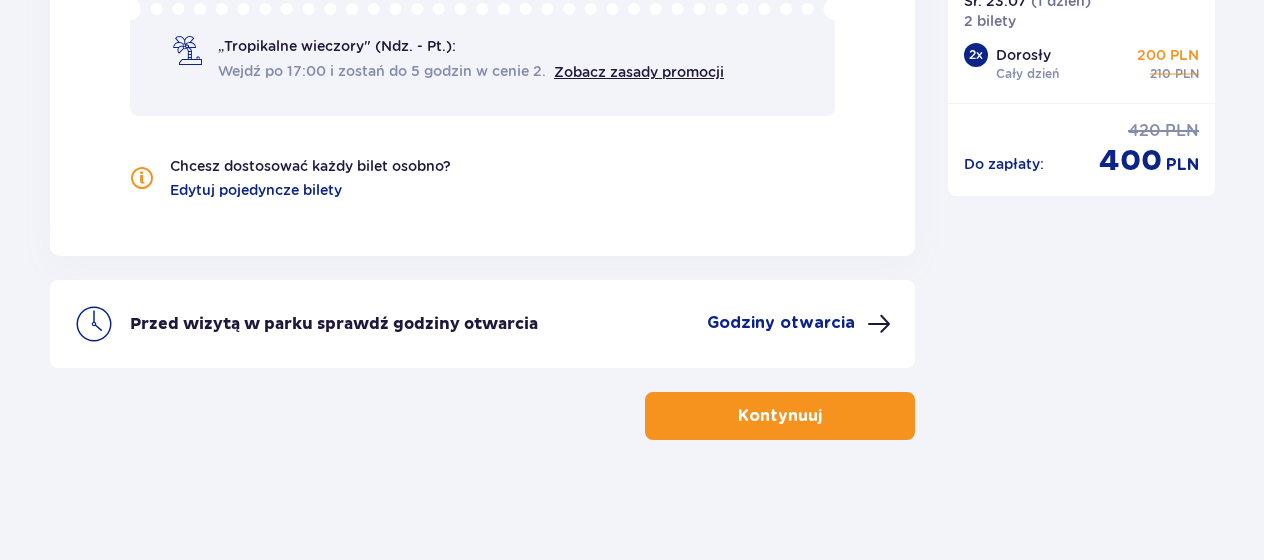 click on "Kontynuuj" at bounding box center [780, 416] 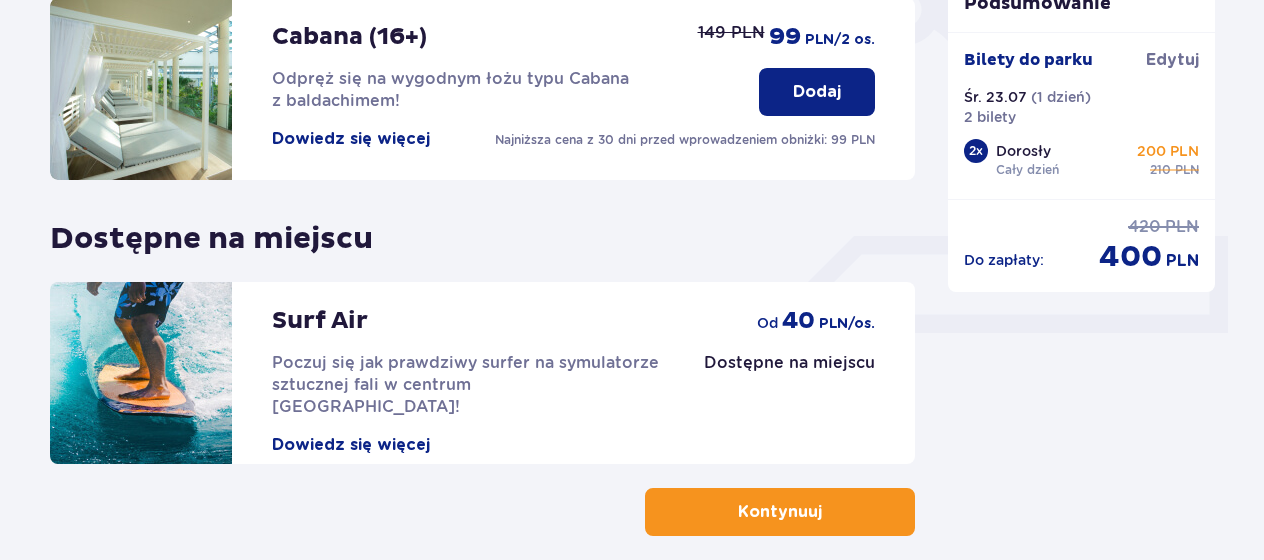 scroll, scrollTop: 796, scrollLeft: 0, axis: vertical 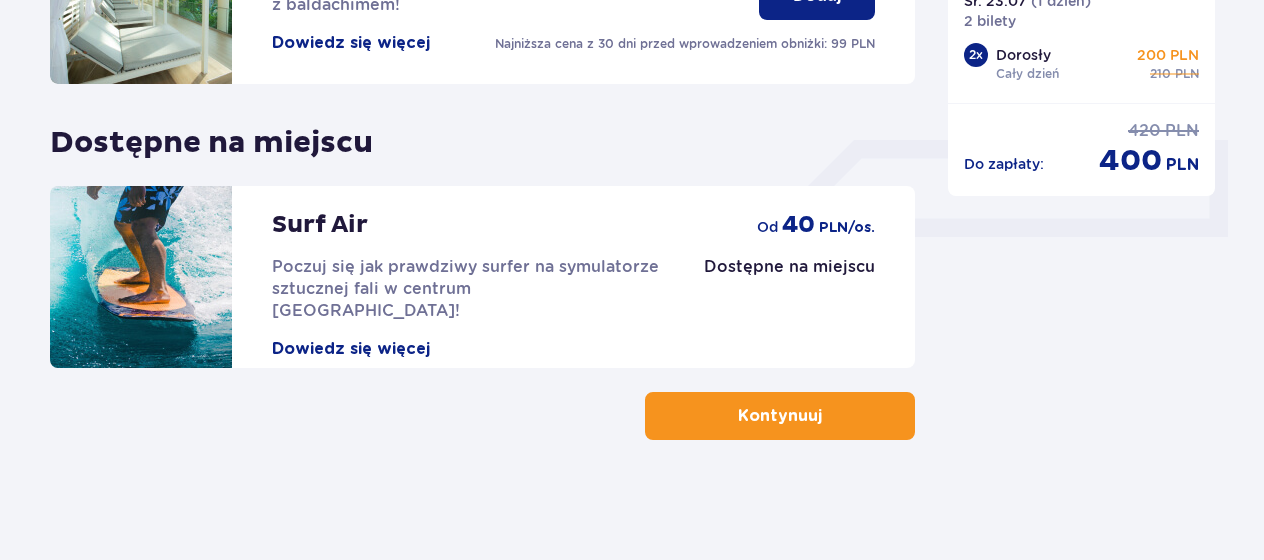 click at bounding box center [826, 416] 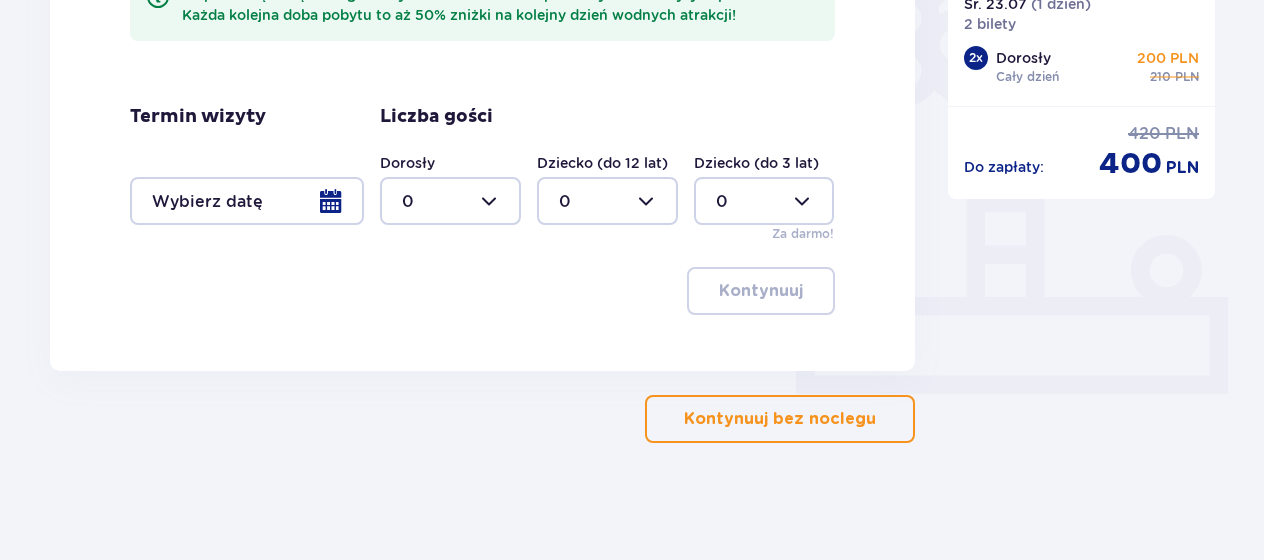 scroll, scrollTop: 642, scrollLeft: 0, axis: vertical 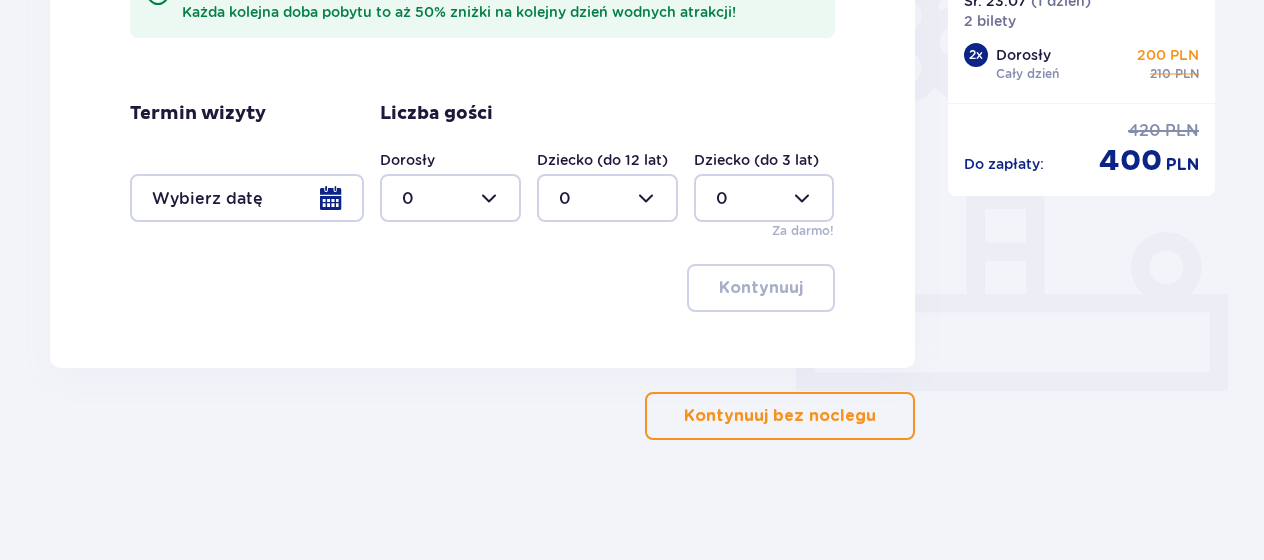 drag, startPoint x: 848, startPoint y: 432, endPoint x: 999, endPoint y: 316, distance: 190.4127 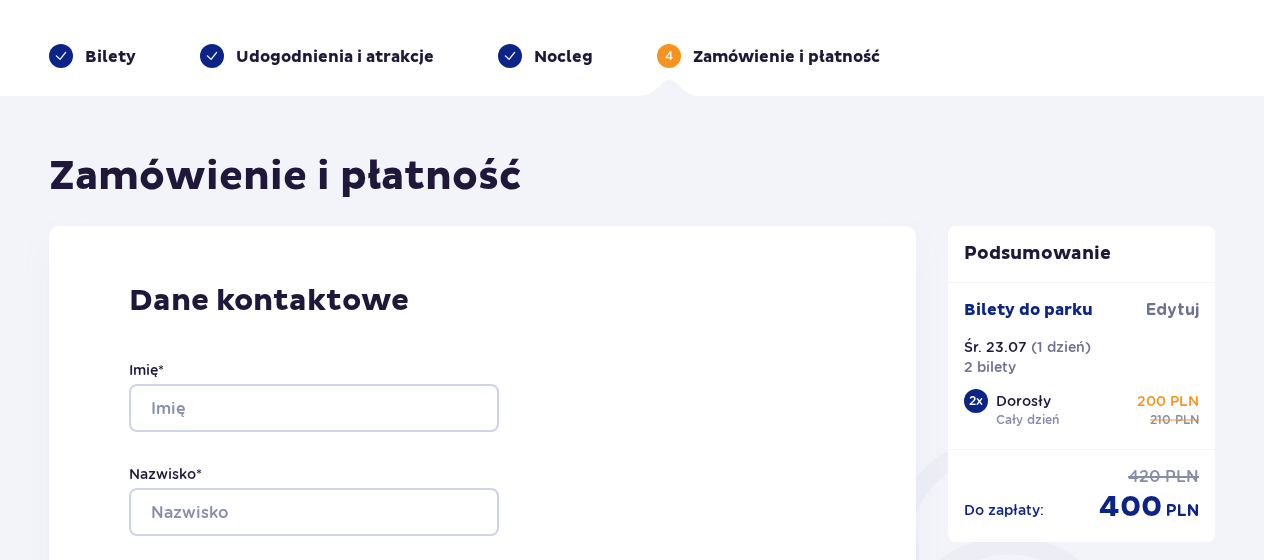 scroll, scrollTop: 100, scrollLeft: 0, axis: vertical 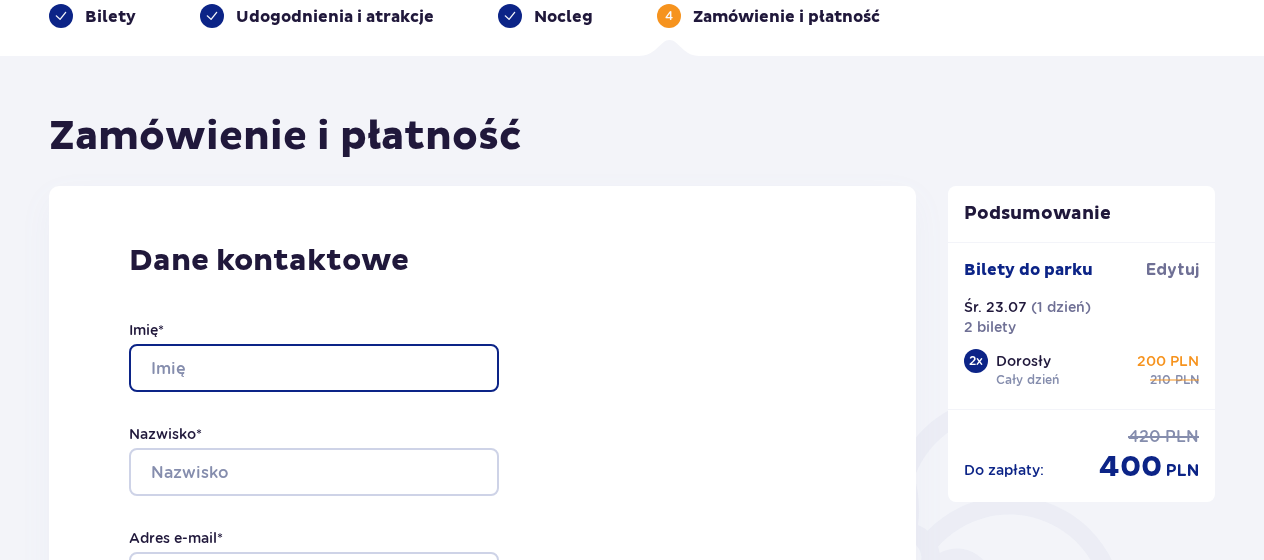 click on "Imię *" at bounding box center [314, 368] 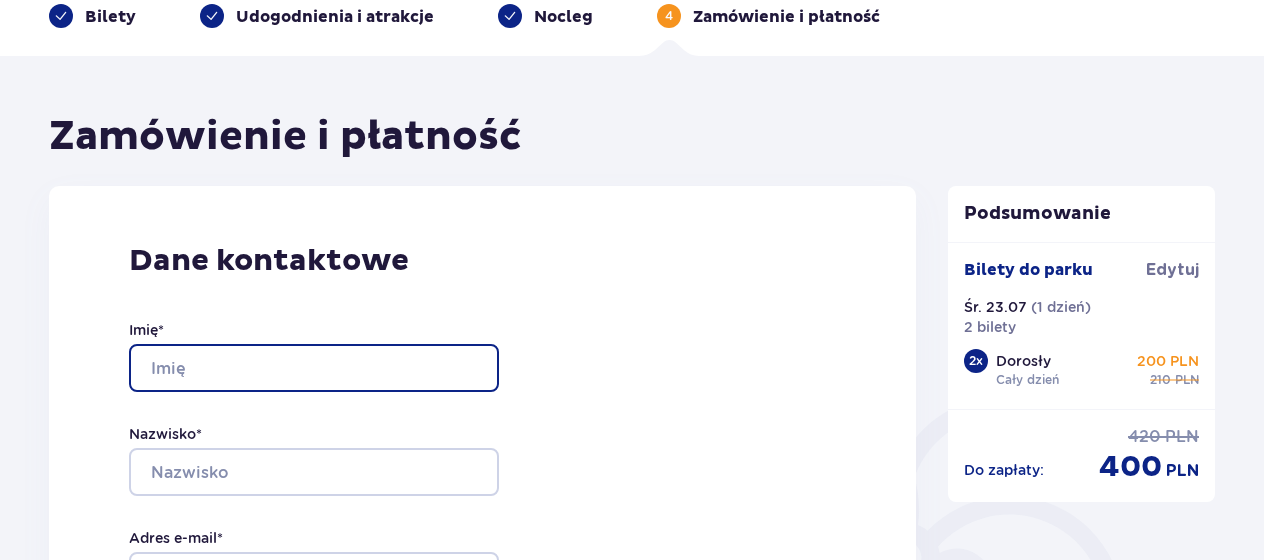 type on "Pola" 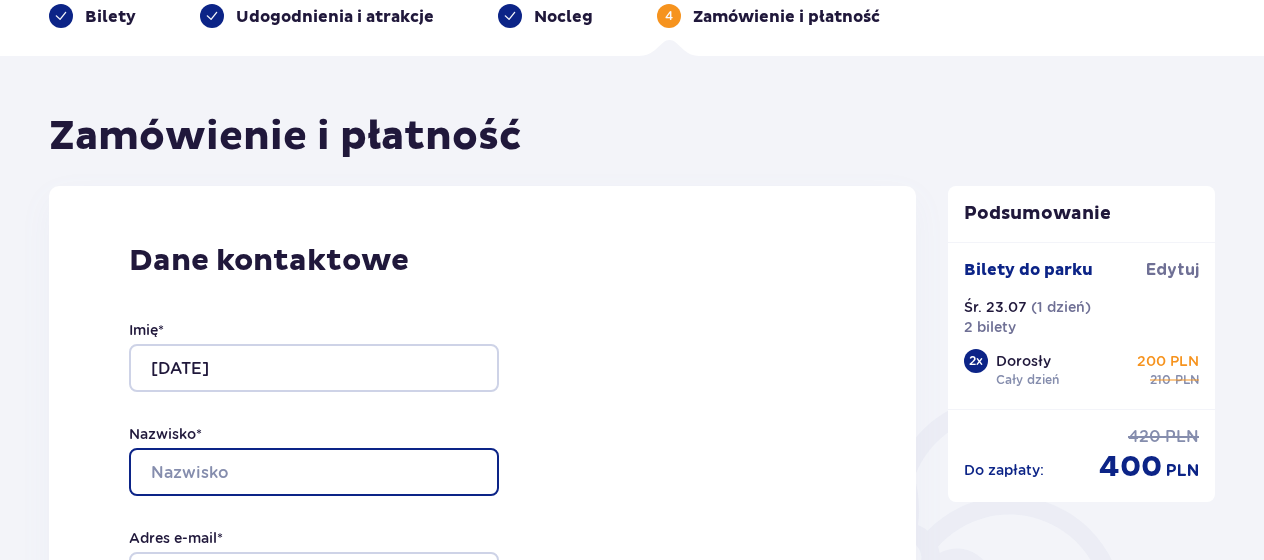 type on "Cymerska" 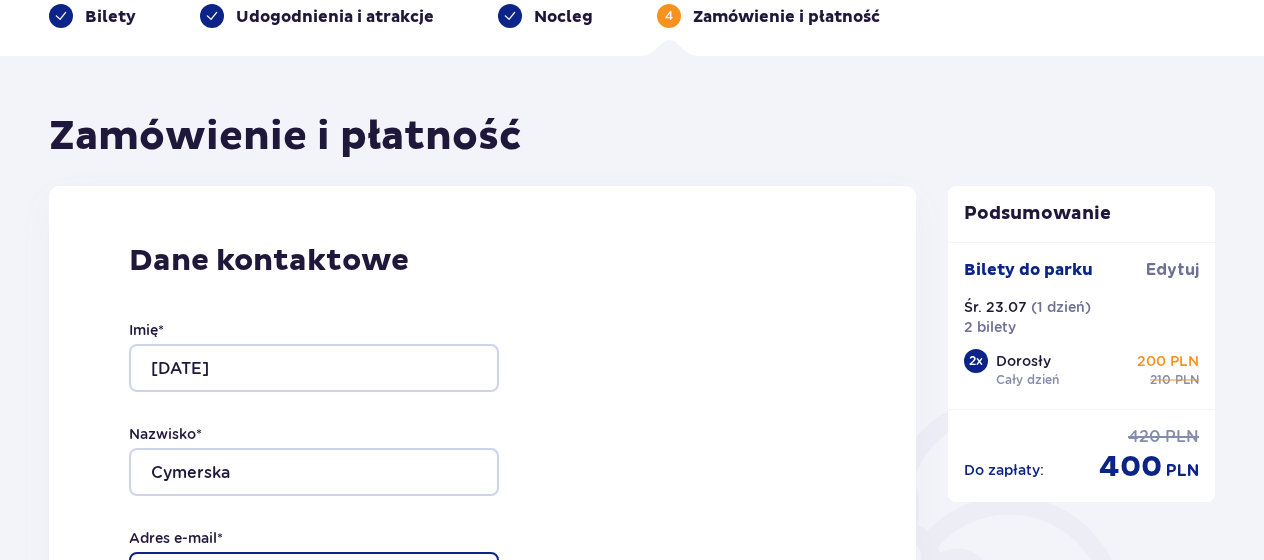 type on "[EMAIL_ADDRESS][DOMAIN_NAME]" 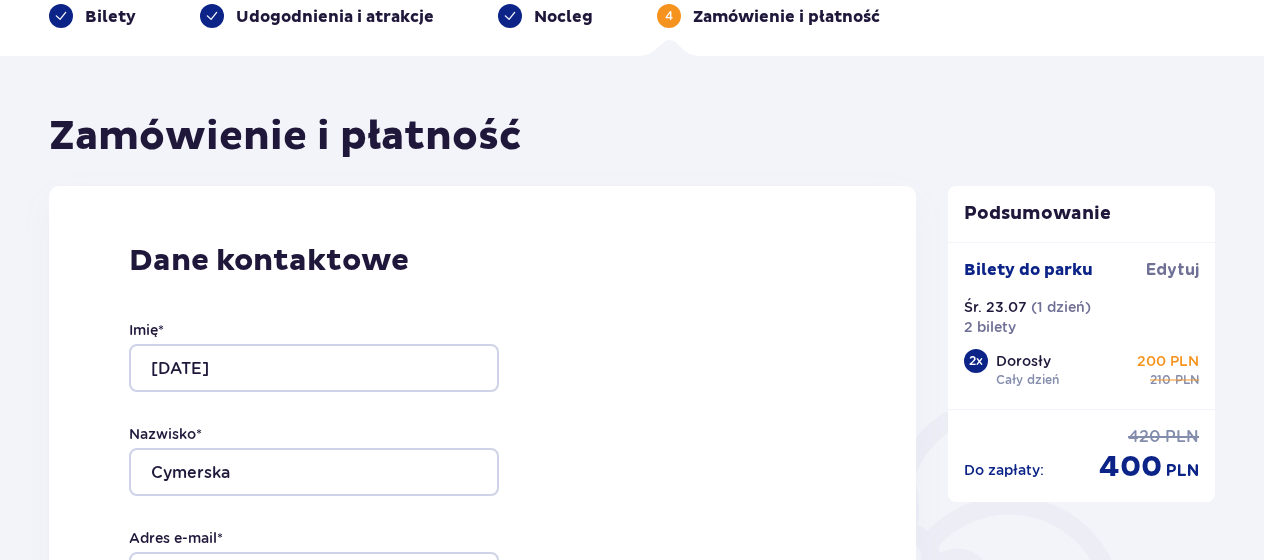 type on "[EMAIL_ADDRESS][DOMAIN_NAME]" 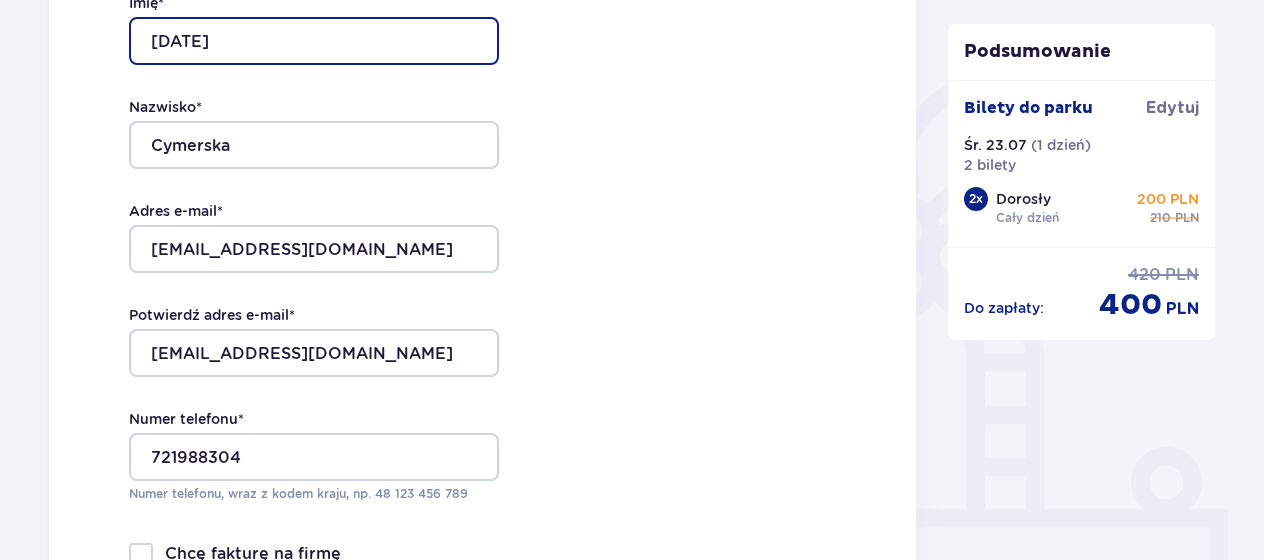 scroll, scrollTop: 700, scrollLeft: 0, axis: vertical 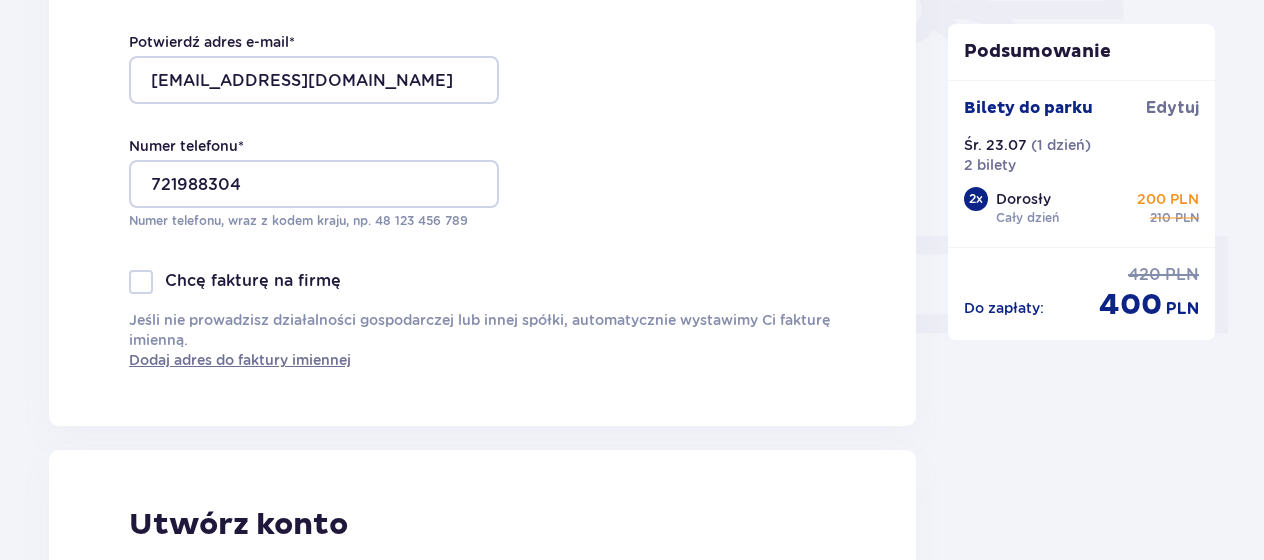click at bounding box center (141, 282) 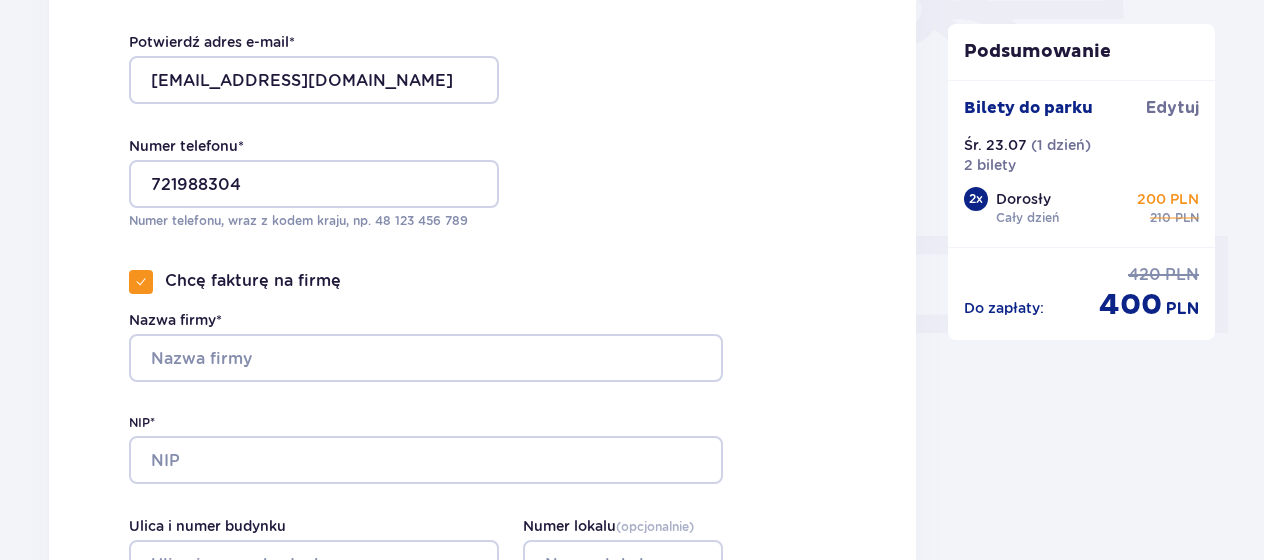 click at bounding box center [141, 282] 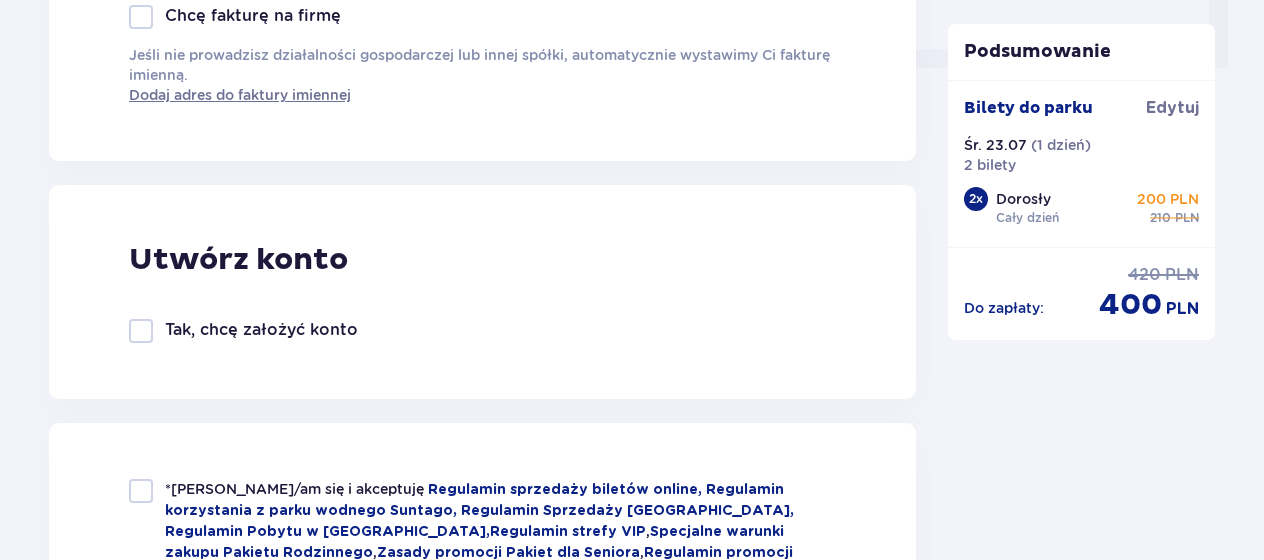 scroll, scrollTop: 1000, scrollLeft: 0, axis: vertical 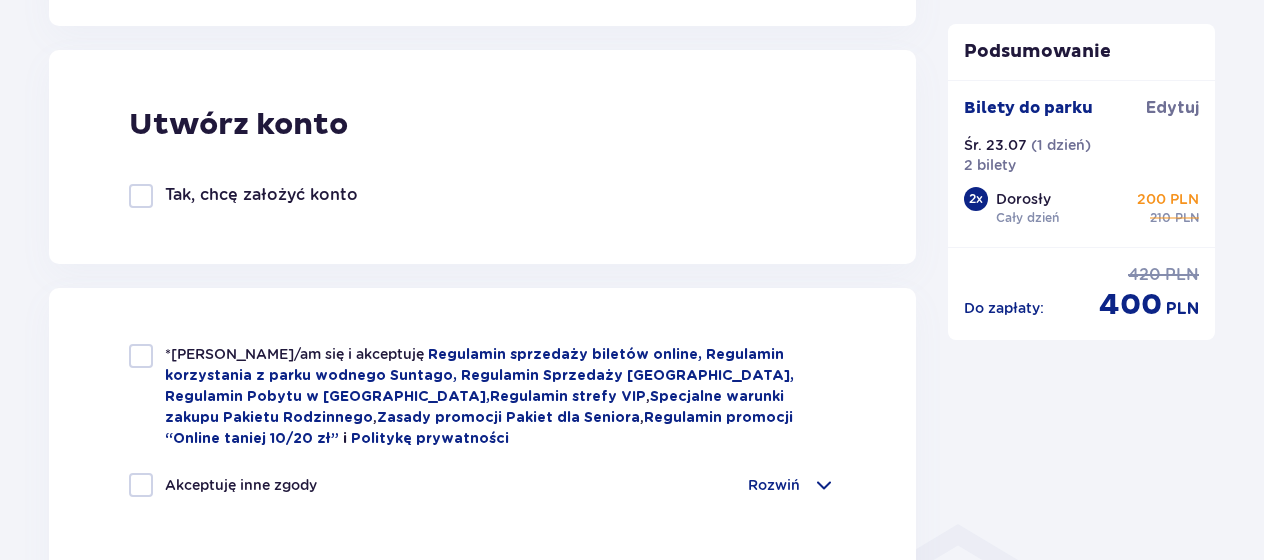click at bounding box center [141, 356] 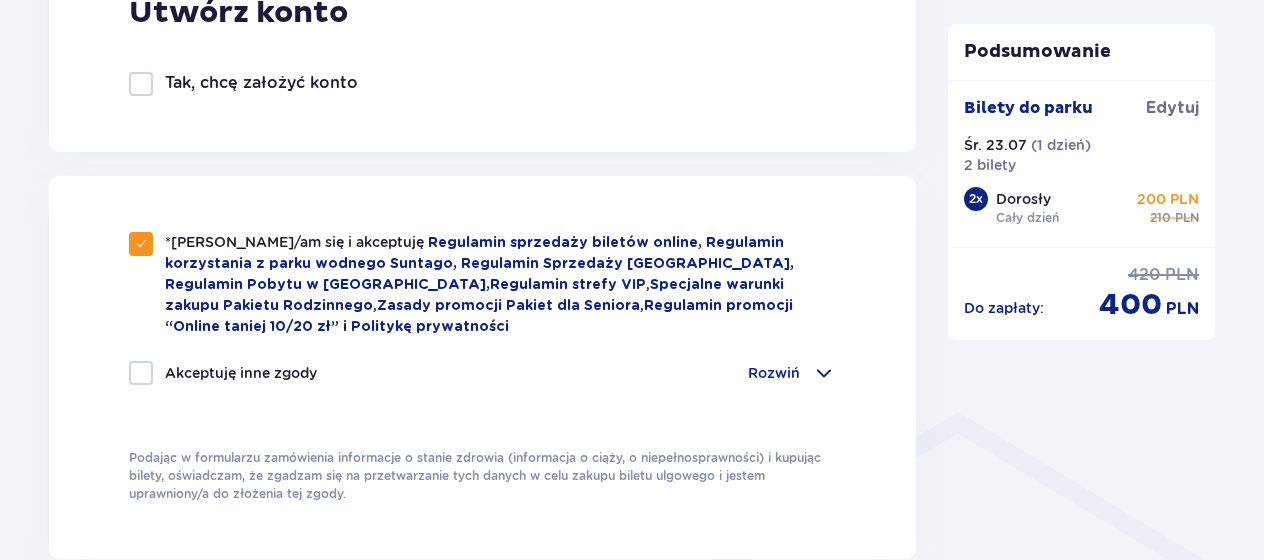 scroll, scrollTop: 1400, scrollLeft: 0, axis: vertical 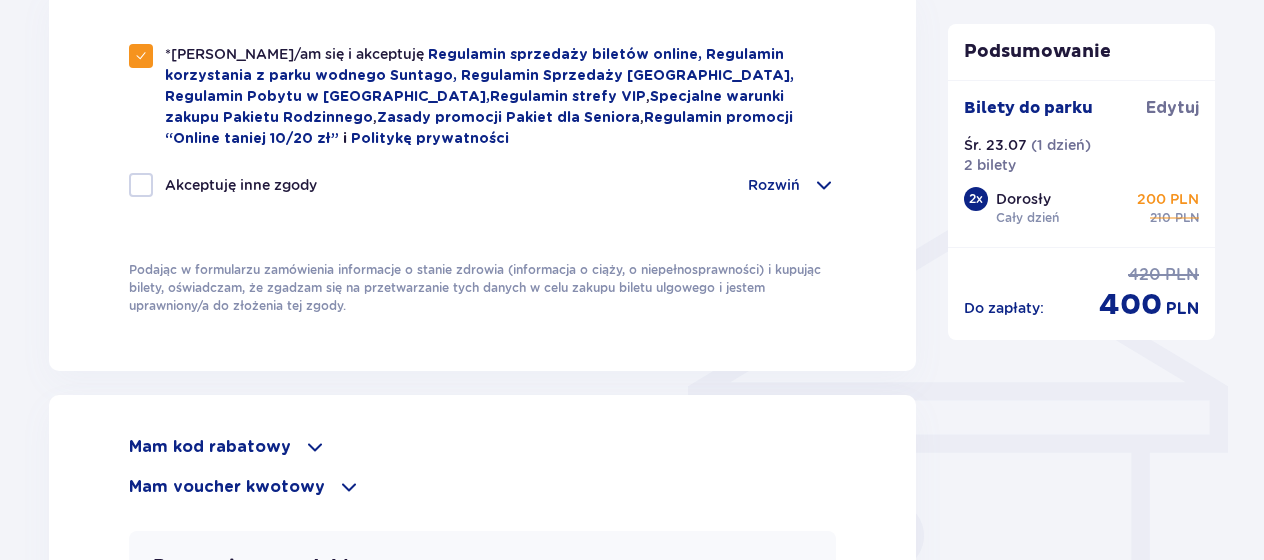 click at bounding box center [141, 185] 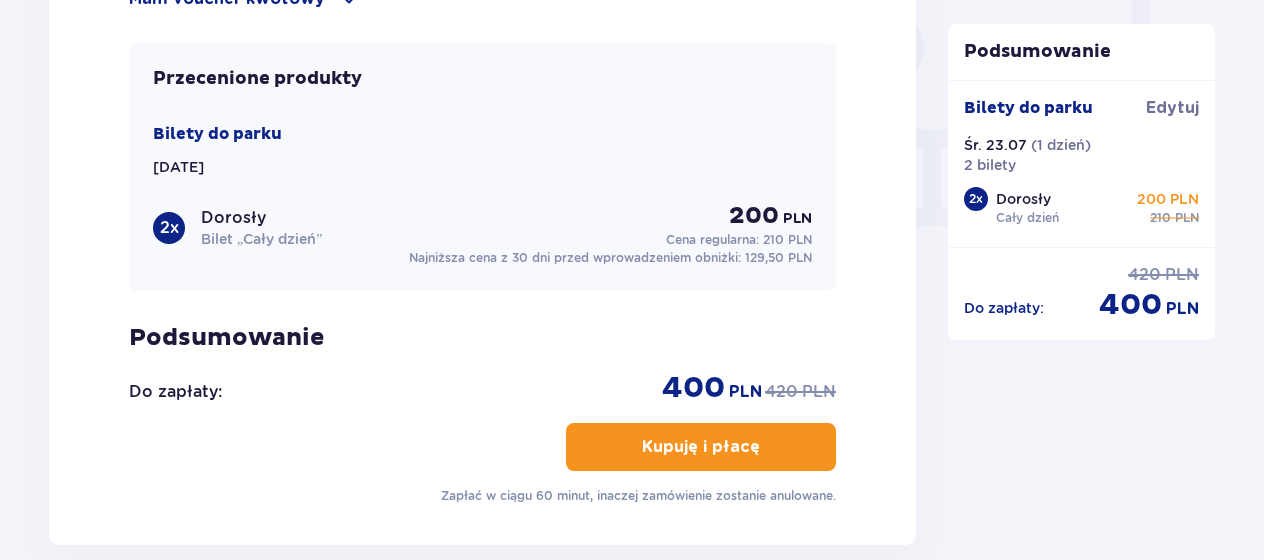 scroll, scrollTop: 2088, scrollLeft: 0, axis: vertical 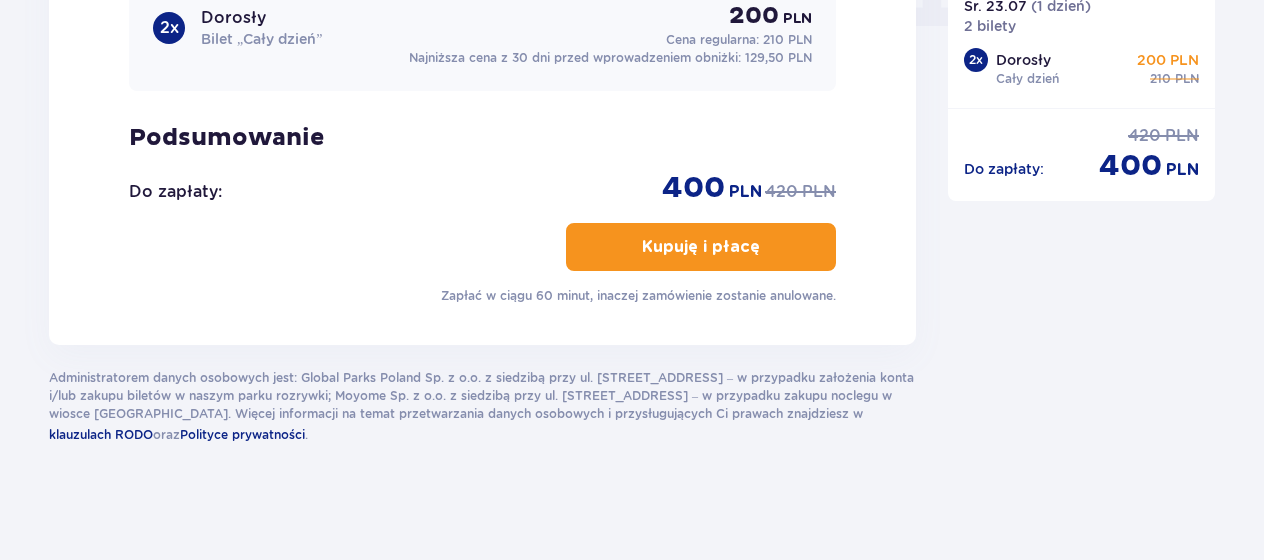 click on "Kupuję i płacę" at bounding box center [701, 247] 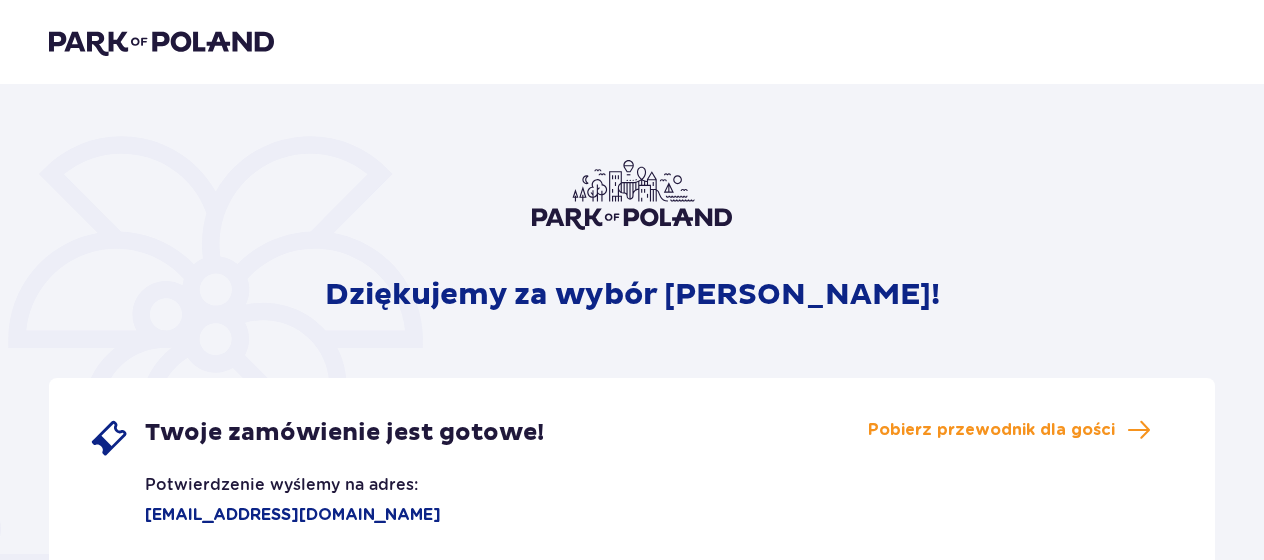 scroll, scrollTop: 0, scrollLeft: 0, axis: both 